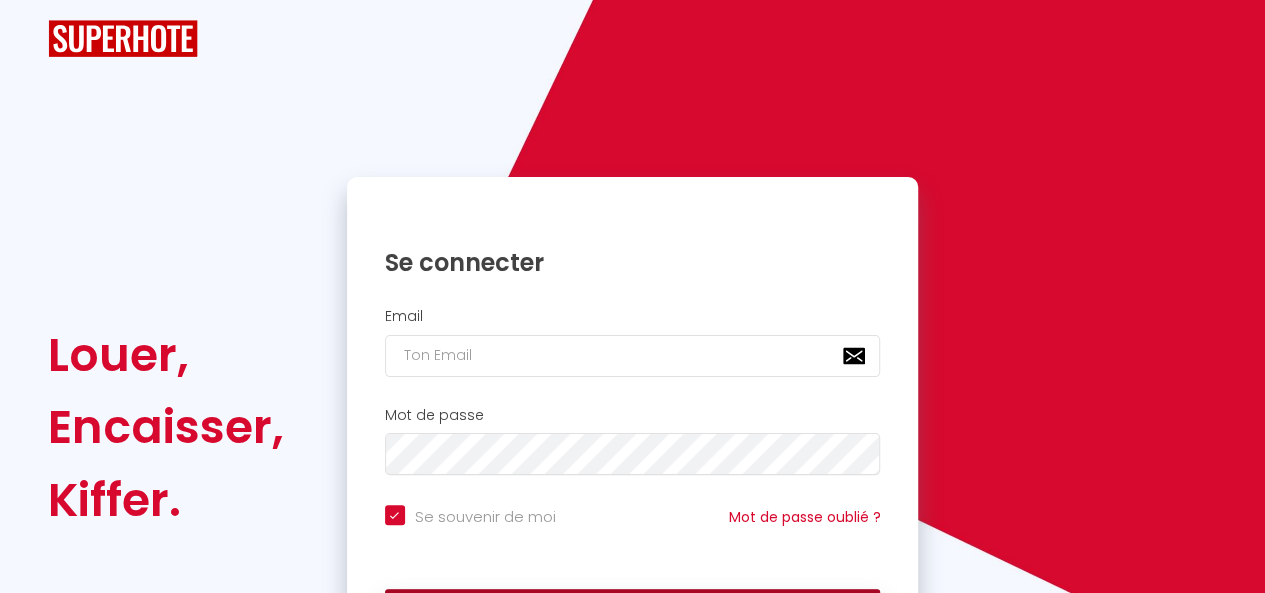 scroll, scrollTop: 143, scrollLeft: 0, axis: vertical 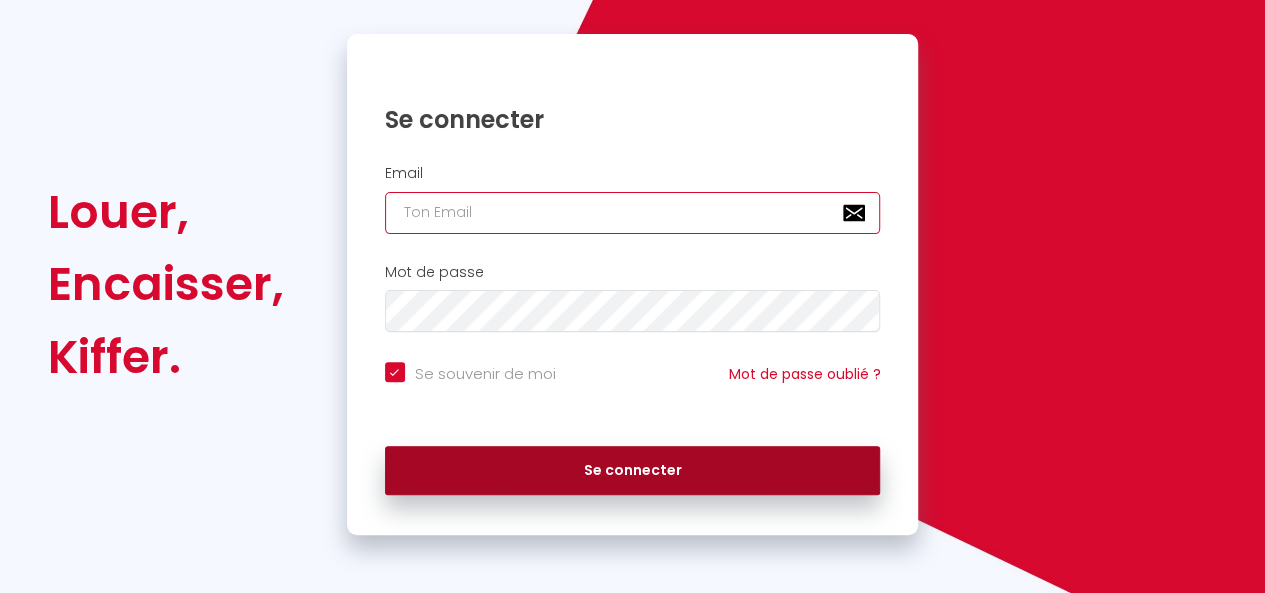type on "[EMAIL_ADDRESS][DOMAIN_NAME]" 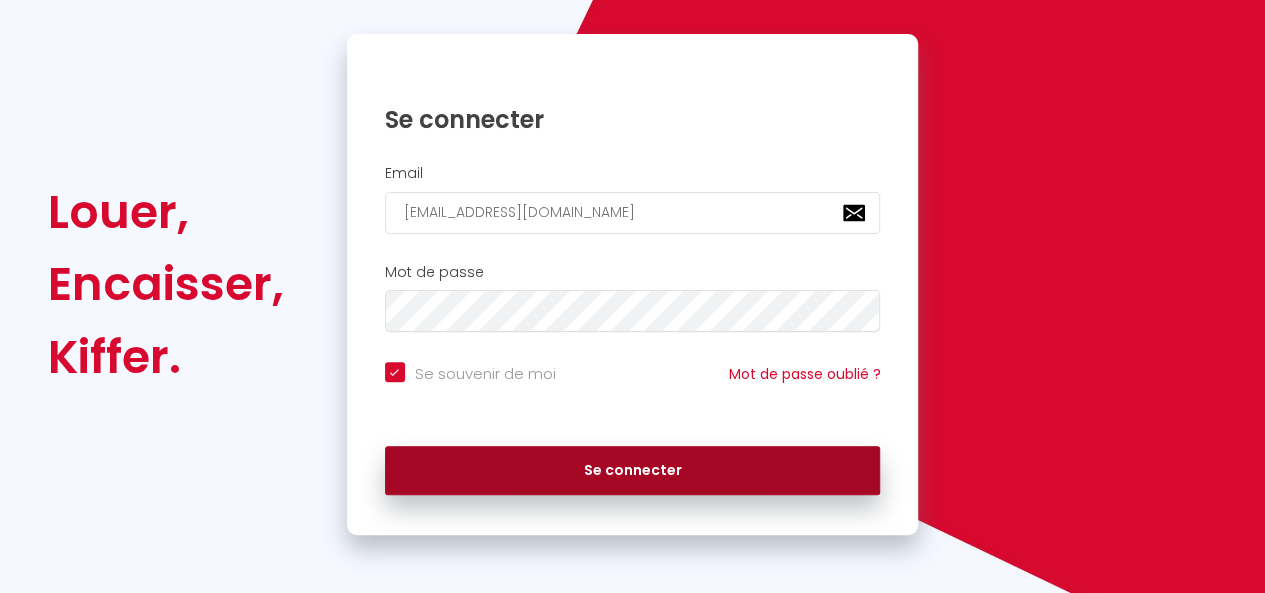 click on "Se connecter" at bounding box center (633, 471) 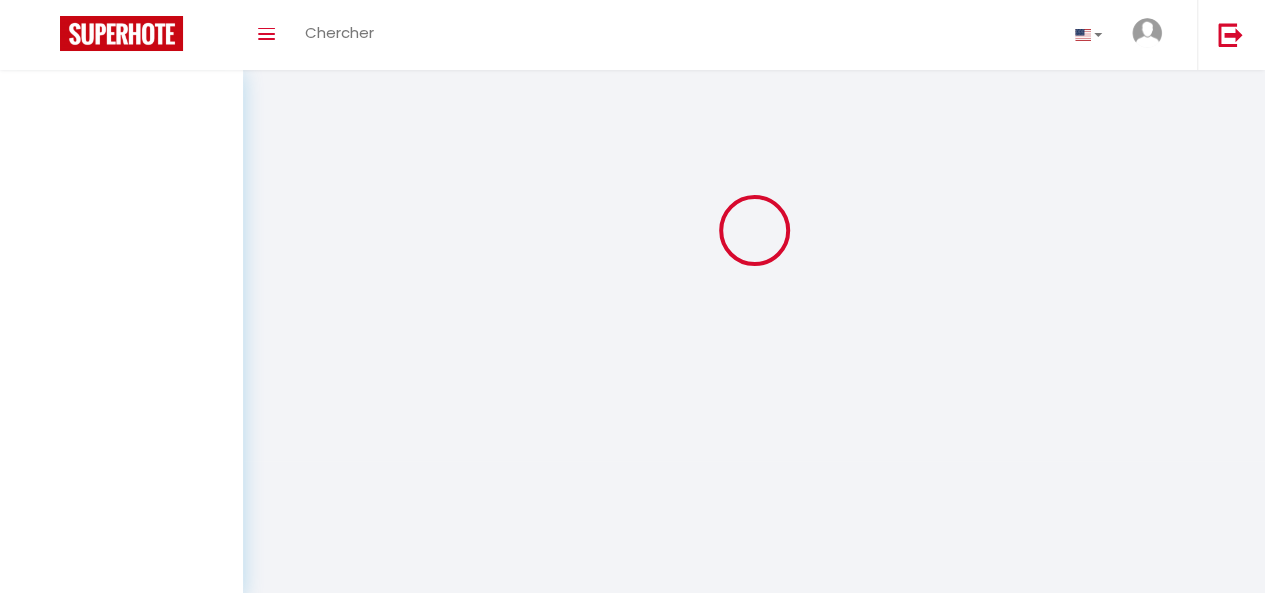 scroll, scrollTop: 0, scrollLeft: 0, axis: both 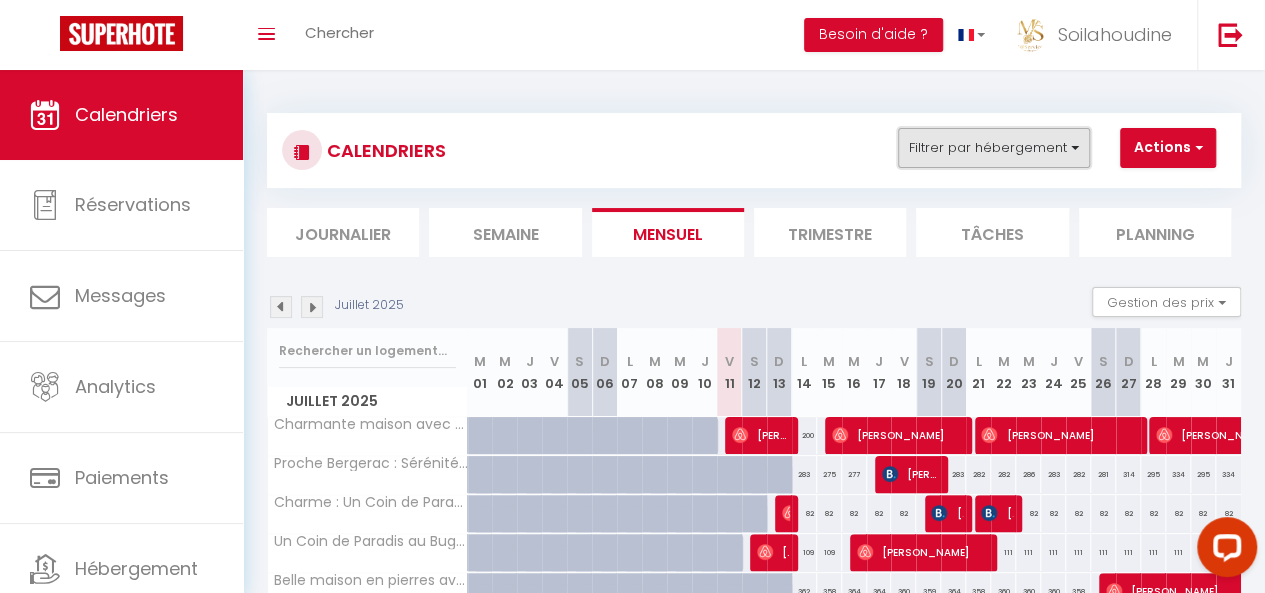 click on "Filtrer par hébergement" at bounding box center (994, 148) 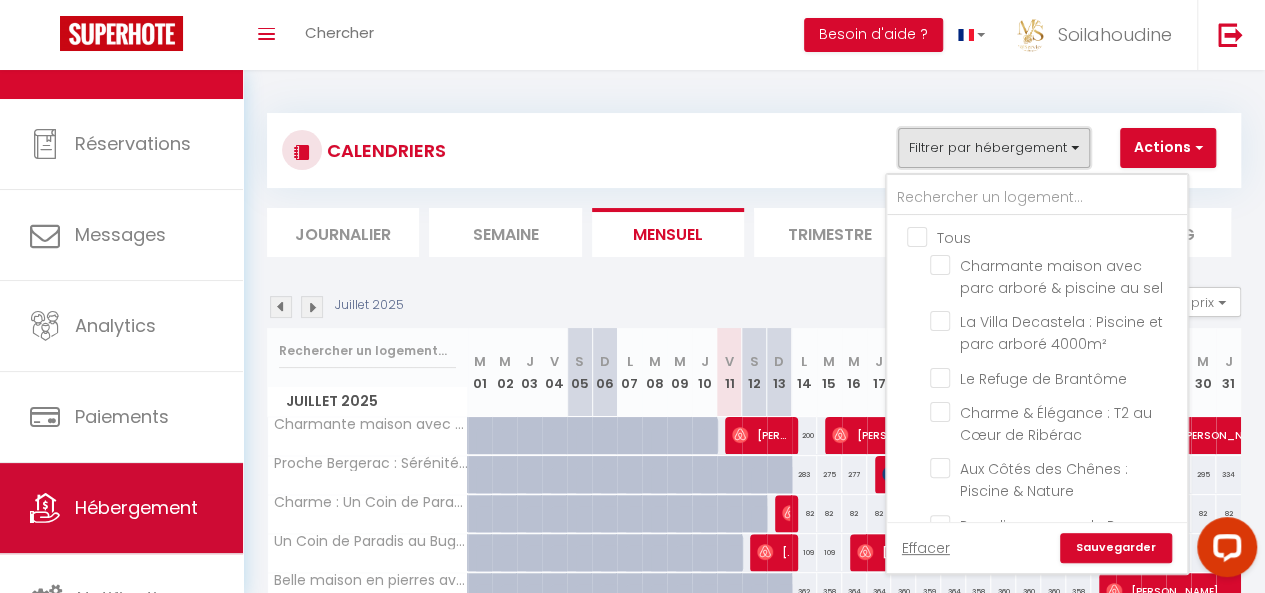 scroll, scrollTop: 107, scrollLeft: 0, axis: vertical 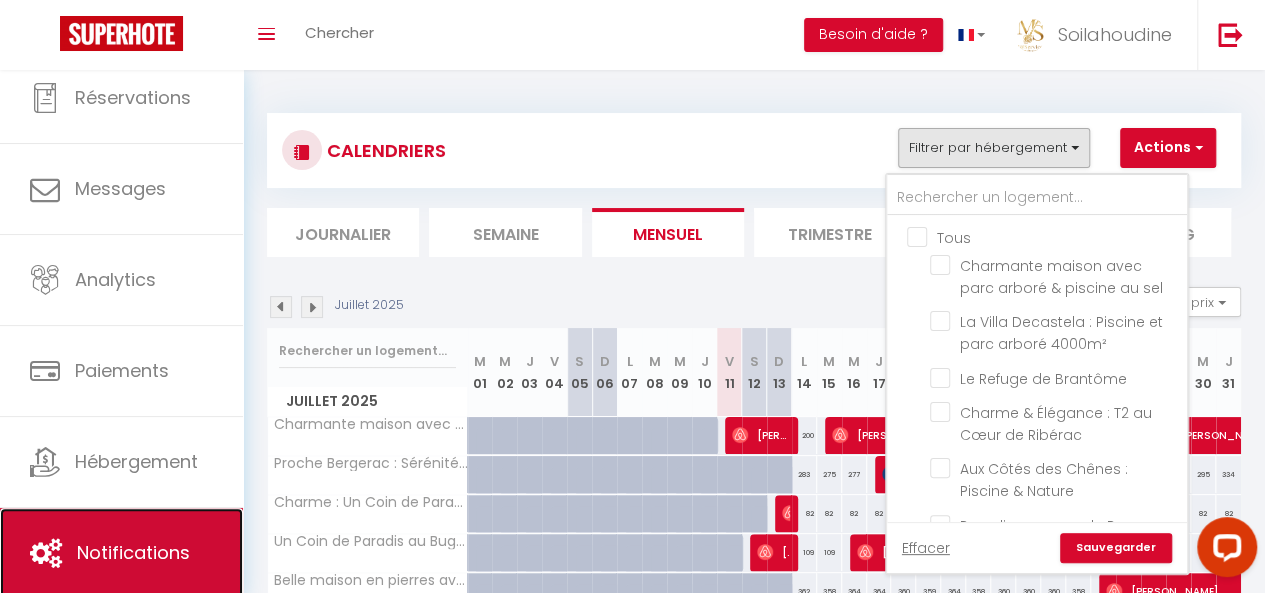 click on "Notifications" at bounding box center (121, 553) 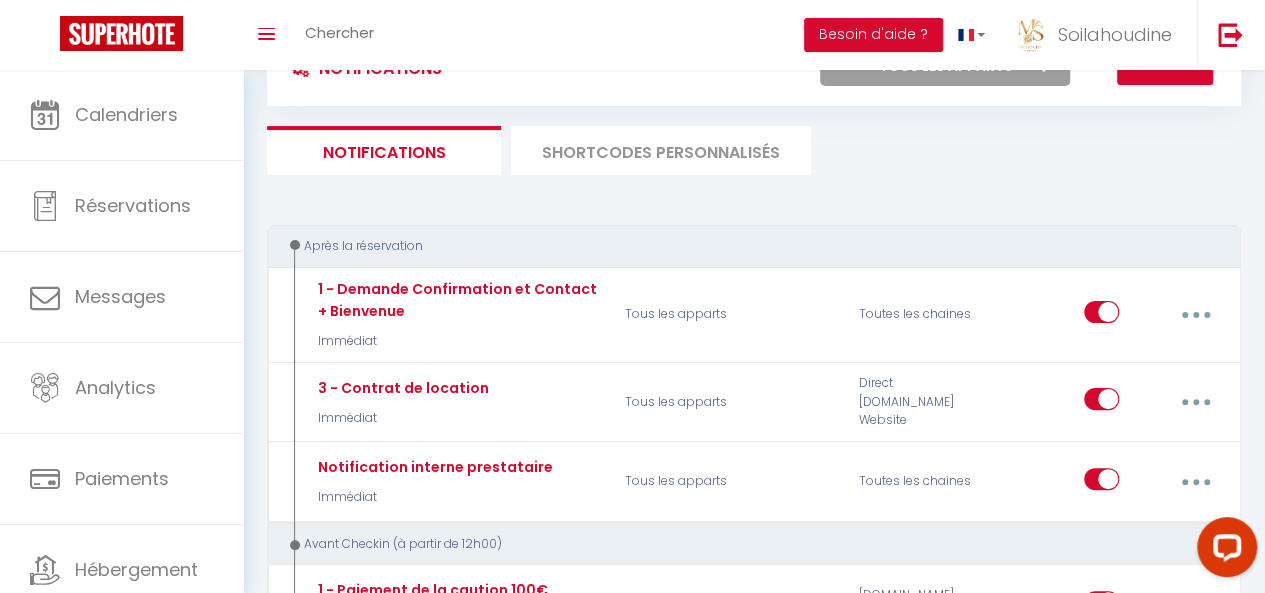 scroll, scrollTop: 0, scrollLeft: 0, axis: both 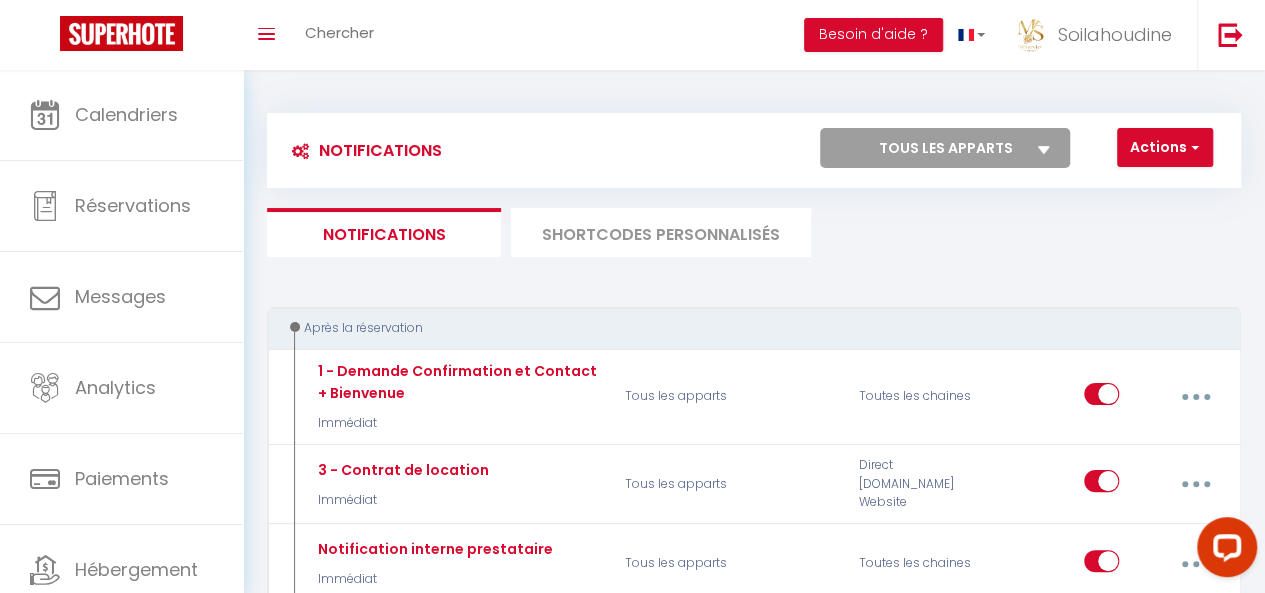 click on "Tous les apparts    Charmante maison avec parc arboré & piscine au sel La Villa Decastela : Piscine et parc arboré 4000m² Le Refuge de Brantôme Charme & Élégance : T2 au Cœur de Ribérac Aux Côtés des Chênes : Piscine & Nature Paradis au cœur de Bergerac Proche Sarlat : Idéal Couple - Climatisé & Piscine Havre de paix avec piscine au cœur de la Dordogne Séjour grand format: 23 couchages & grande piscine Charme Rustique : Cottage, Pigeonnier & Piscine Maison Moderne avec Piscine au Cœur des Vignes Proche Bergerac : Sérénité et Confort en Dordogne [GEOGRAPHIC_DATA] : Espace, Calme & Piscine La Source d'Eugénie : Vue Panoramique au Bugue Maison au coeur du Périgord noir Belle maison en pierres avec piscine Charme : Un Coin de Paradis au Bugue Un Coin de Paradis au Bugue" at bounding box center (945, 148) 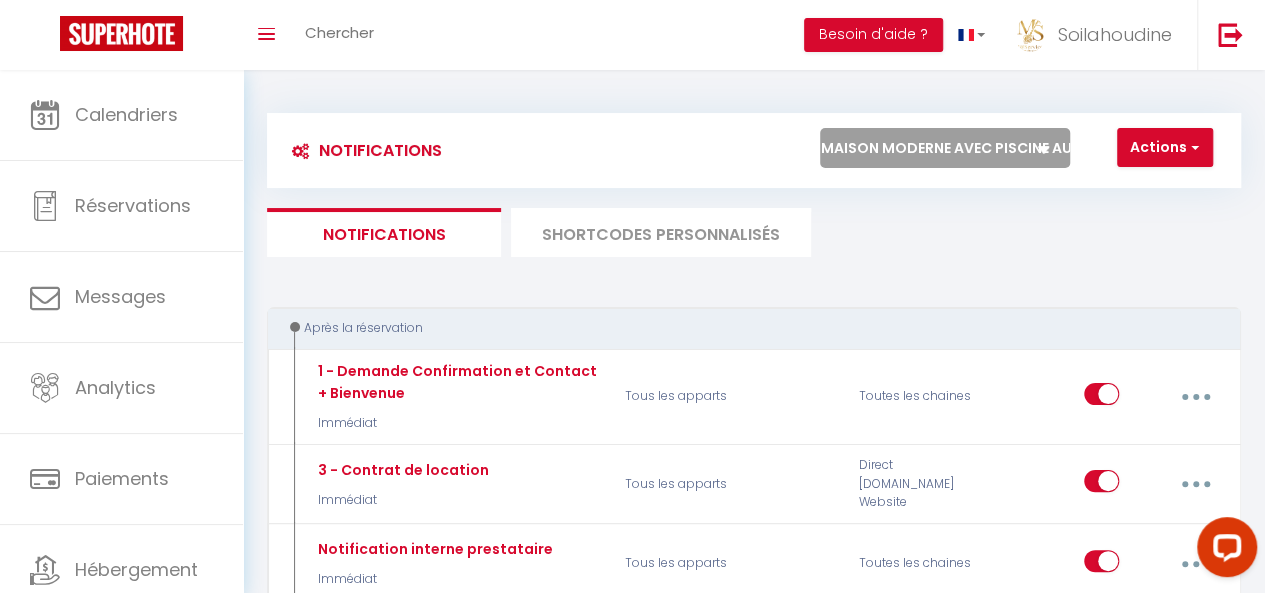 click on "Tous les apparts    Charmante maison avec parc arboré & piscine au sel La Villa Decastela : Piscine et parc arboré 4000m² Le Refuge de Brantôme Charme & Élégance : T2 au Cœur de Ribérac Aux Côtés des Chênes : Piscine & Nature Paradis au cœur de Bergerac Proche Sarlat : Idéal Couple - Climatisé & Piscine Havre de paix avec piscine au cœur de la Dordogne Séjour grand format: 23 couchages & grande piscine Charme Rustique : Cottage, Pigeonnier & Piscine Maison Moderne avec Piscine au Cœur des Vignes Proche Bergerac : Sérénité et Confort en Dordogne [GEOGRAPHIC_DATA] : Espace, Calme & Piscine La Source d'Eugénie : Vue Panoramique au Bugue Maison au coeur du Périgord noir Belle maison en pierres avec piscine Charme : Un Coin de Paradis au Bugue Un Coin de Paradis au Bugue" at bounding box center (945, 148) 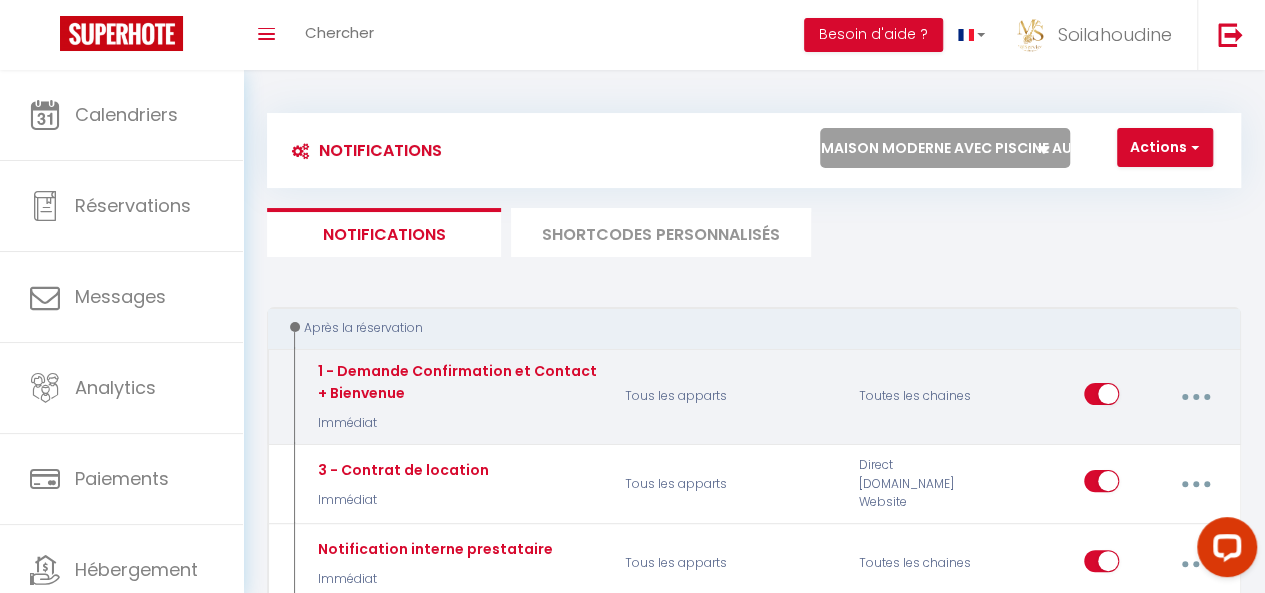 checkbox on "true" 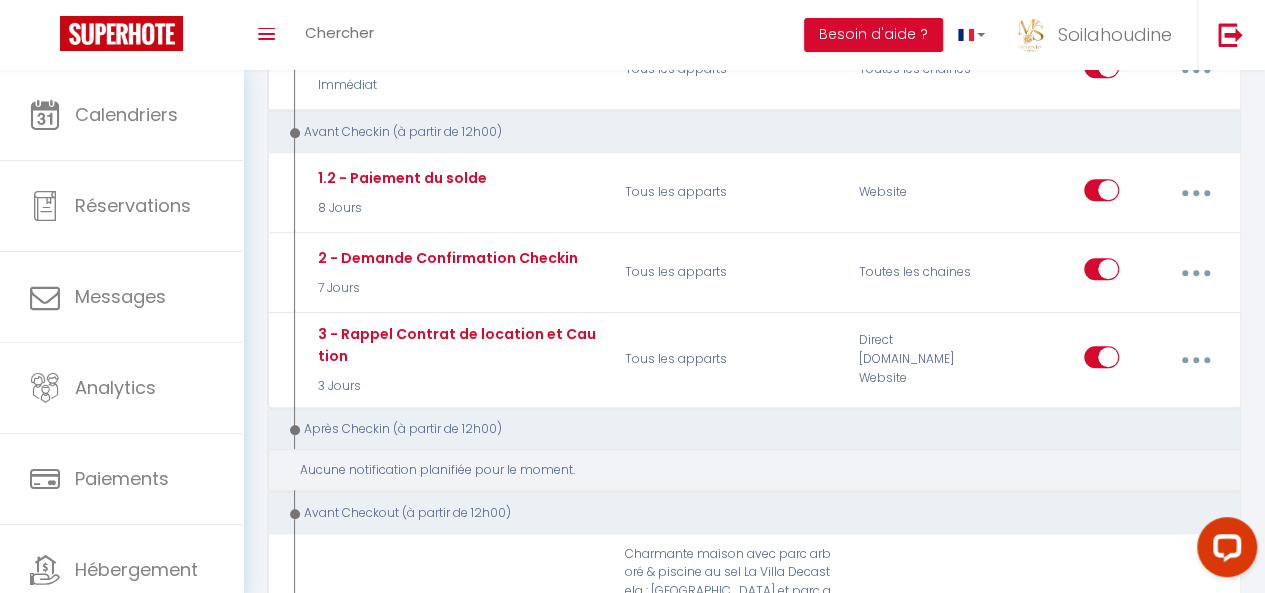 scroll, scrollTop: 500, scrollLeft: 0, axis: vertical 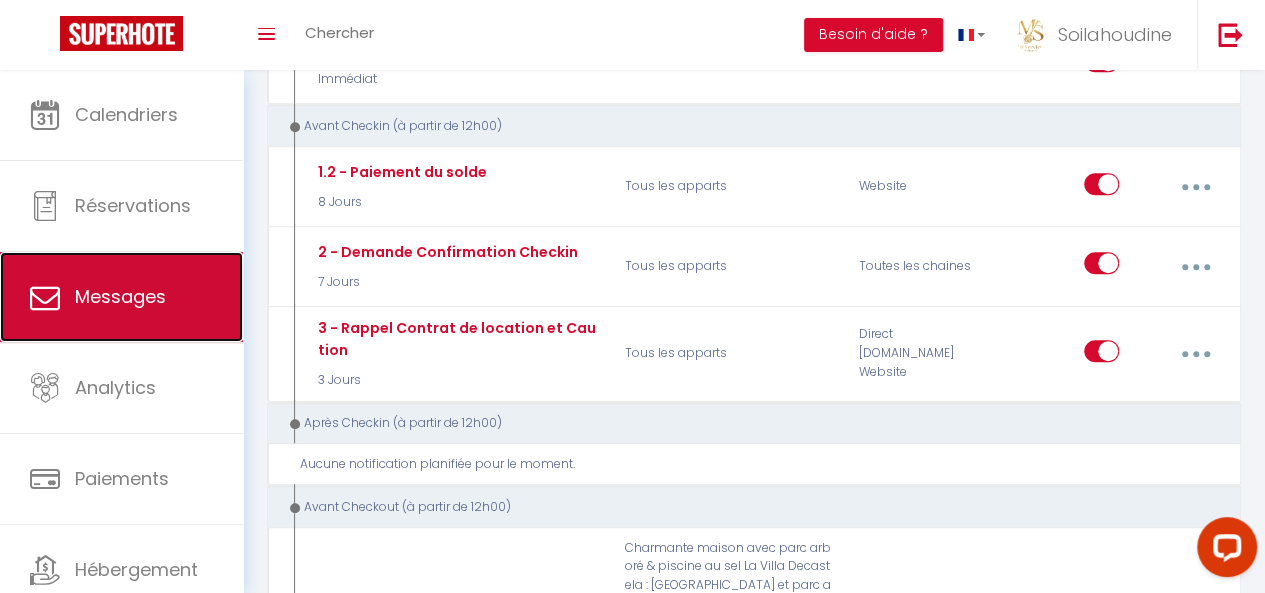 click on "Messages" at bounding box center [120, 296] 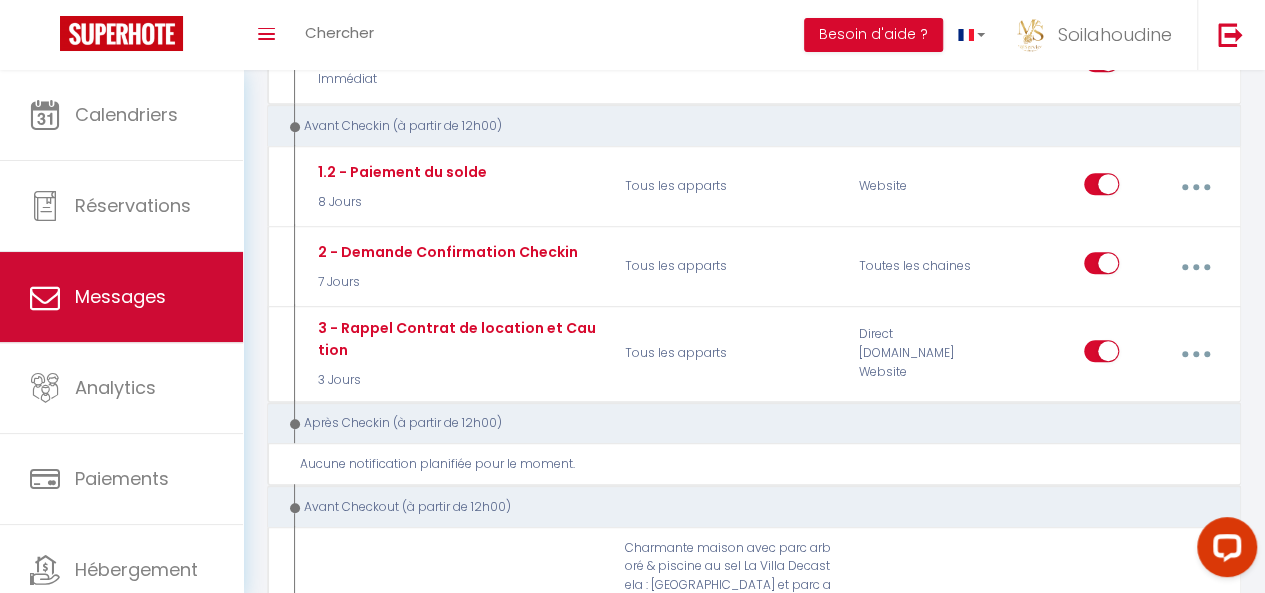 select on "message" 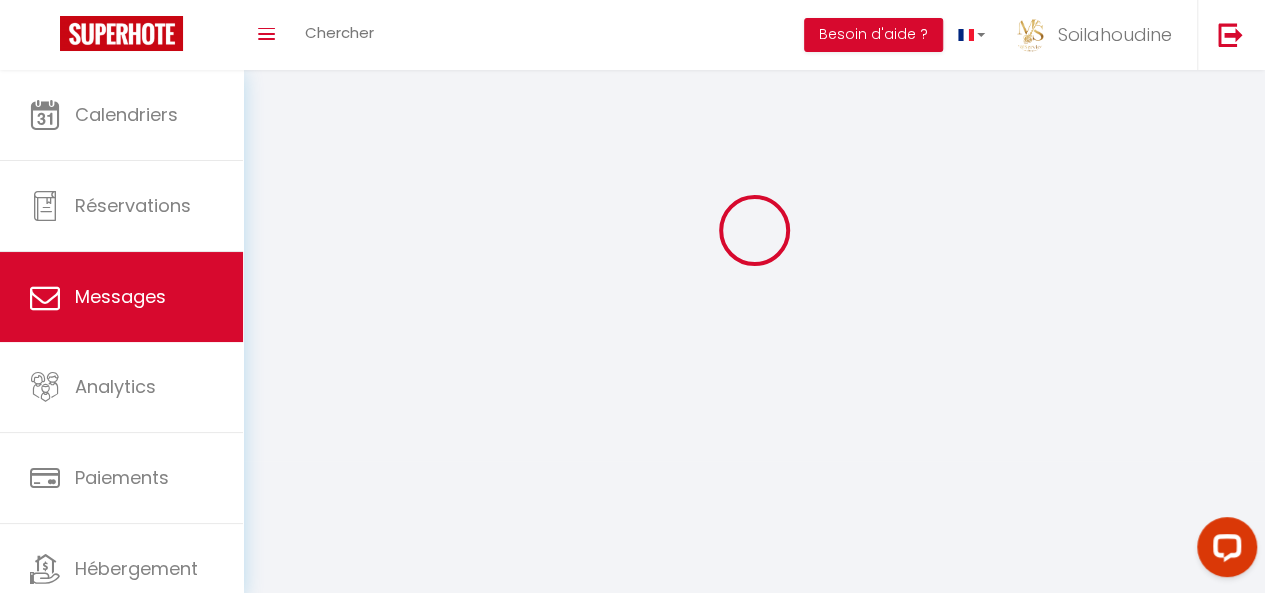 scroll, scrollTop: 0, scrollLeft: 0, axis: both 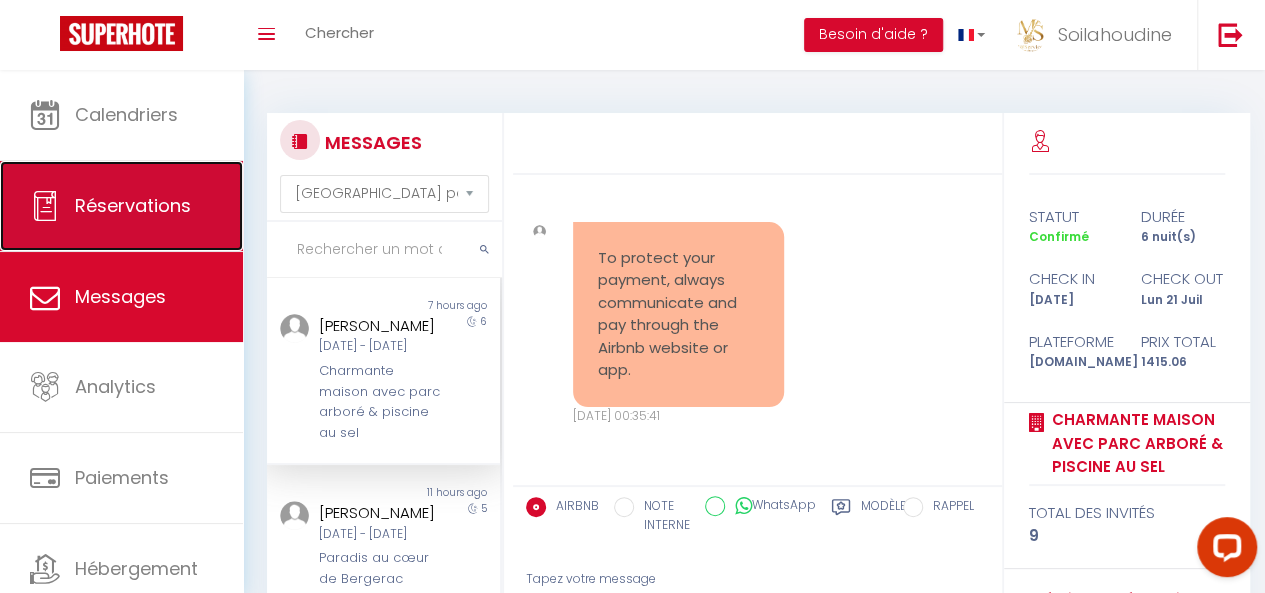 click on "Réservations" at bounding box center (121, 206) 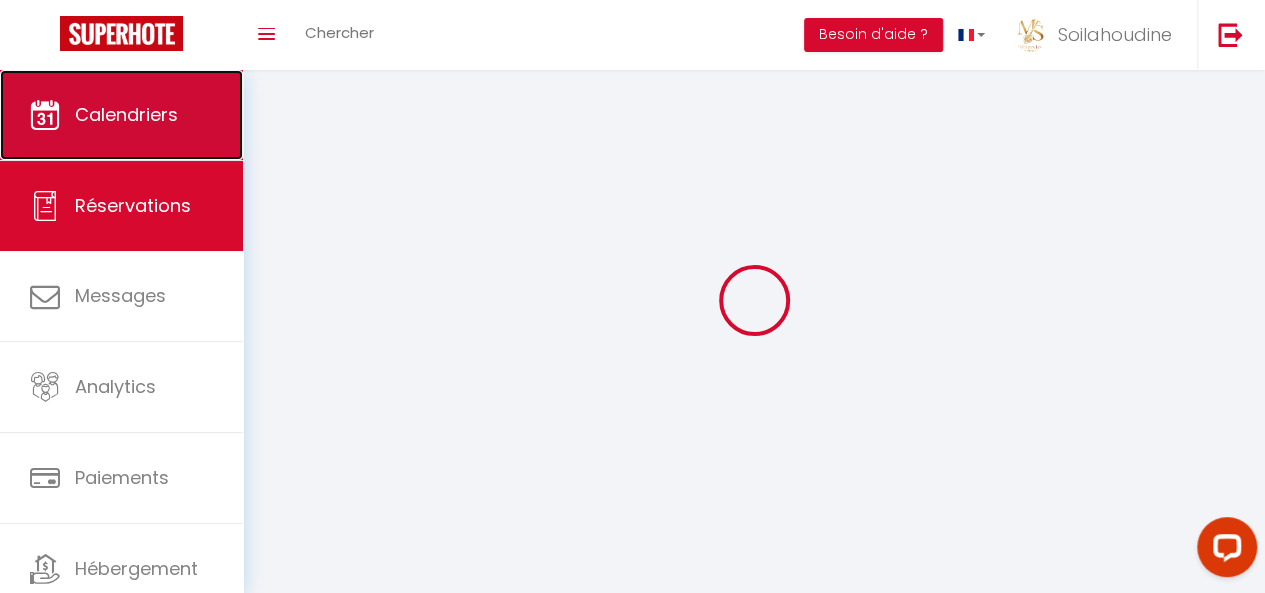 click on "Calendriers" at bounding box center [121, 115] 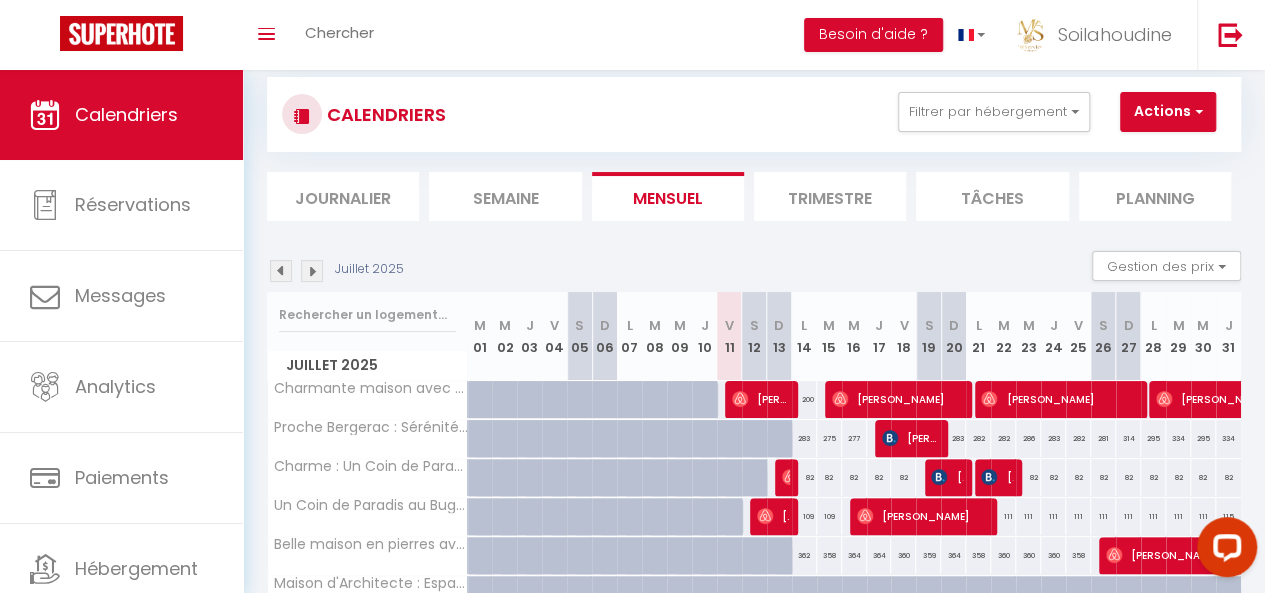 scroll, scrollTop: 0, scrollLeft: 0, axis: both 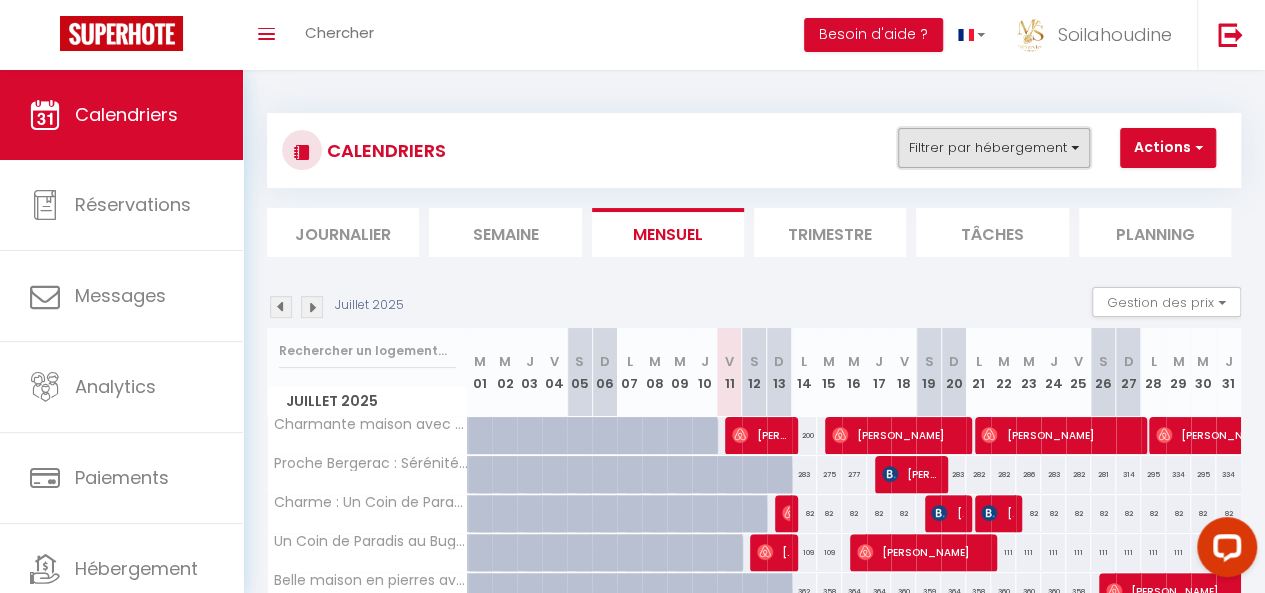 click on "Filtrer par hébergement" at bounding box center [994, 148] 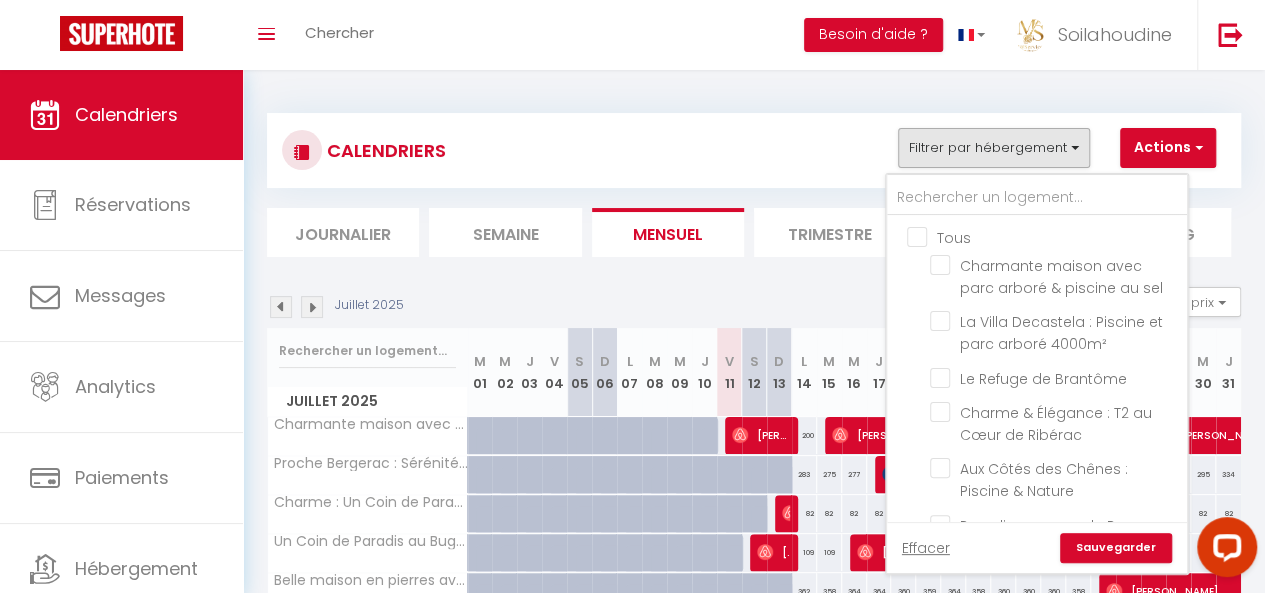click on "Tous" at bounding box center (1057, 236) 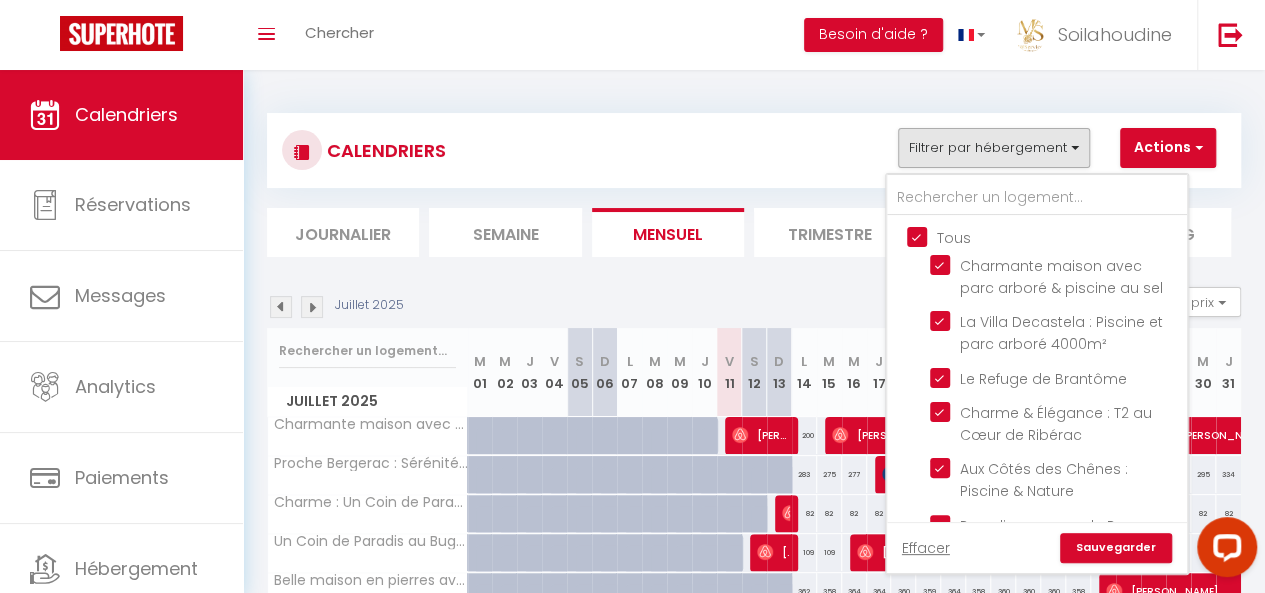 checkbox on "true" 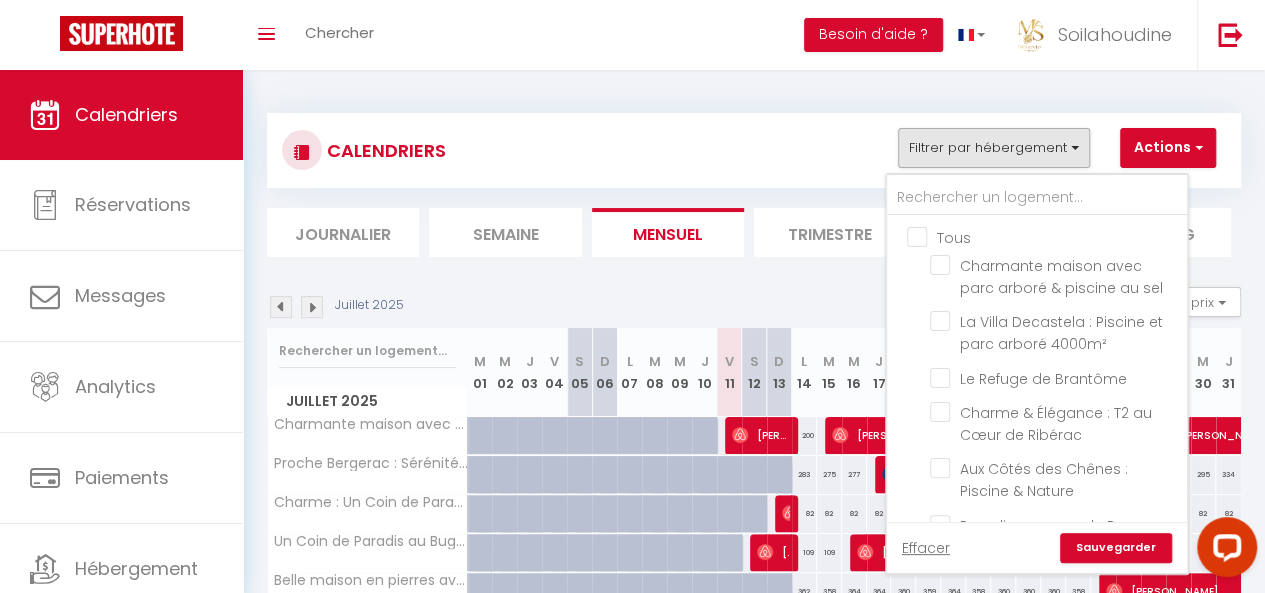 checkbox on "false" 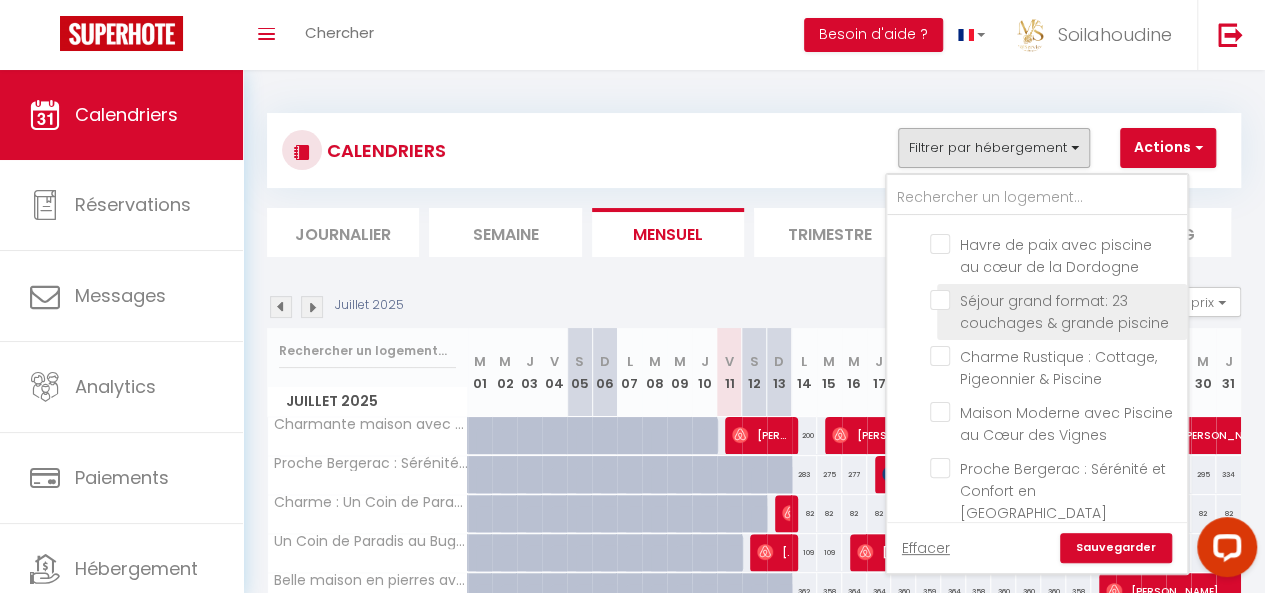 scroll, scrollTop: 400, scrollLeft: 0, axis: vertical 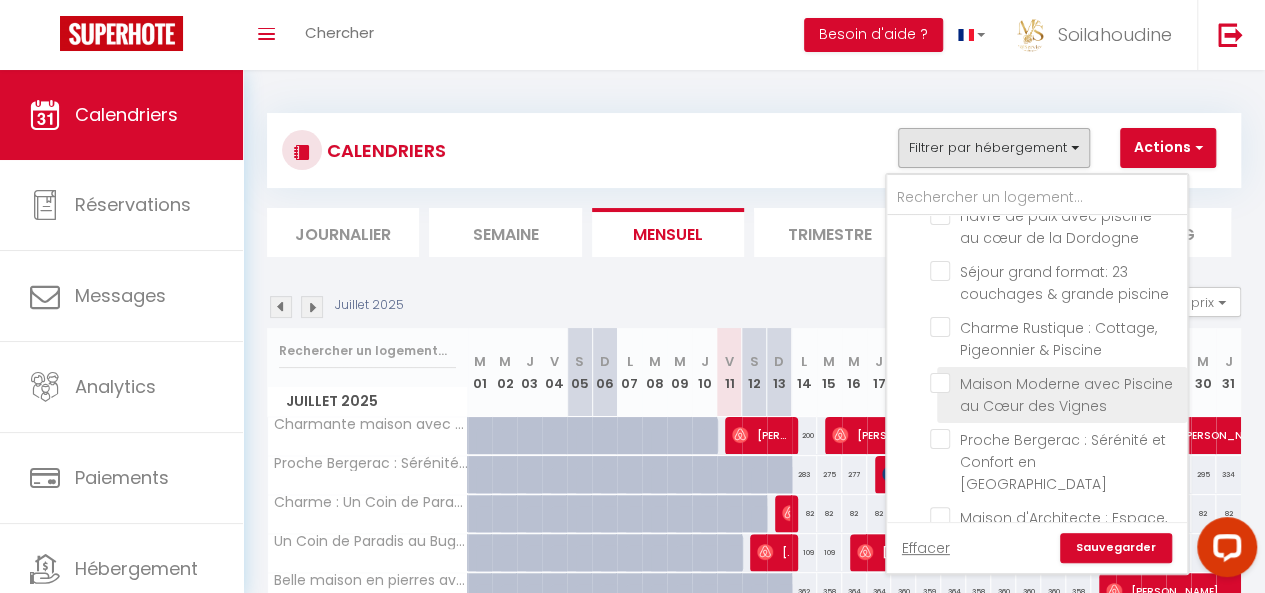 click on "Maison Moderne avec Piscine au Cœur des Vignes" at bounding box center (1066, 395) 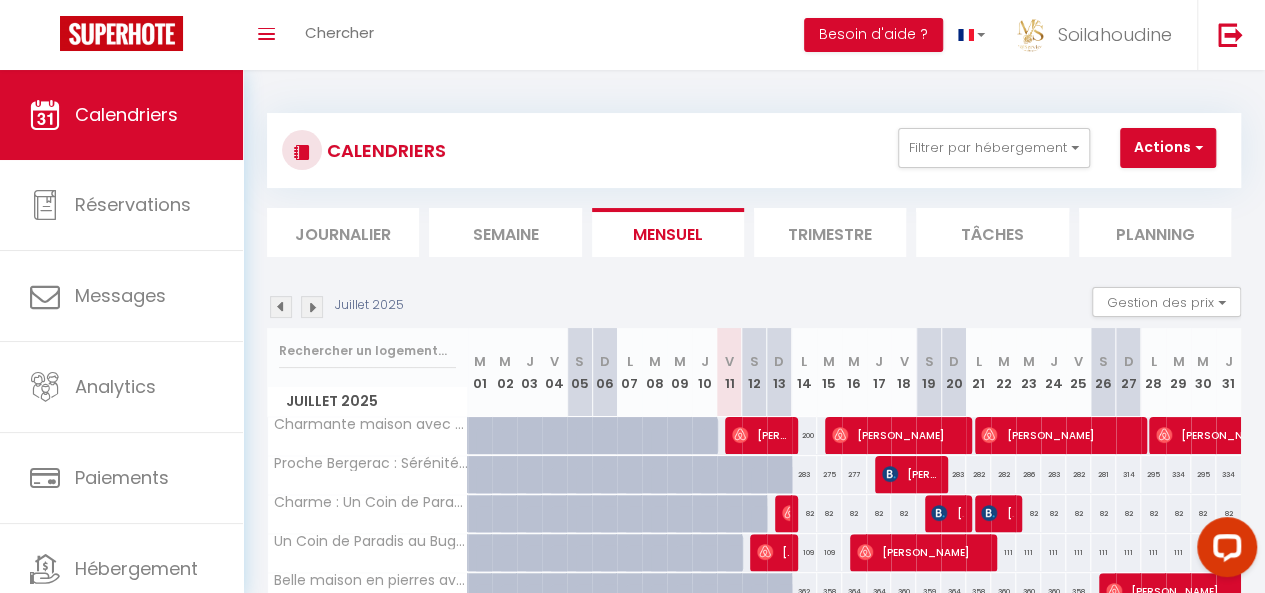 click on "CALENDRIERS
Filtrer par hébergement
Tous       Charmante maison avec parc arboré & piscine au sel     [GEOGRAPHIC_DATA] : [GEOGRAPHIC_DATA] et parc arboré 4000m²     Le Refuge de Brantôme     Charme & Élégance : T2 au Cœur de Ribérac     Aux Côtés des Chênes : Piscine & Nature     Paradis au cœur de Bergerac     Proche Sarlat : Idéal Couple - Climatisé & Piscine     Havre de paix avec piscine au cœur de la Dordogne     Séjour grand format: 23 couchages & grande piscine     Charme Rustique : Cottage, Pigeonnier & Piscine     Maison Moderne avec Piscine au Cœur des Vignes     Proche Bergerac : Sérénité et [GEOGRAPHIC_DATA] en [GEOGRAPHIC_DATA]     Maison d'Architecte : Espace, Calme & Piscine     La Source d'Eugénie : Vue Panoramique au Bugue     Maison au coeur du Périgord noir     Belle maison en pierres avec piscine     Charme : Un Coin de Paradis au Bugue     Un Coin de Paradis au Bugue    Effacer   Sauvegarder     Nouvelle réservation" at bounding box center (754, 150) 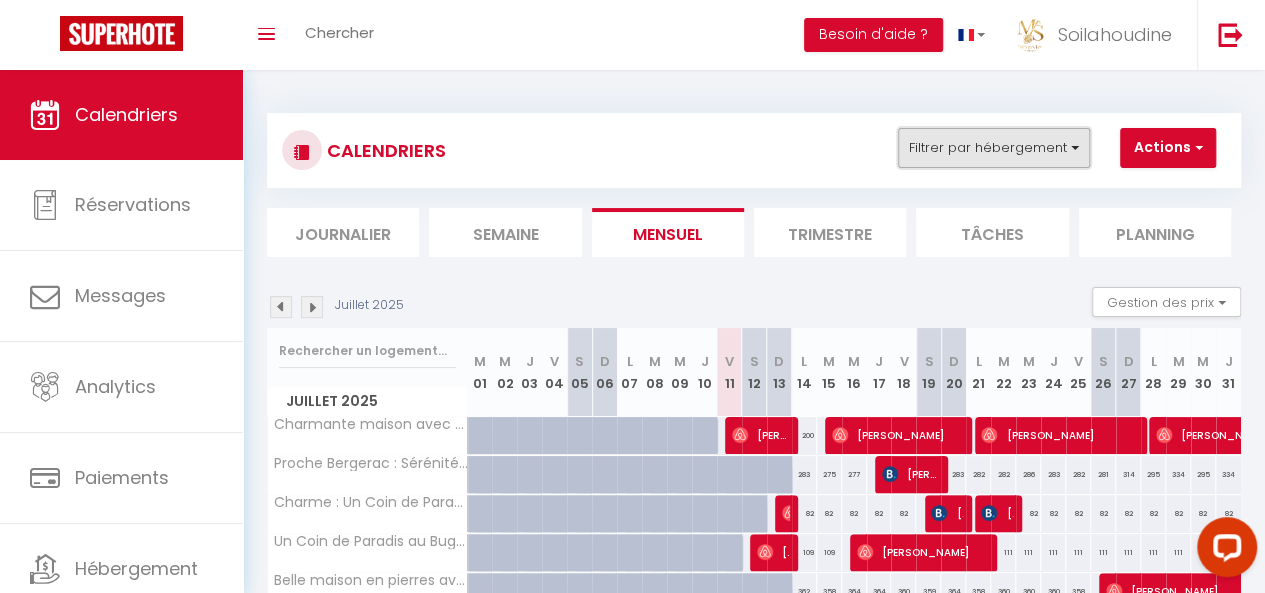 click on "Filtrer par hébergement" at bounding box center (994, 148) 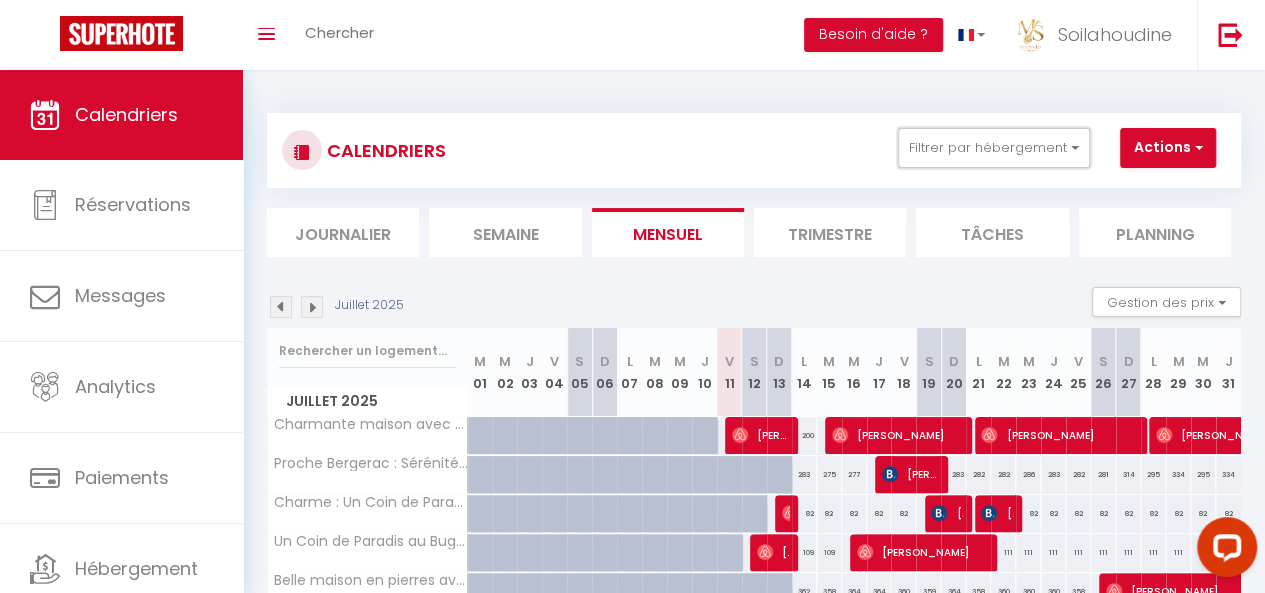 scroll, scrollTop: 421, scrollLeft: 0, axis: vertical 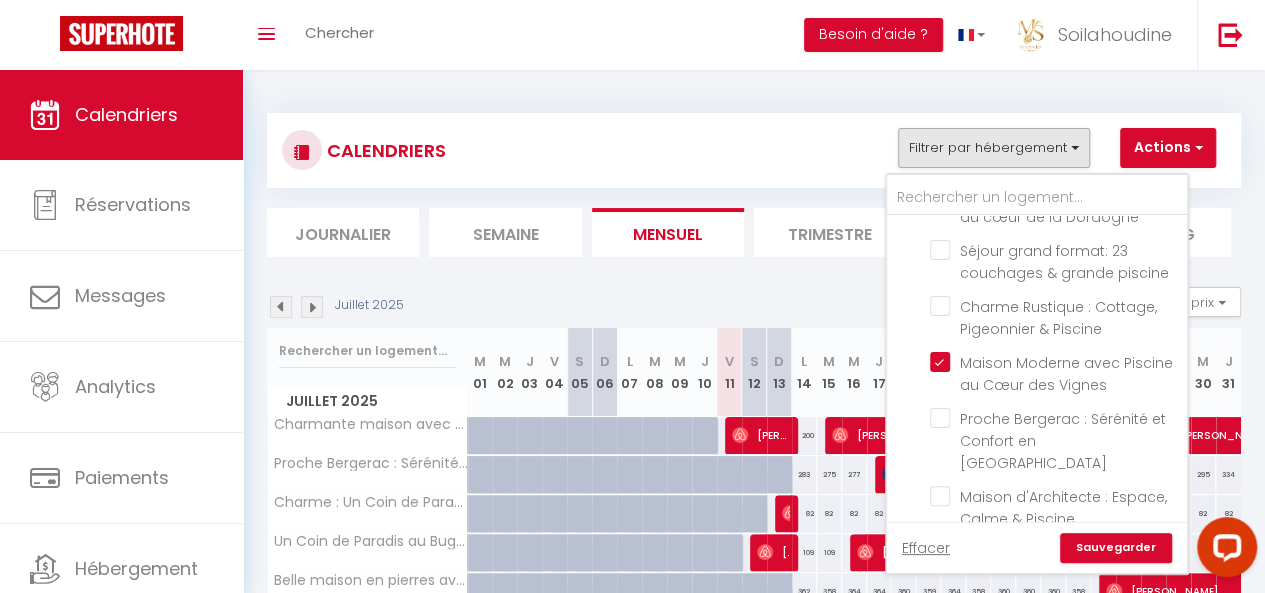 click on "Sauvegarder" at bounding box center [1116, 548] 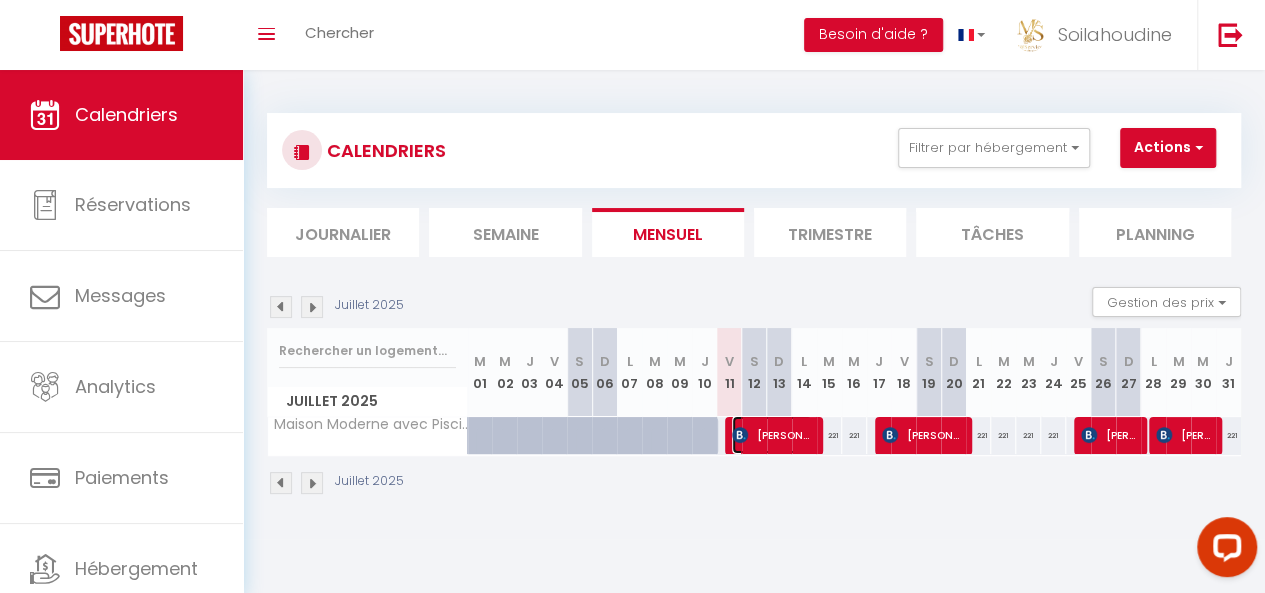 click on "[PERSON_NAME]" at bounding box center [772, 435] 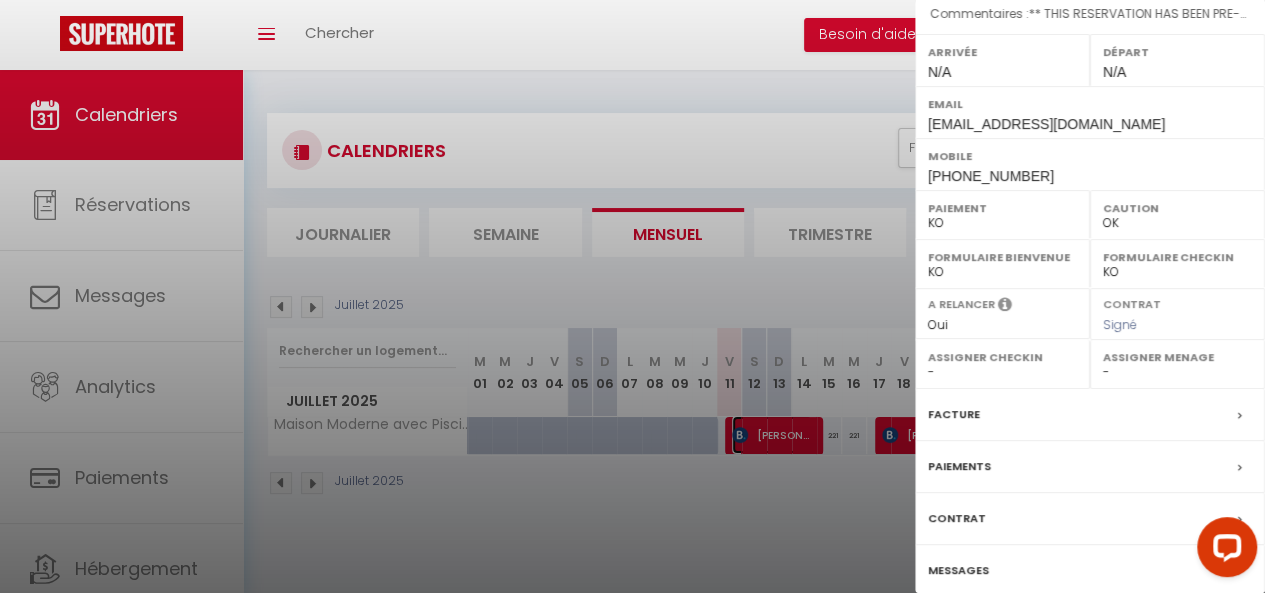 scroll, scrollTop: 354, scrollLeft: 0, axis: vertical 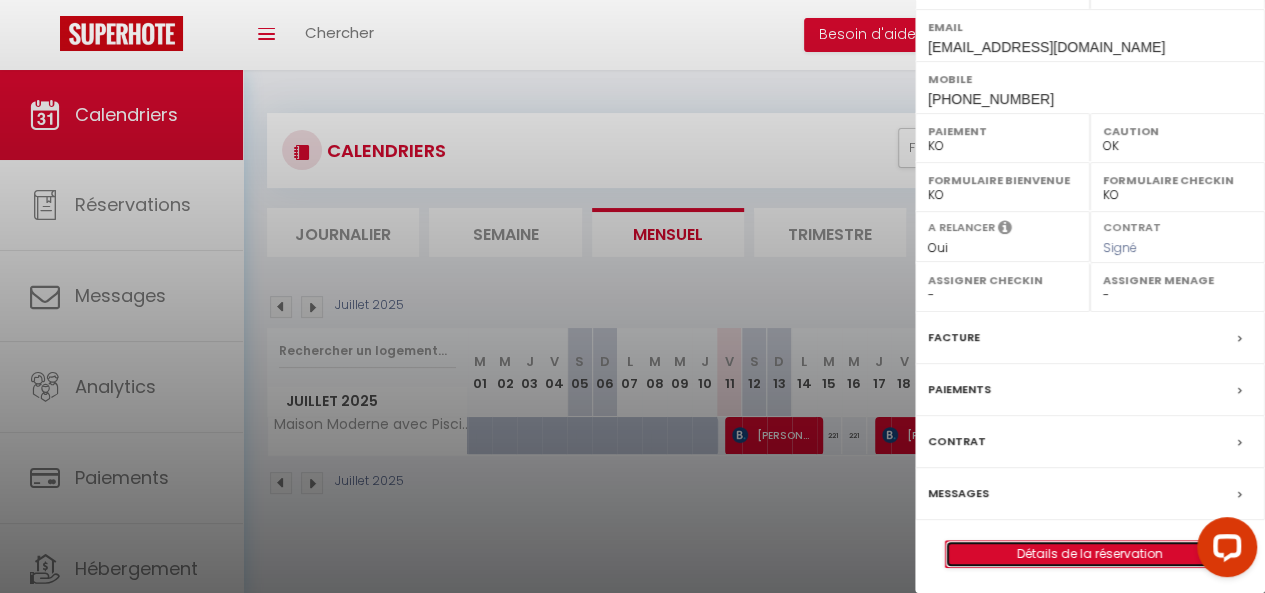 click on "Détails de la réservation" at bounding box center [1090, 554] 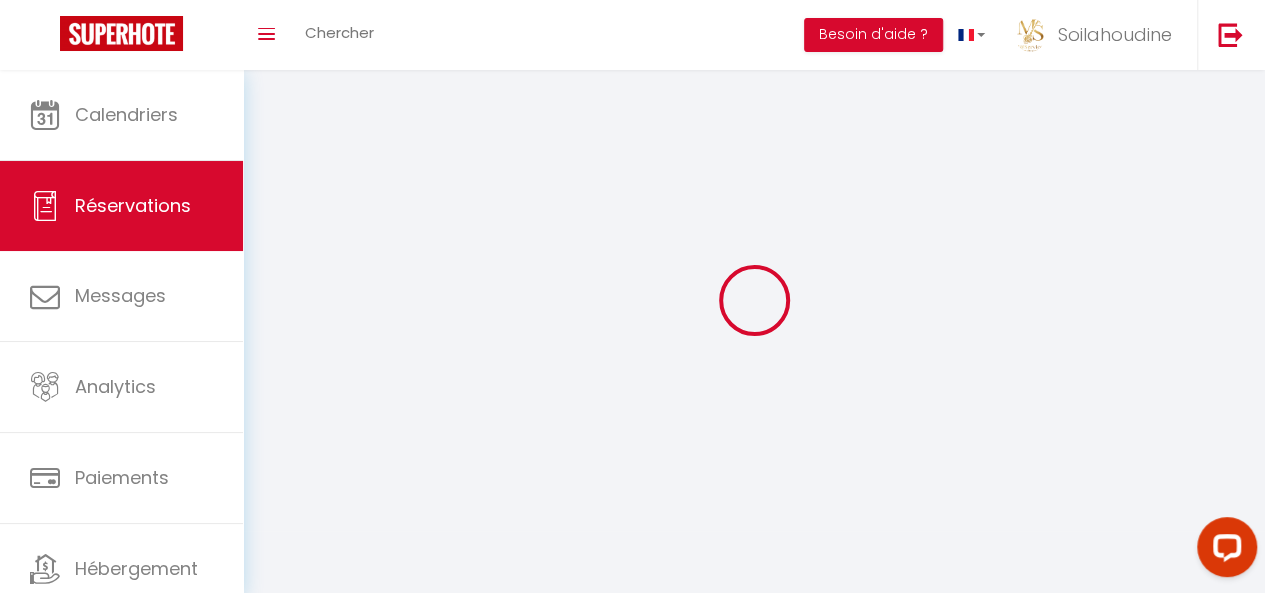 click at bounding box center [754, 300] 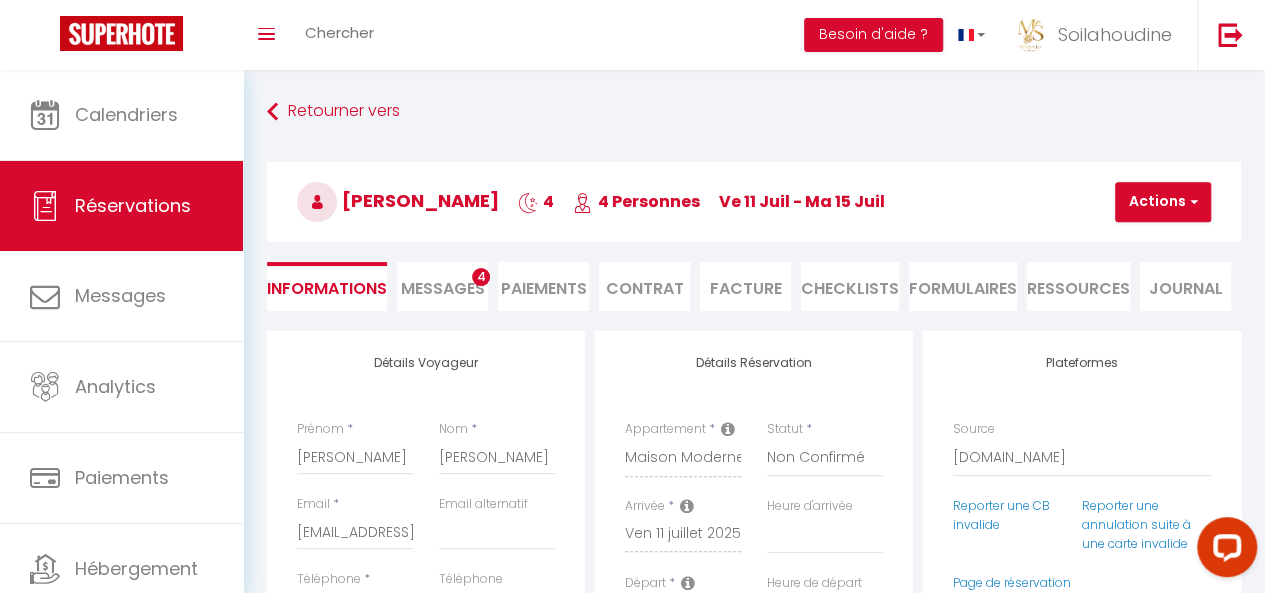 type on "125" 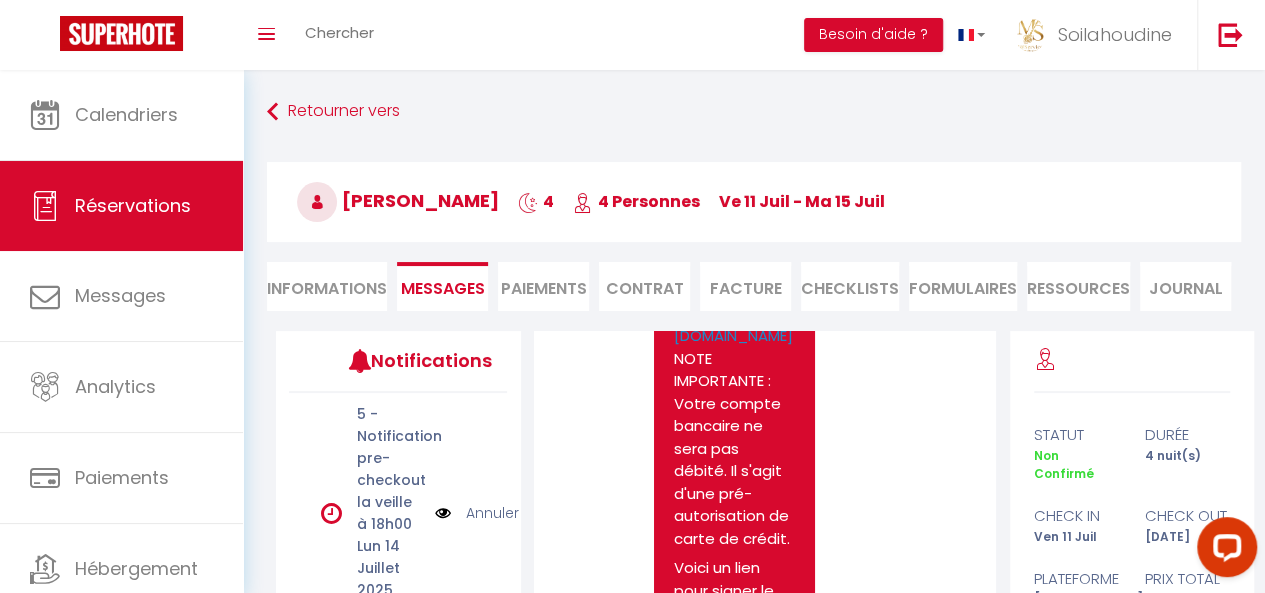 scroll, scrollTop: 4100, scrollLeft: 0, axis: vertical 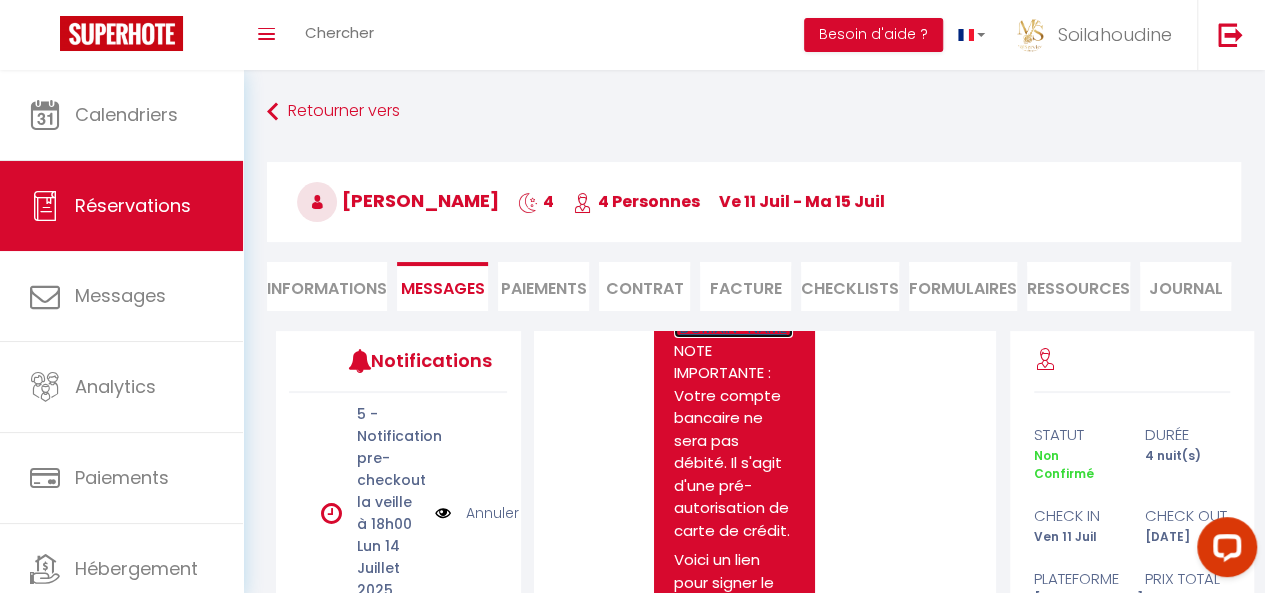 click on "[URL][DOMAIN_NAME]" at bounding box center (733, 317) 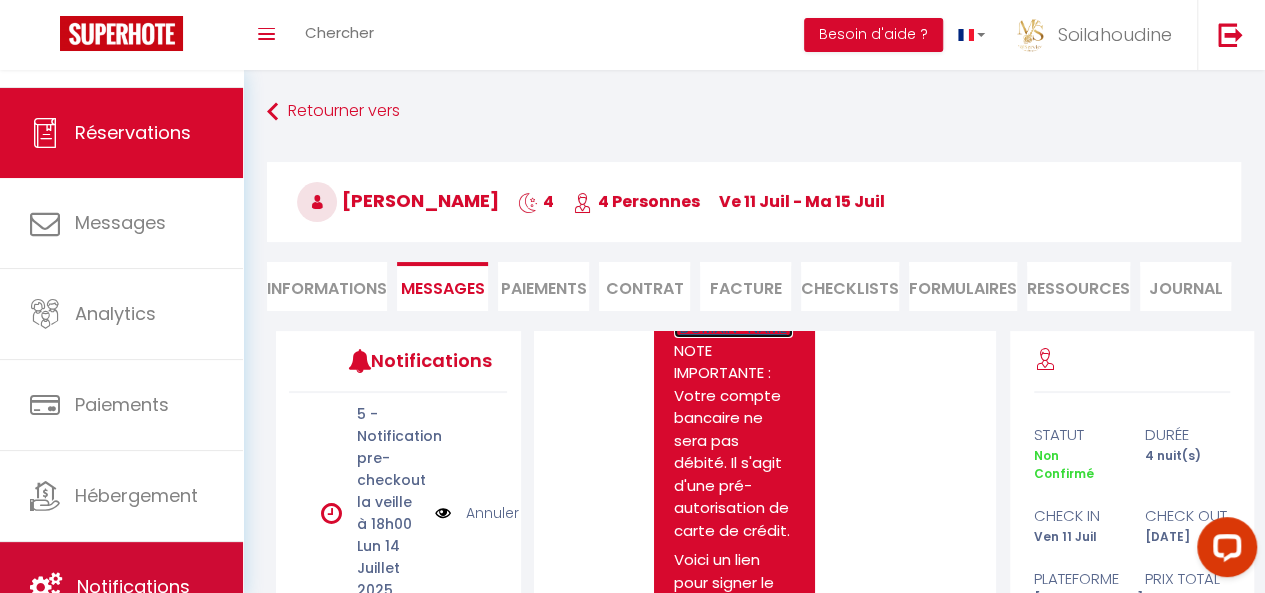 scroll, scrollTop: 107, scrollLeft: 0, axis: vertical 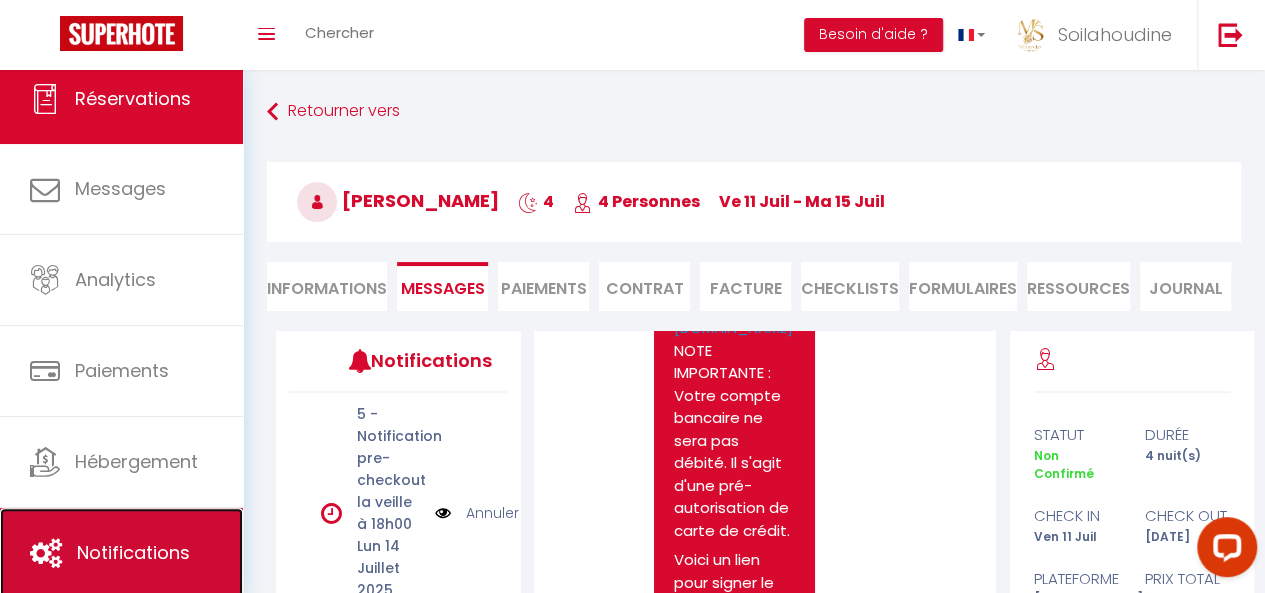 click on "Notifications" at bounding box center [133, 552] 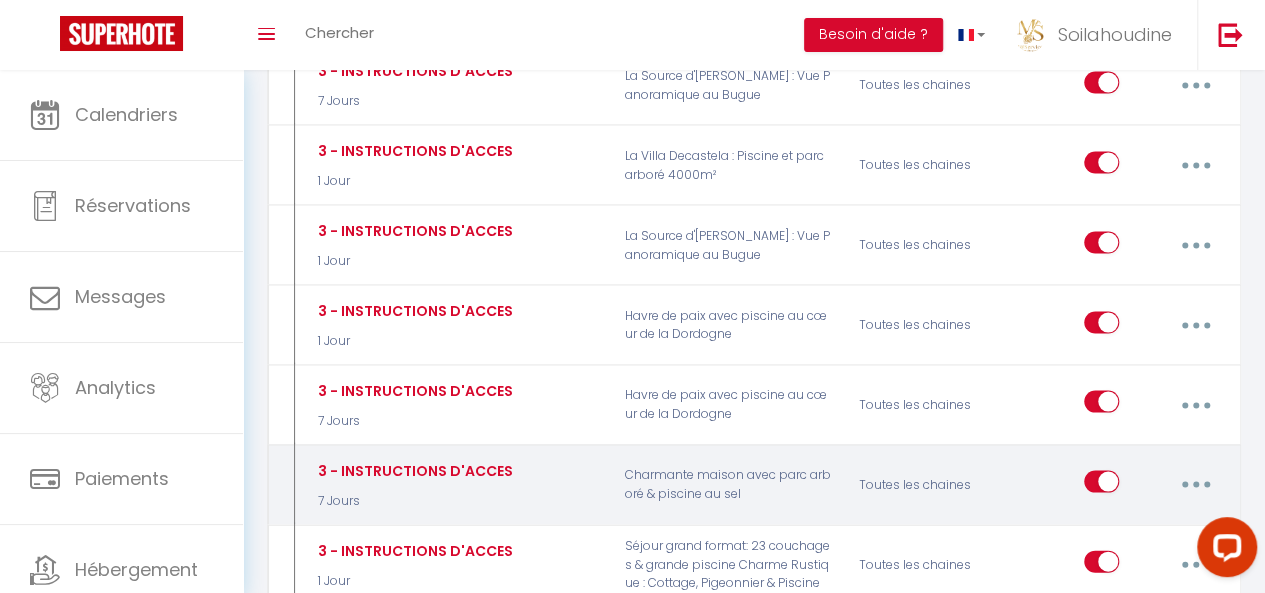 scroll, scrollTop: 1900, scrollLeft: 0, axis: vertical 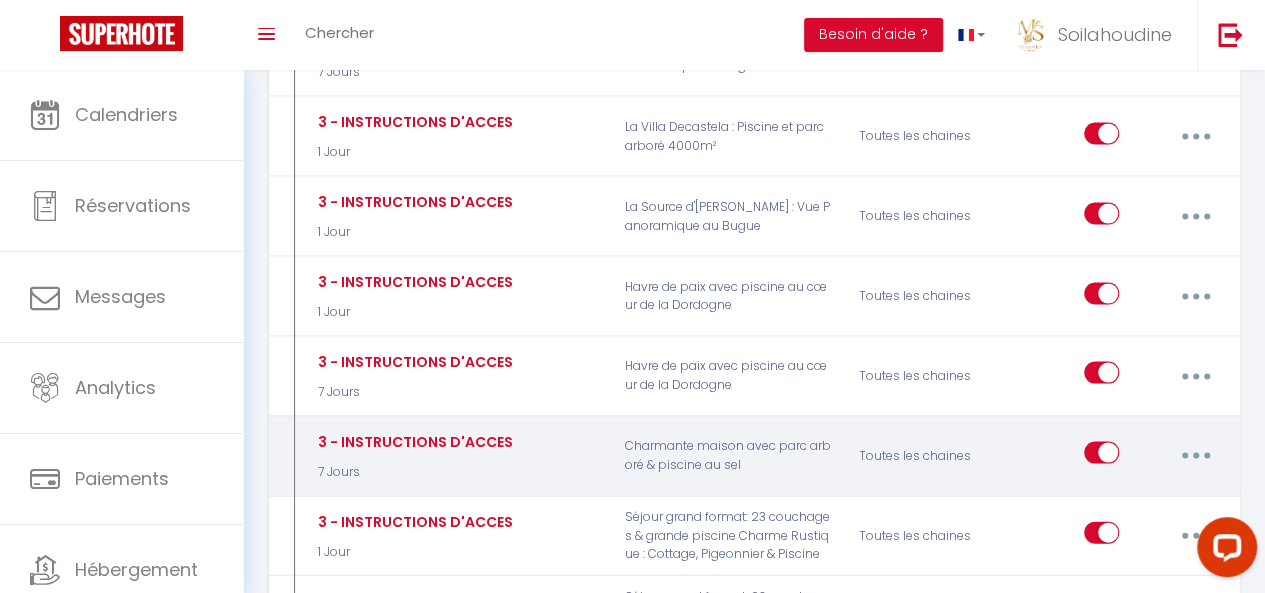 click at bounding box center [1195, 456] 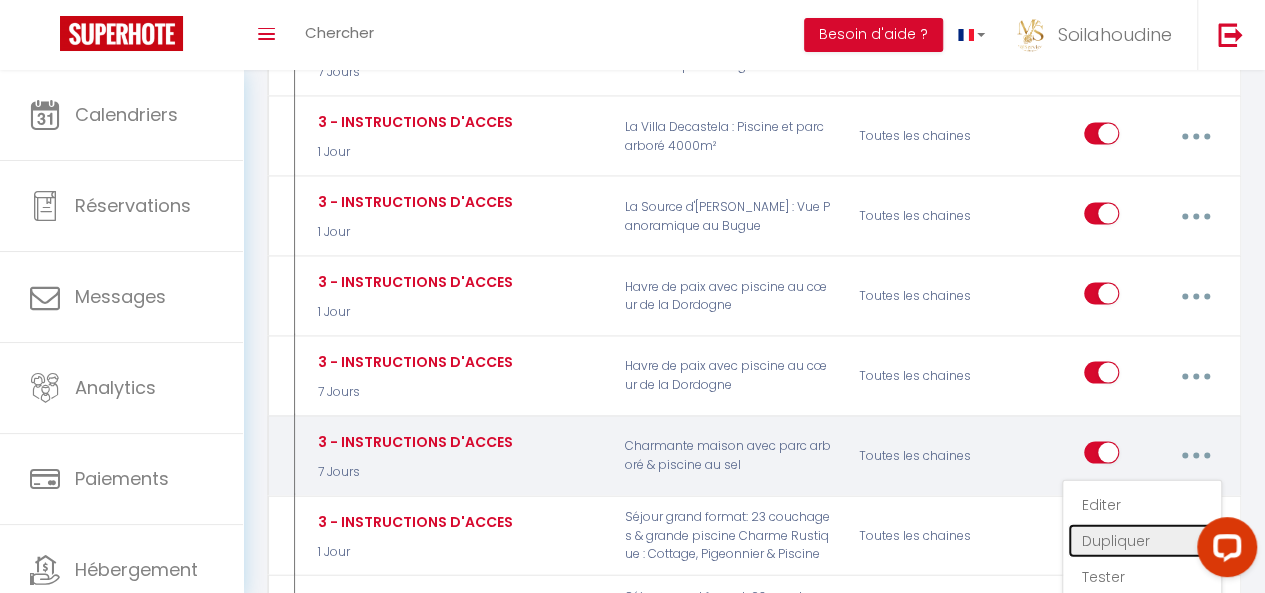 click on "Dupliquer" at bounding box center [1142, 541] 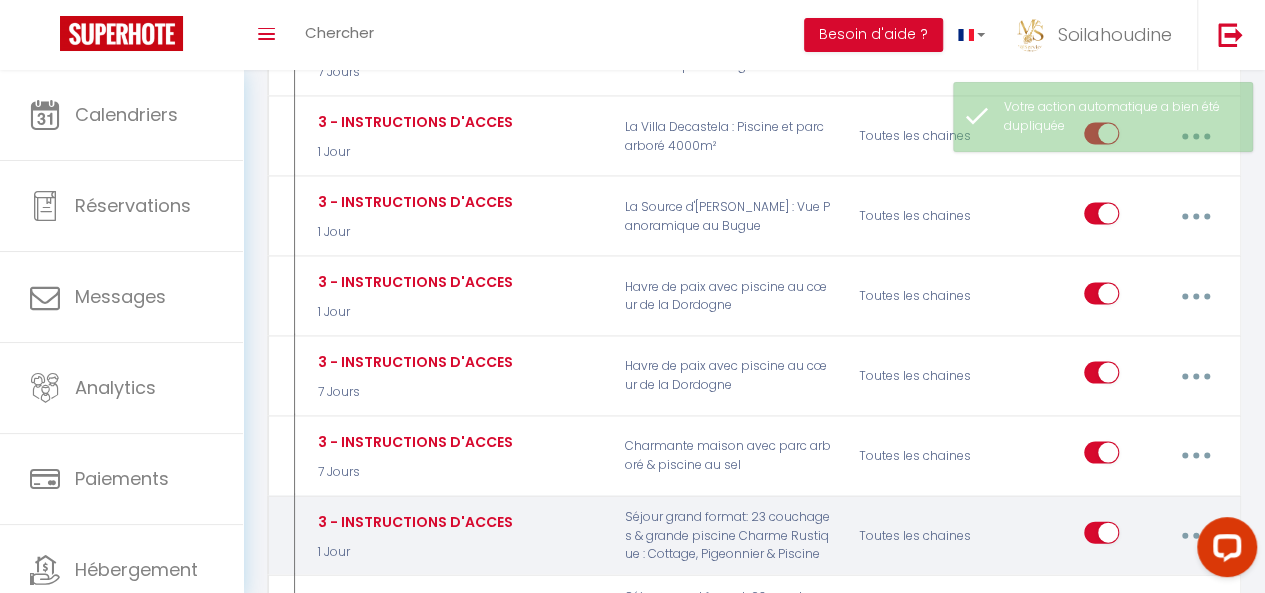 checkbox on "false" 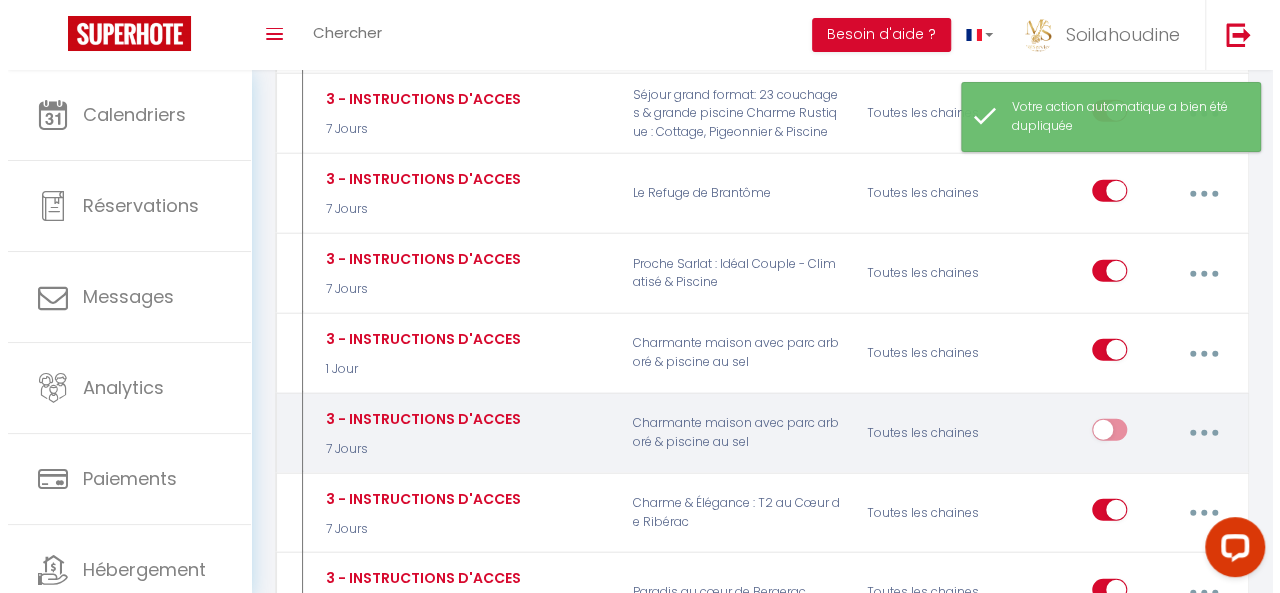 scroll, scrollTop: 2400, scrollLeft: 0, axis: vertical 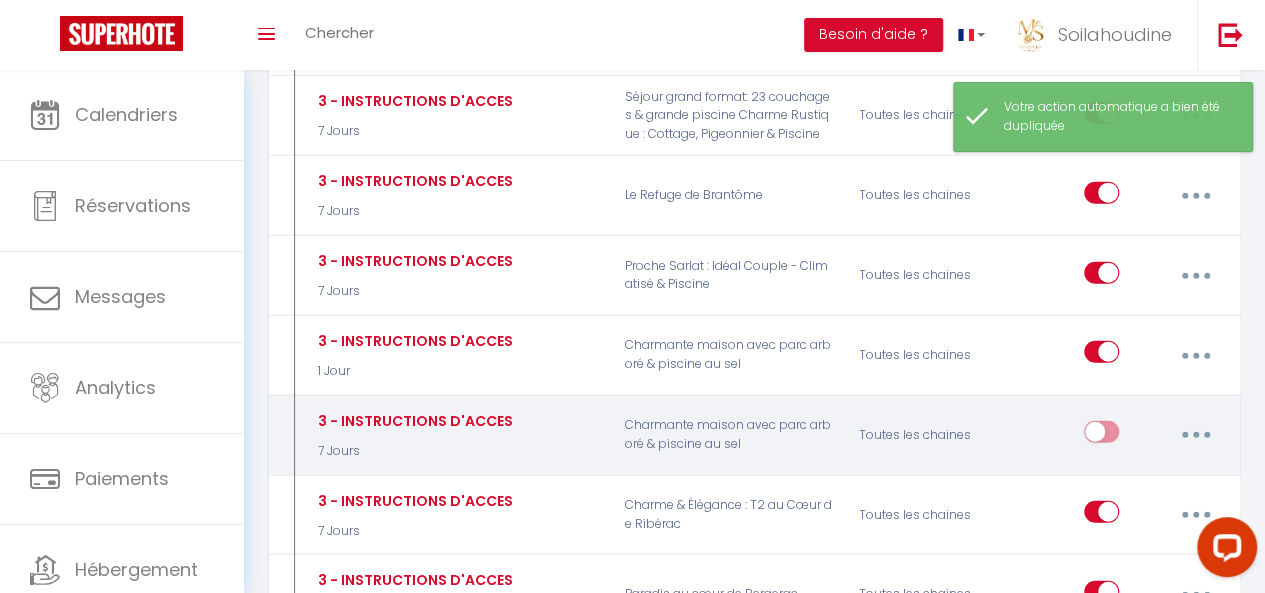 click at bounding box center [1195, 435] 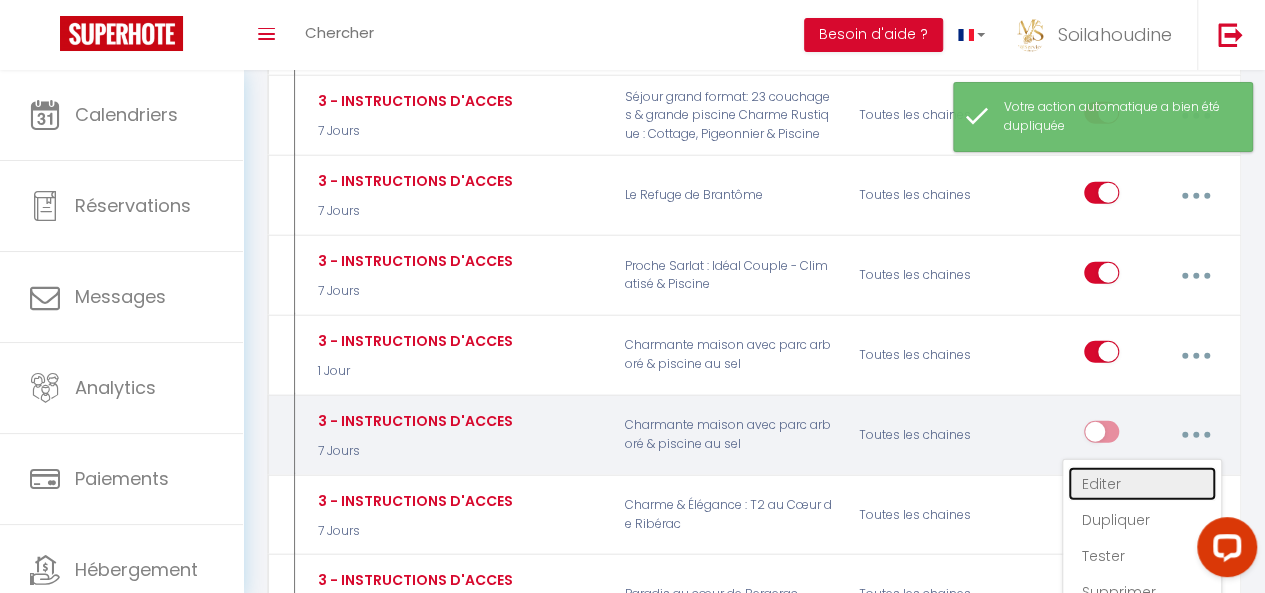 click on "Editer" at bounding box center [1142, 484] 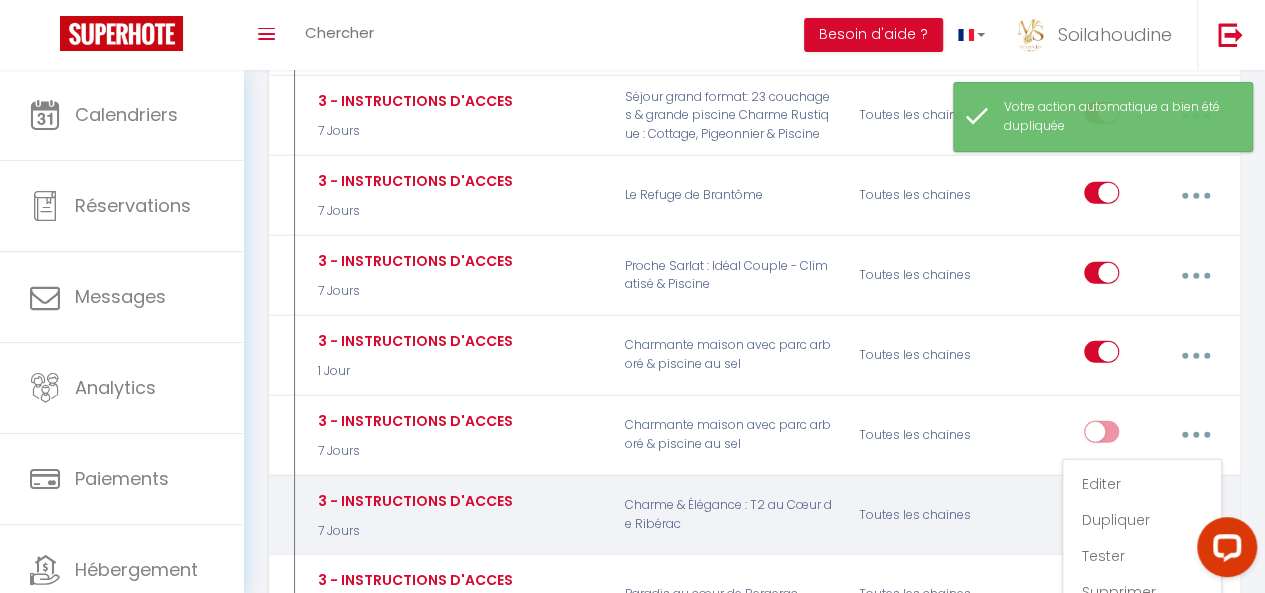 type on "3 - INSTRUCTIONS D'ACCES" 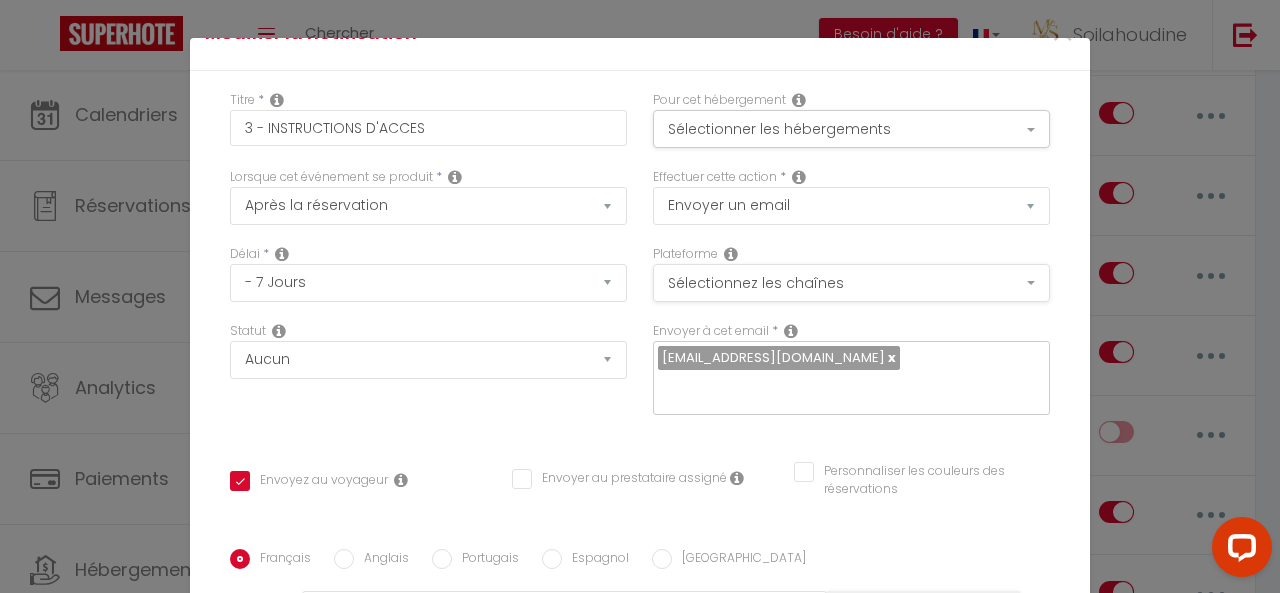 scroll, scrollTop: 0, scrollLeft: 0, axis: both 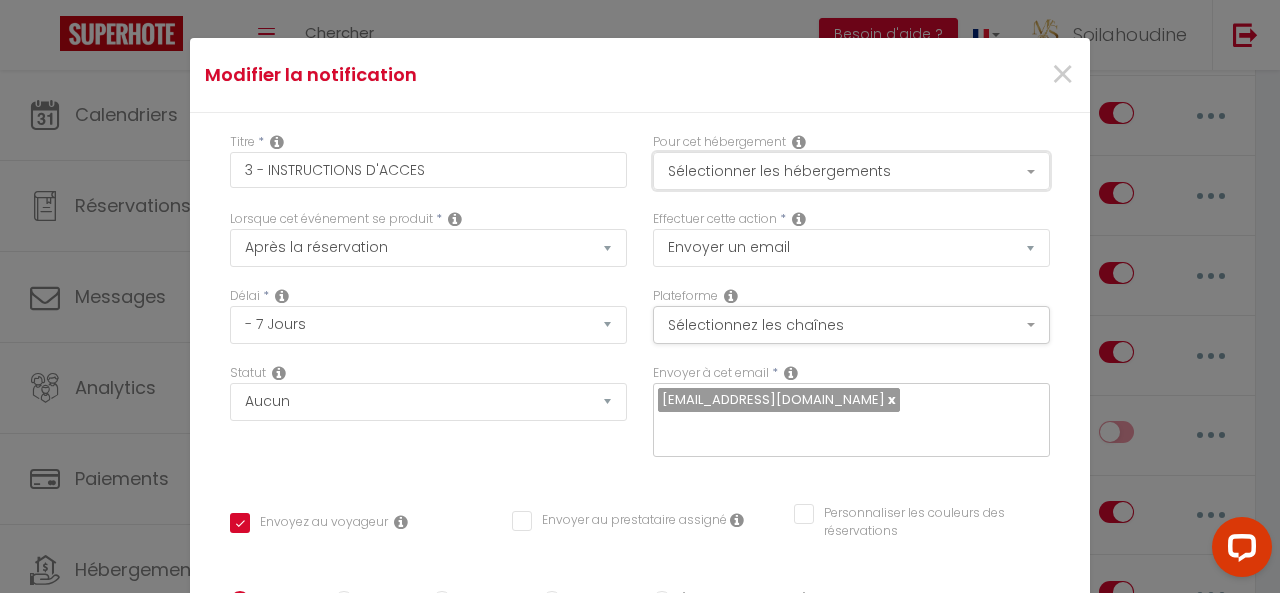 click on "Sélectionner les hébergements" at bounding box center [851, 171] 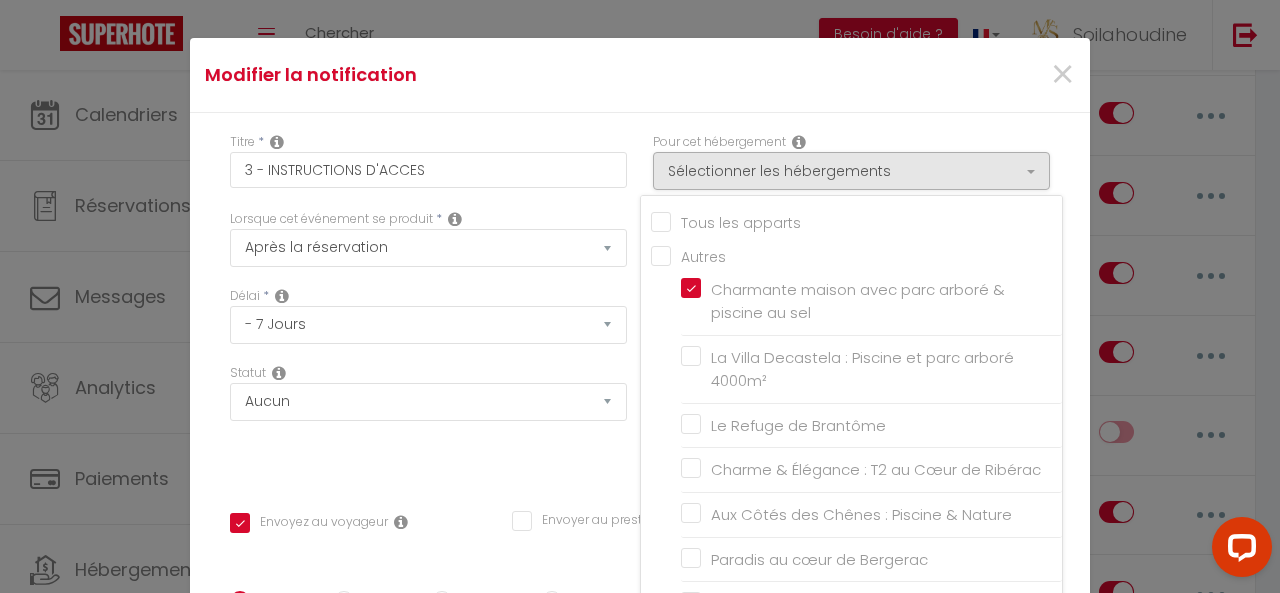 click on "Charmante maison avec parc arboré & piscine au sel" at bounding box center (875, 301) 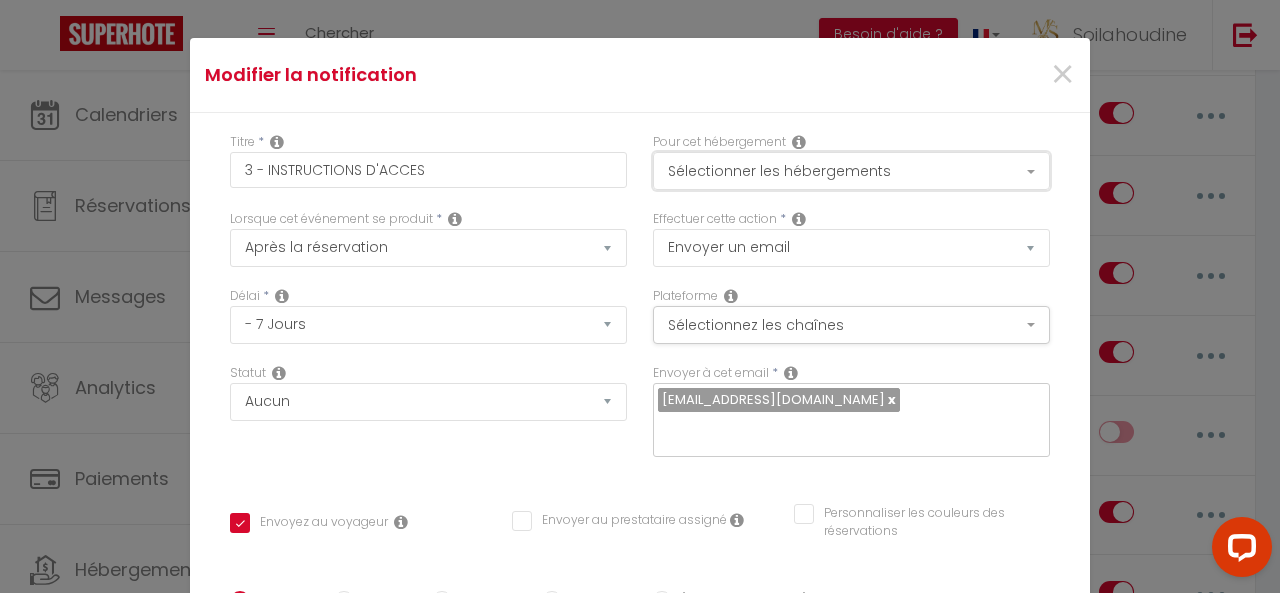 click on "Sélectionner les hébergements" at bounding box center [851, 171] 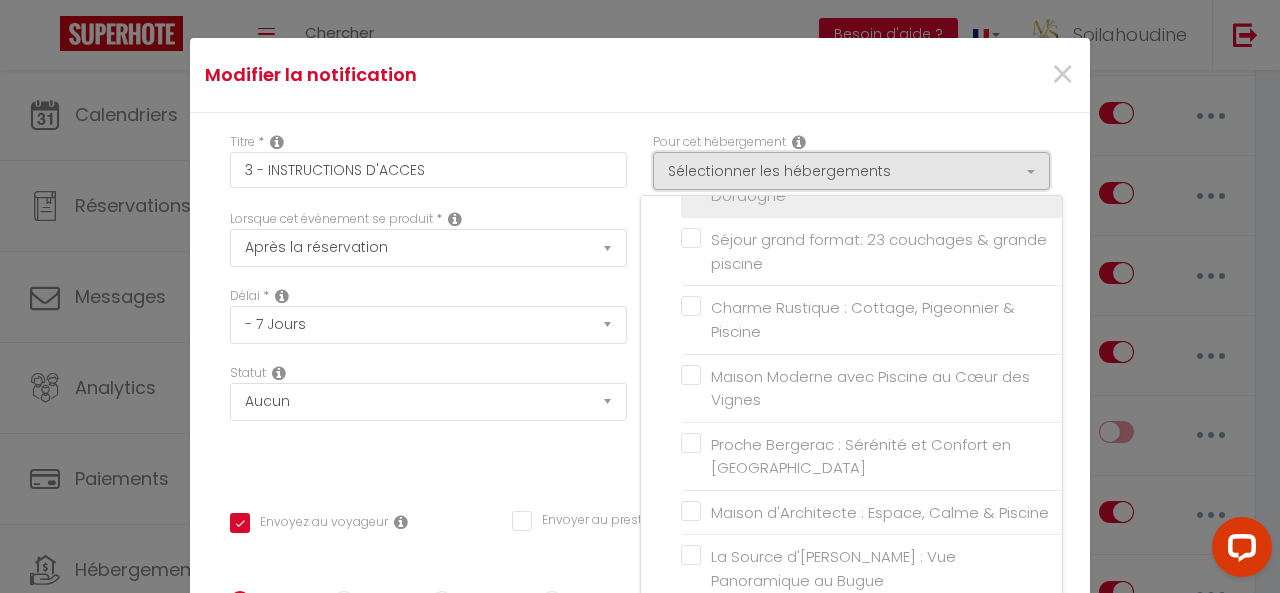 scroll, scrollTop: 600, scrollLeft: 0, axis: vertical 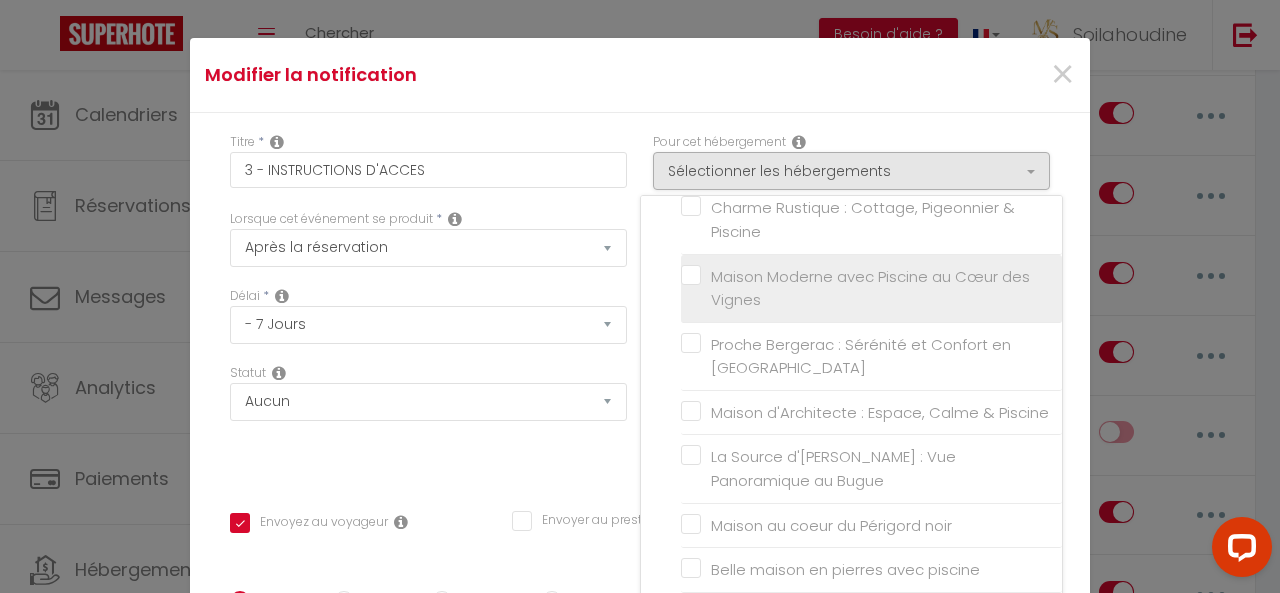 click on "Maison Moderne avec Piscine au Cœur des Vignes" at bounding box center (875, 288) 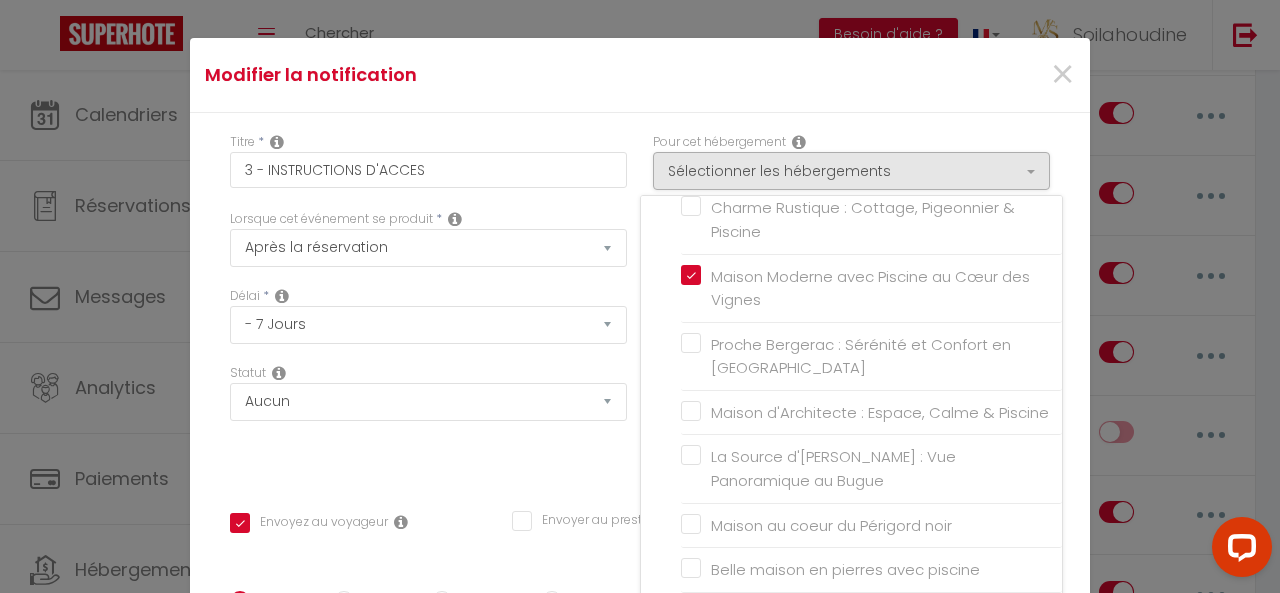 checkbox on "true" 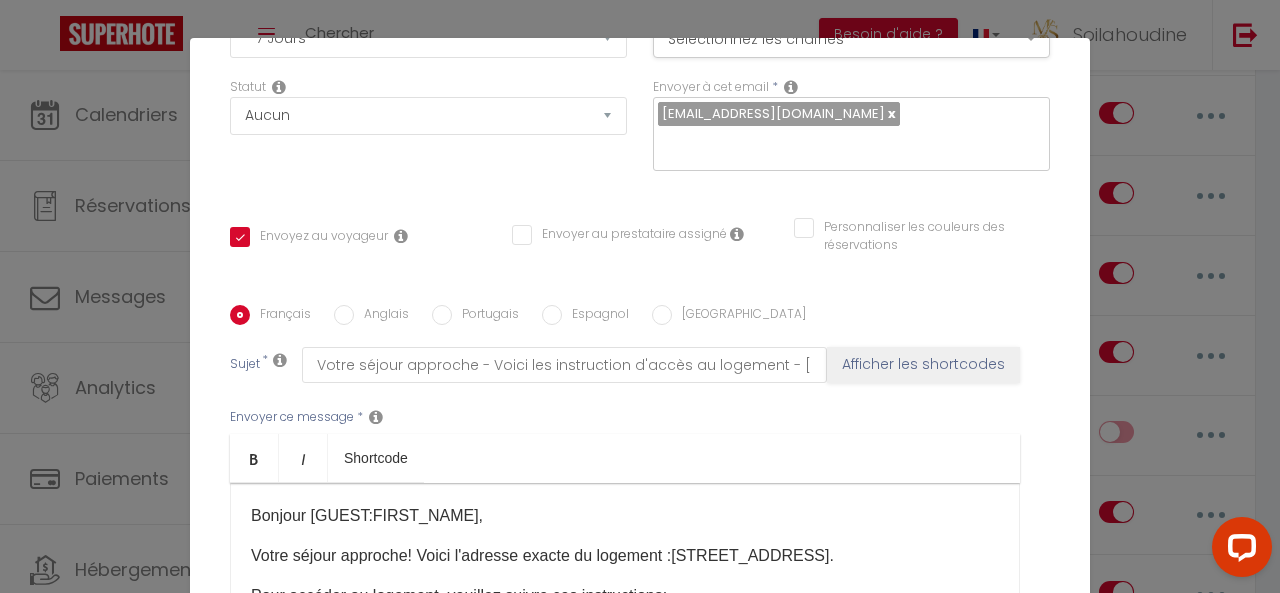 scroll, scrollTop: 400, scrollLeft: 0, axis: vertical 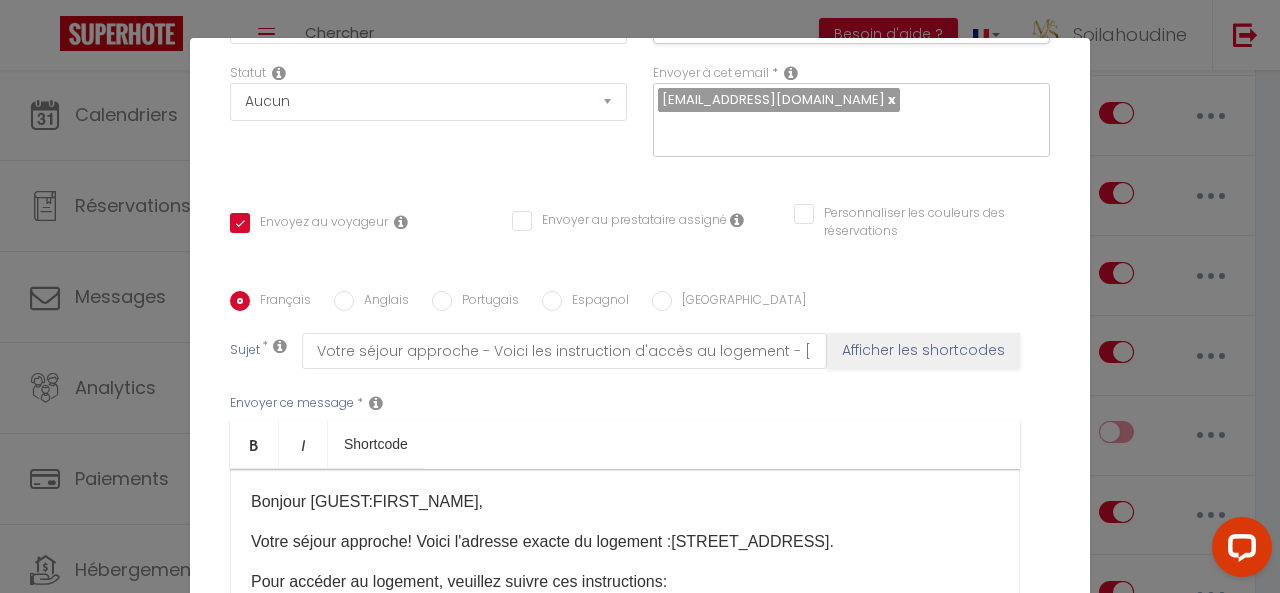 drag, startPoint x: 674, startPoint y: 543, endPoint x: 393, endPoint y: 566, distance: 281.9397 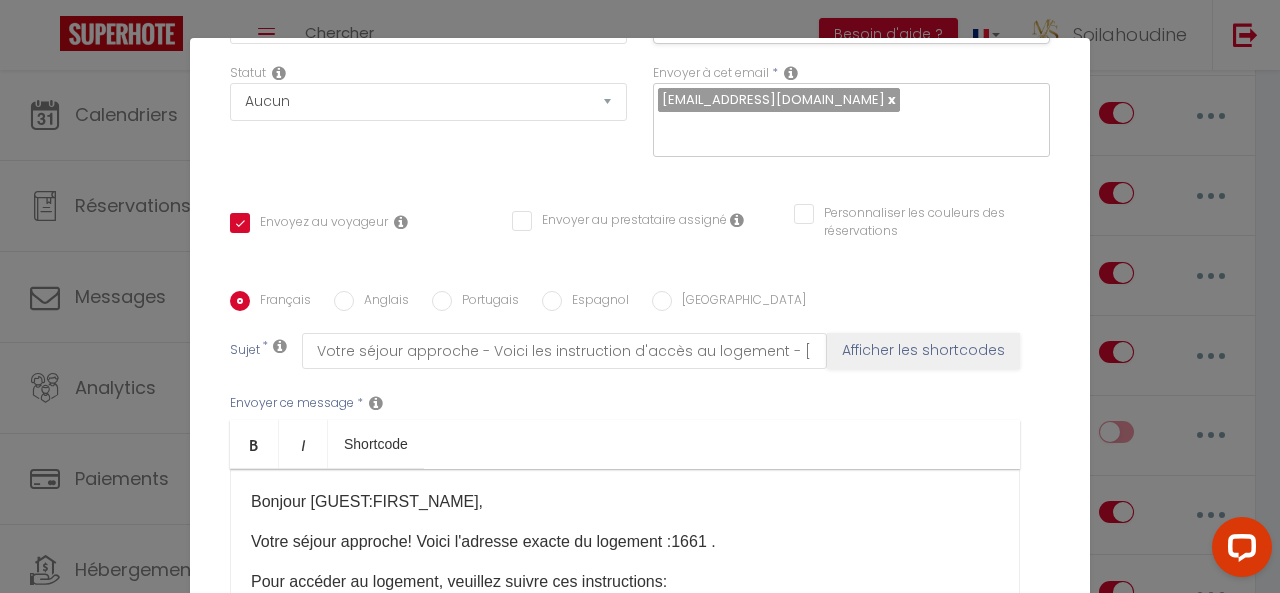 scroll, scrollTop: 496, scrollLeft: 0, axis: vertical 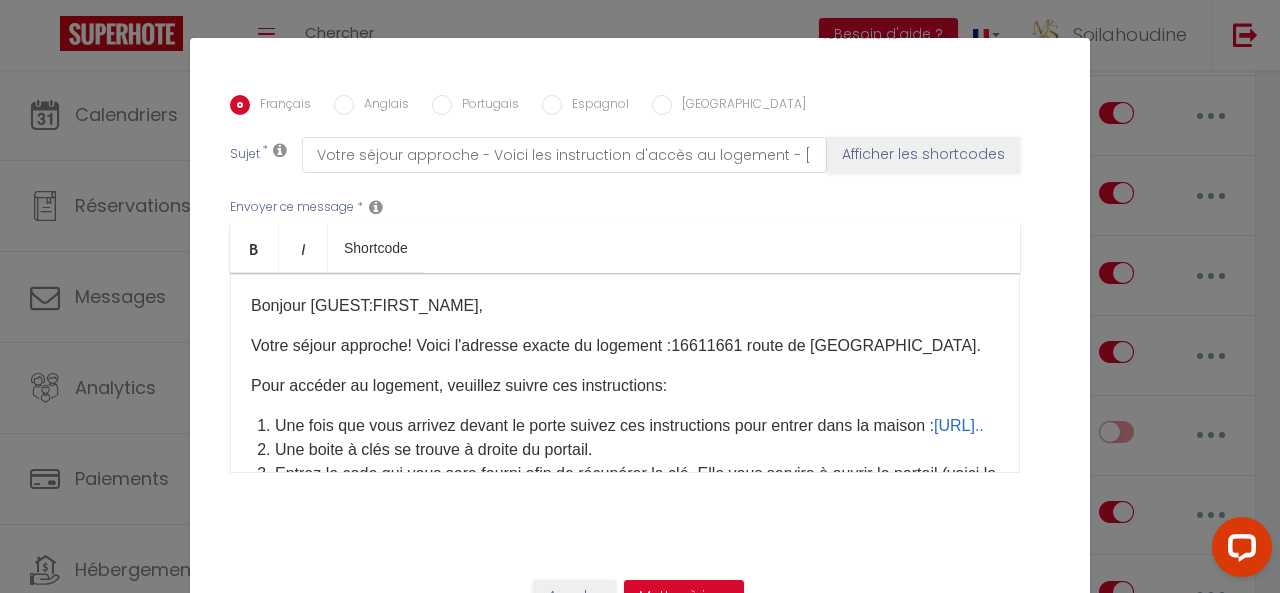 click on "Votre séjour approche! Voici l'adresse exacte du logement :[STREET_ADDRESS] ​ ." at bounding box center [625, 346] 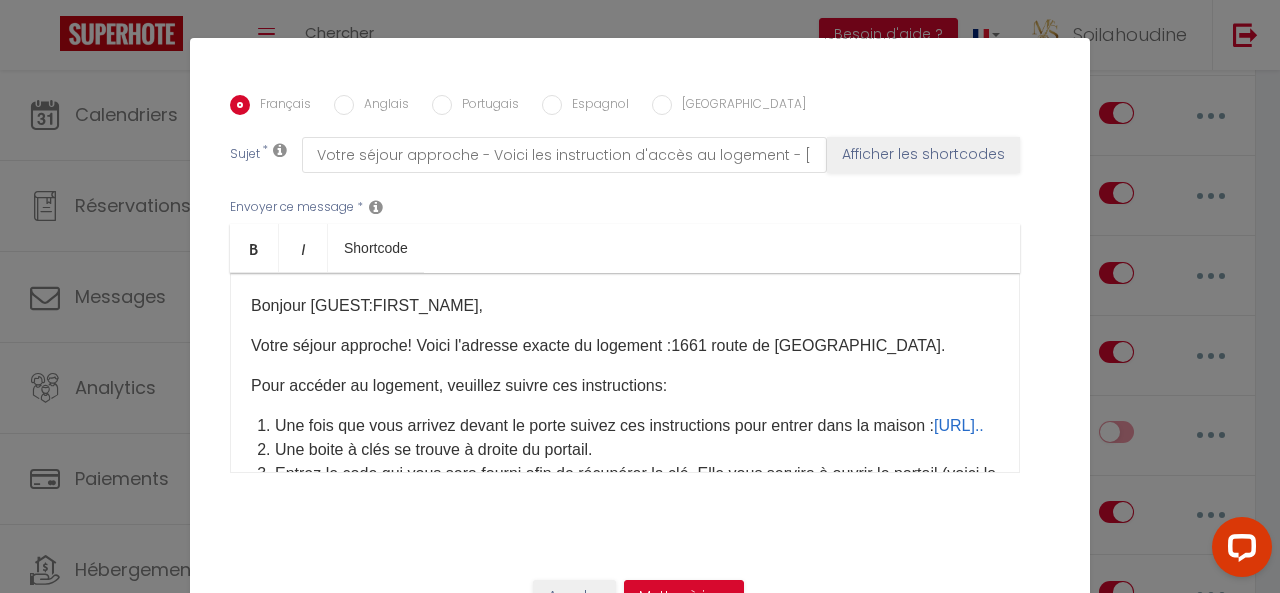 click on "Votre séjour approche! Voici l'adresse exacte du logement : [STREET_ADDRESS] ​ ." at bounding box center (625, 346) 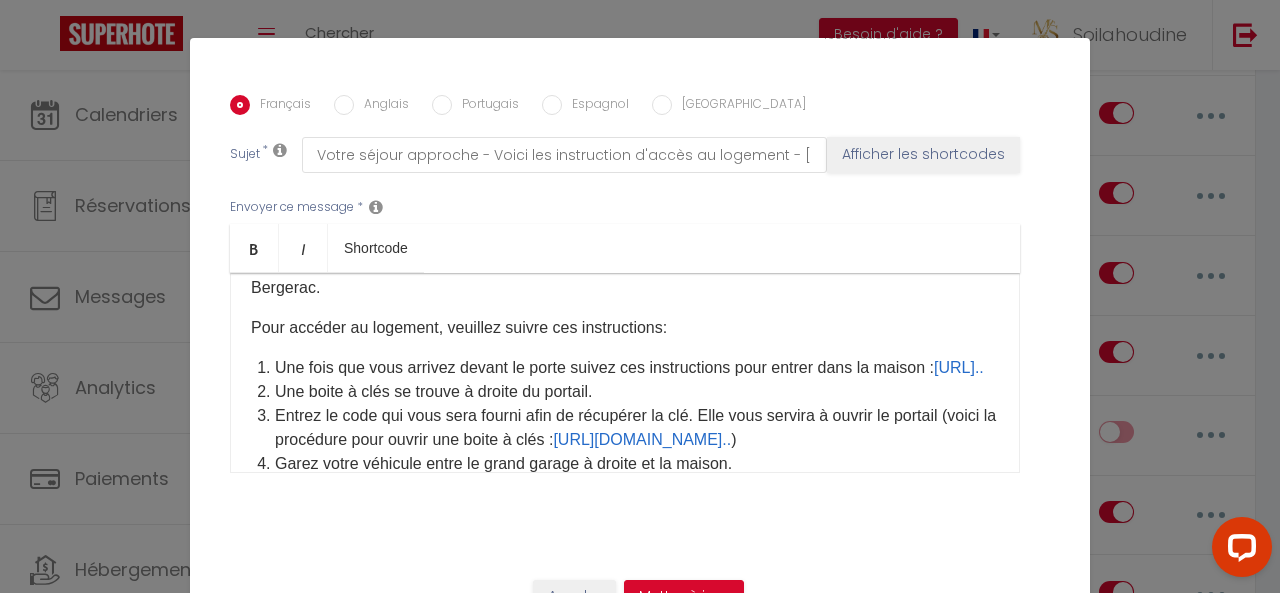 scroll, scrollTop: 100, scrollLeft: 0, axis: vertical 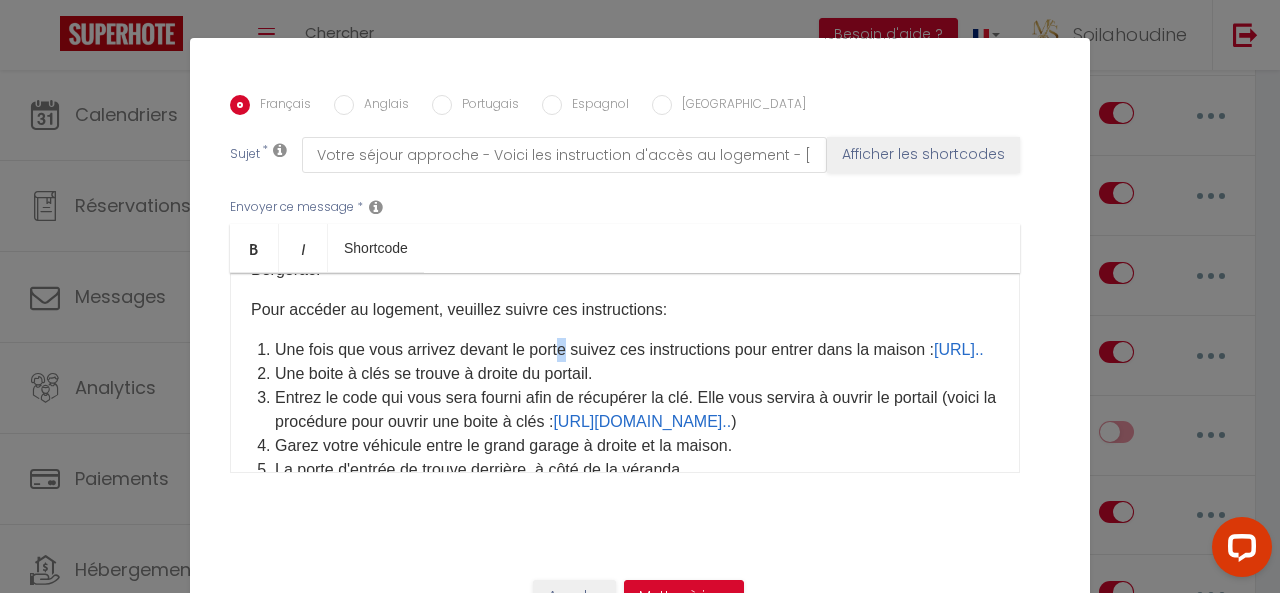 click on "Une fois que vous arrivez devant le porte suivez ces instructions pour entrer dans la maison :  [URL].." at bounding box center [637, 350] 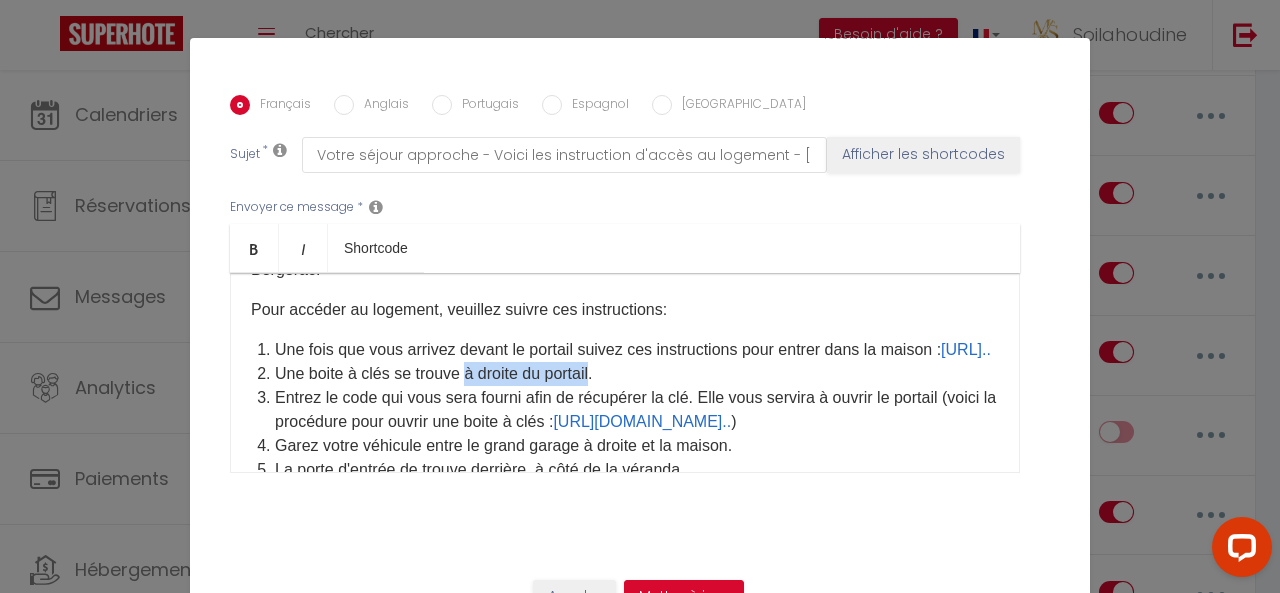 drag, startPoint x: 588, startPoint y: 403, endPoint x: 458, endPoint y: 403, distance: 130 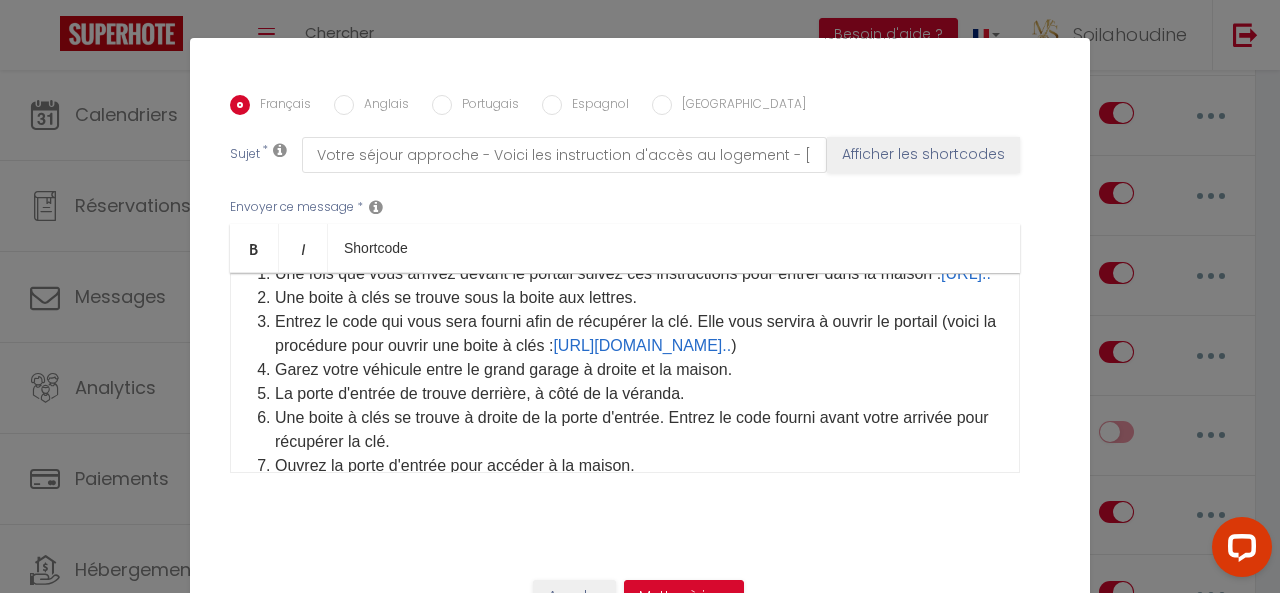 scroll, scrollTop: 200, scrollLeft: 0, axis: vertical 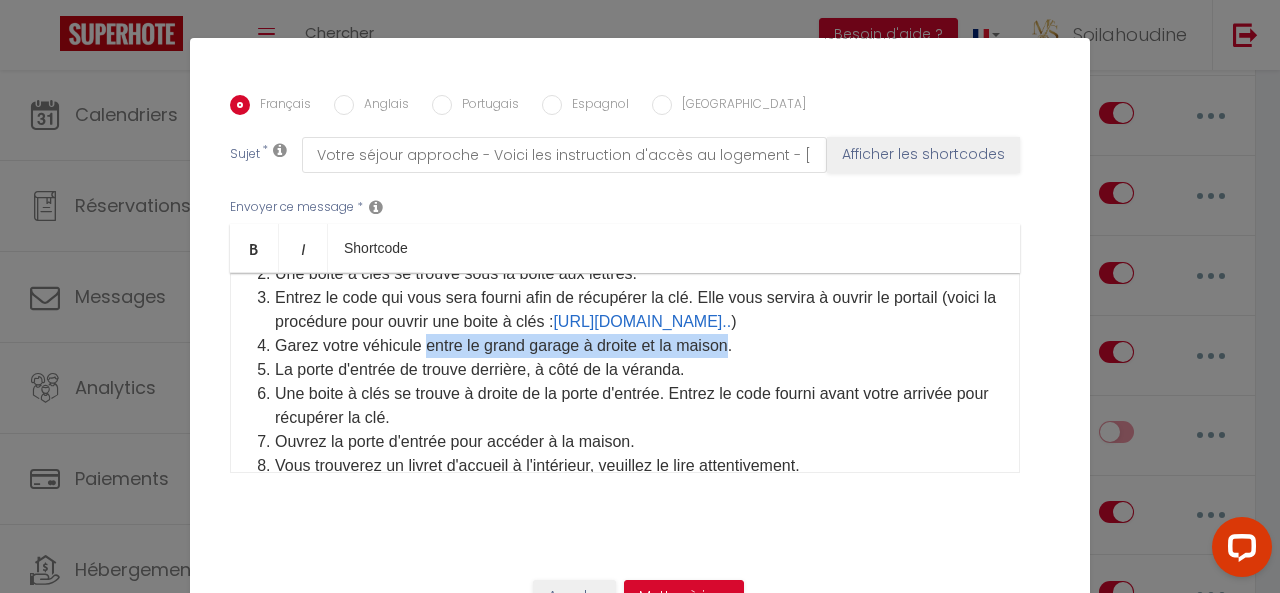 drag, startPoint x: 424, startPoint y: 371, endPoint x: 727, endPoint y: 370, distance: 303.00165 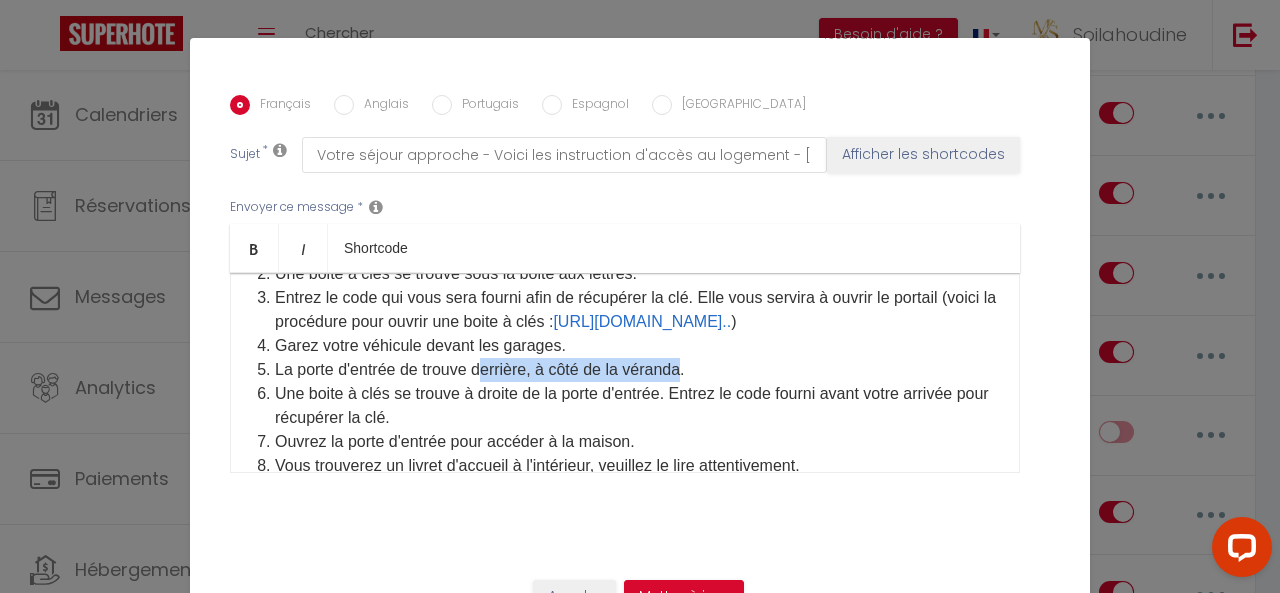 drag, startPoint x: 686, startPoint y: 391, endPoint x: 474, endPoint y: 391, distance: 212 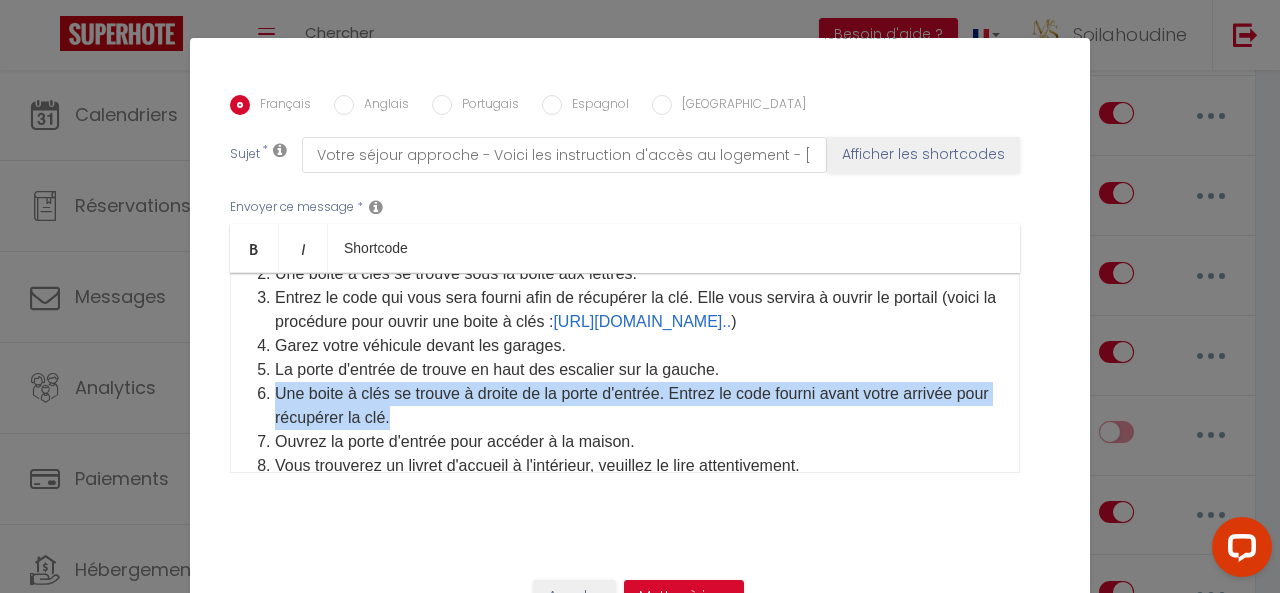 drag, startPoint x: 484, startPoint y: 443, endPoint x: 258, endPoint y: 427, distance: 226.56566 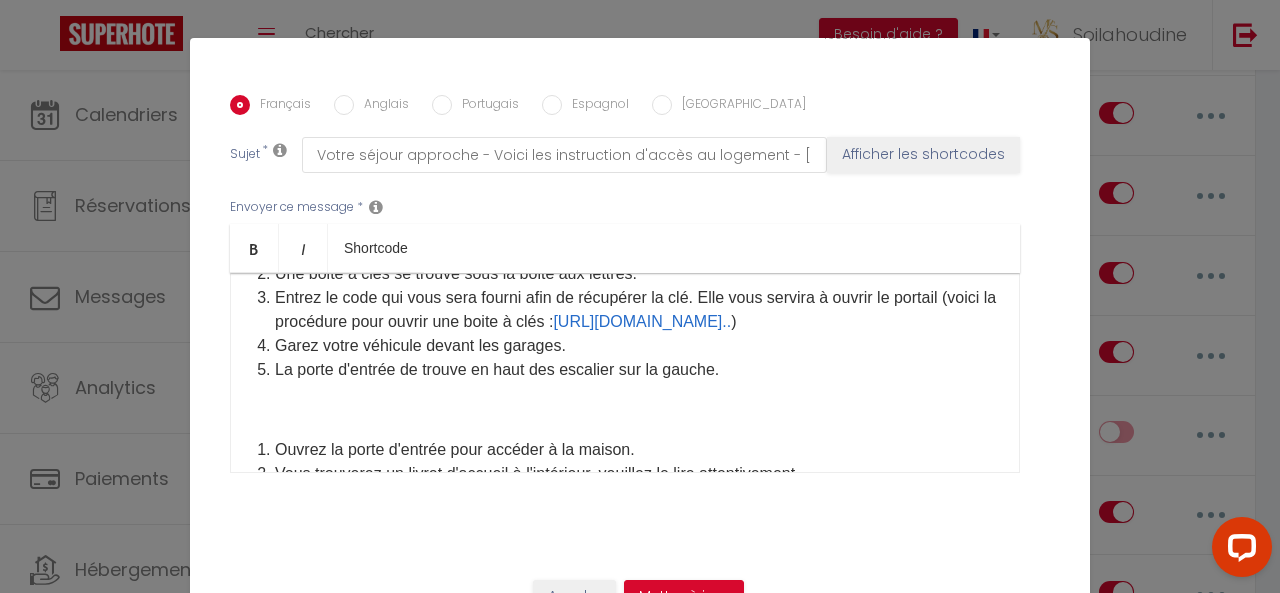 scroll, scrollTop: 232, scrollLeft: 0, axis: vertical 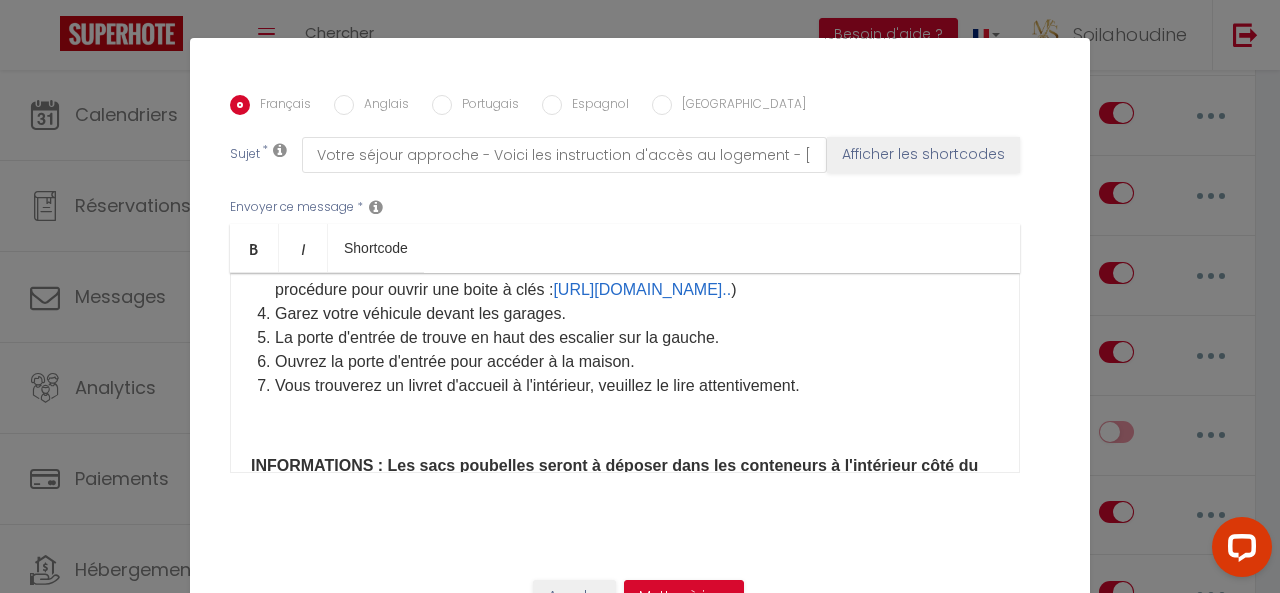 click on "Ouvrez la porte d'entrée pour accéder à la maison." at bounding box center (637, 362) 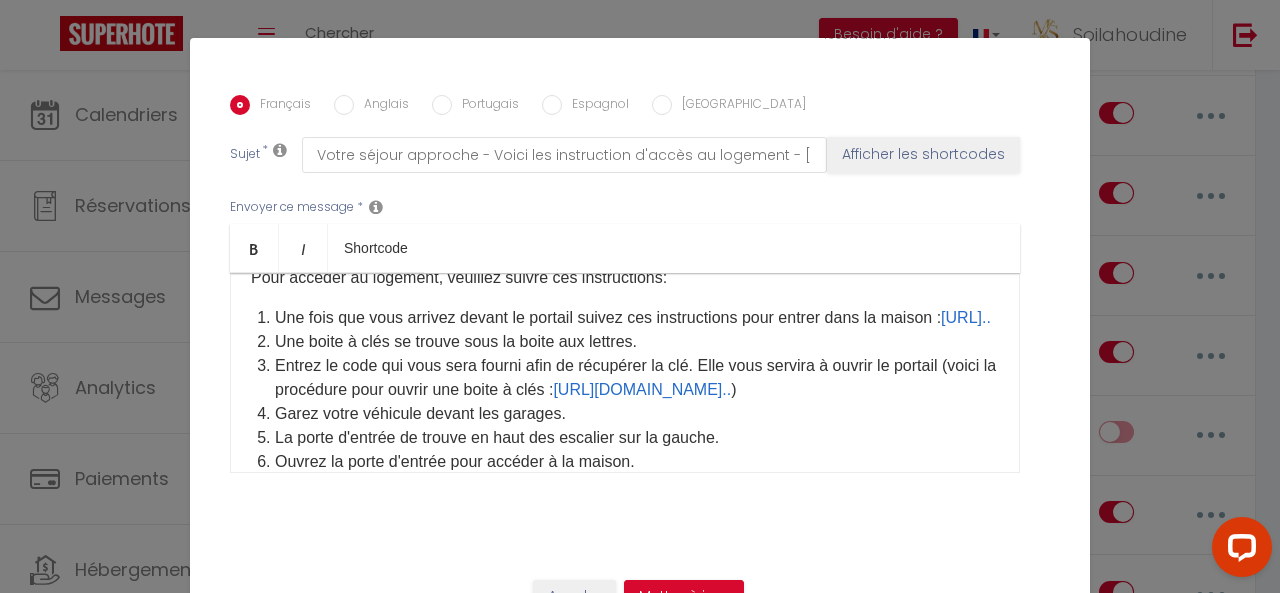 click on "Une boite à clés se trouve sous la boite aux lettres." at bounding box center (637, 342) 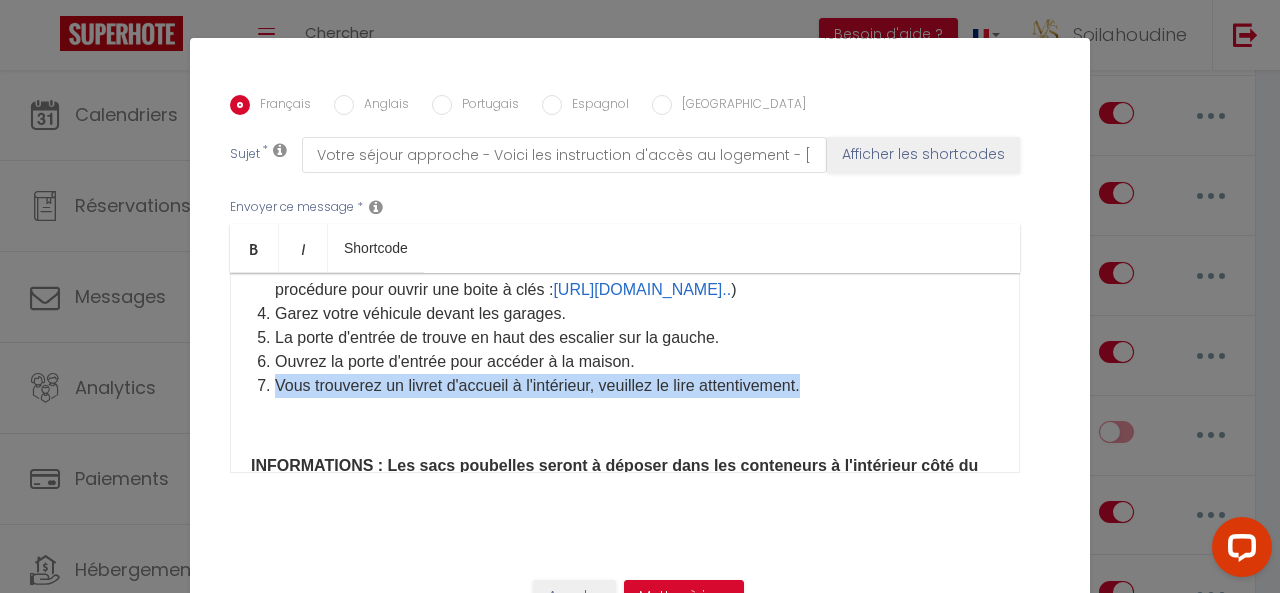 drag, startPoint x: 822, startPoint y: 408, endPoint x: 256, endPoint y: 414, distance: 566.0318 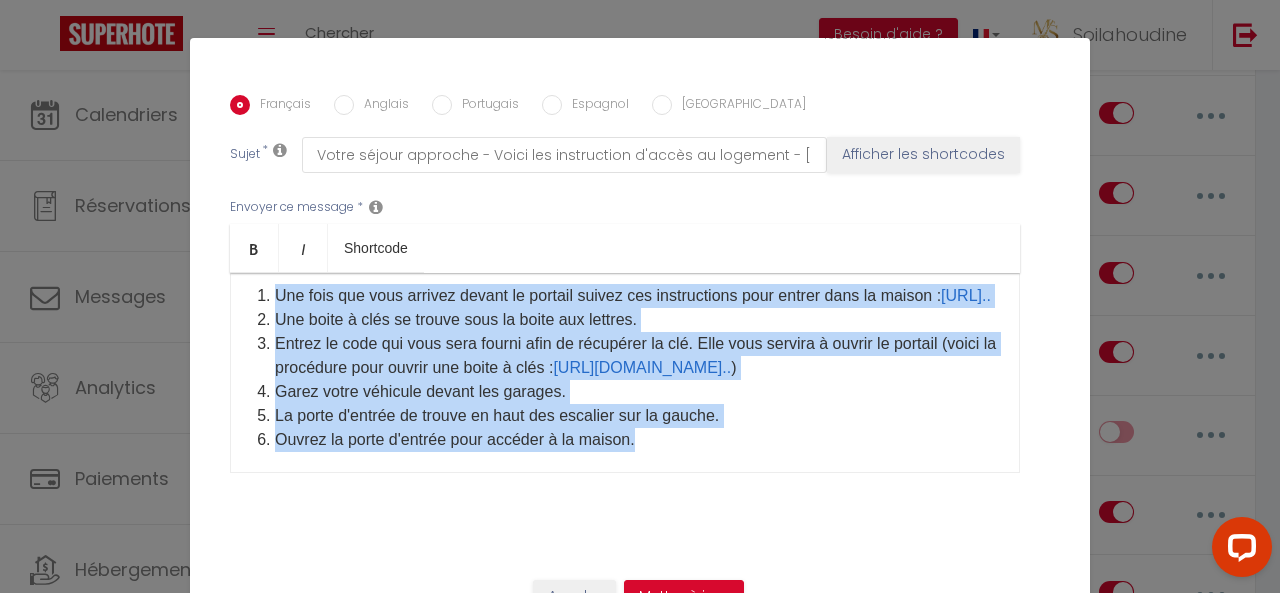 scroll, scrollTop: 32, scrollLeft: 0, axis: vertical 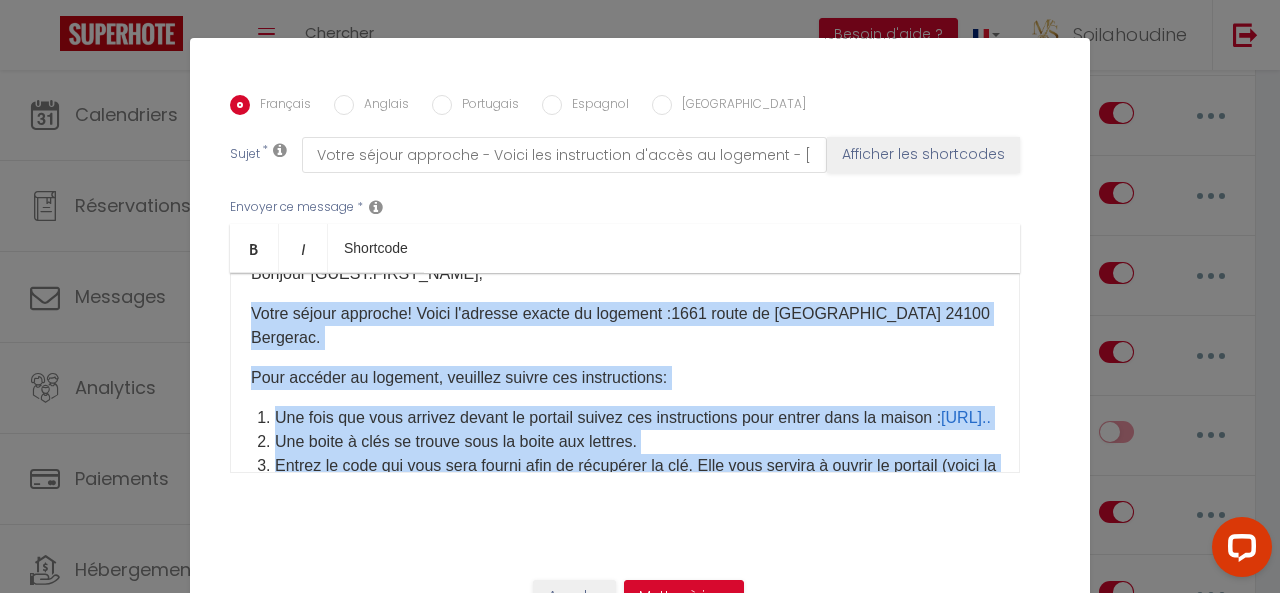 drag, startPoint x: 636, startPoint y: 387, endPoint x: 246, endPoint y: 317, distance: 396.23227 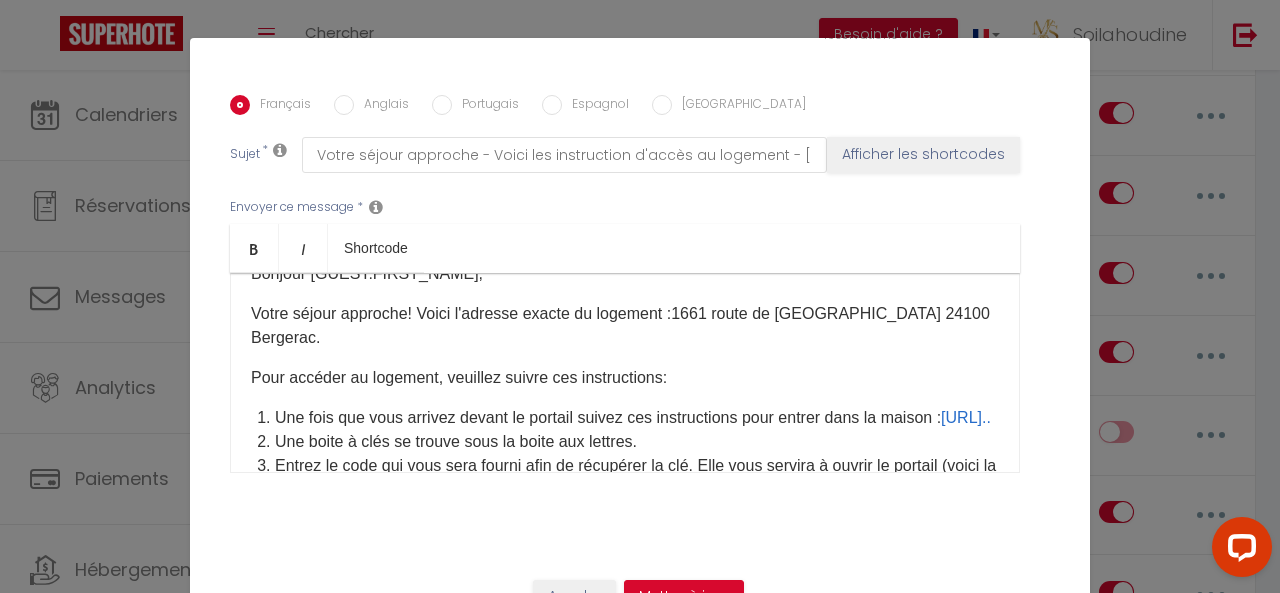 click on "Anglais" at bounding box center [381, 106] 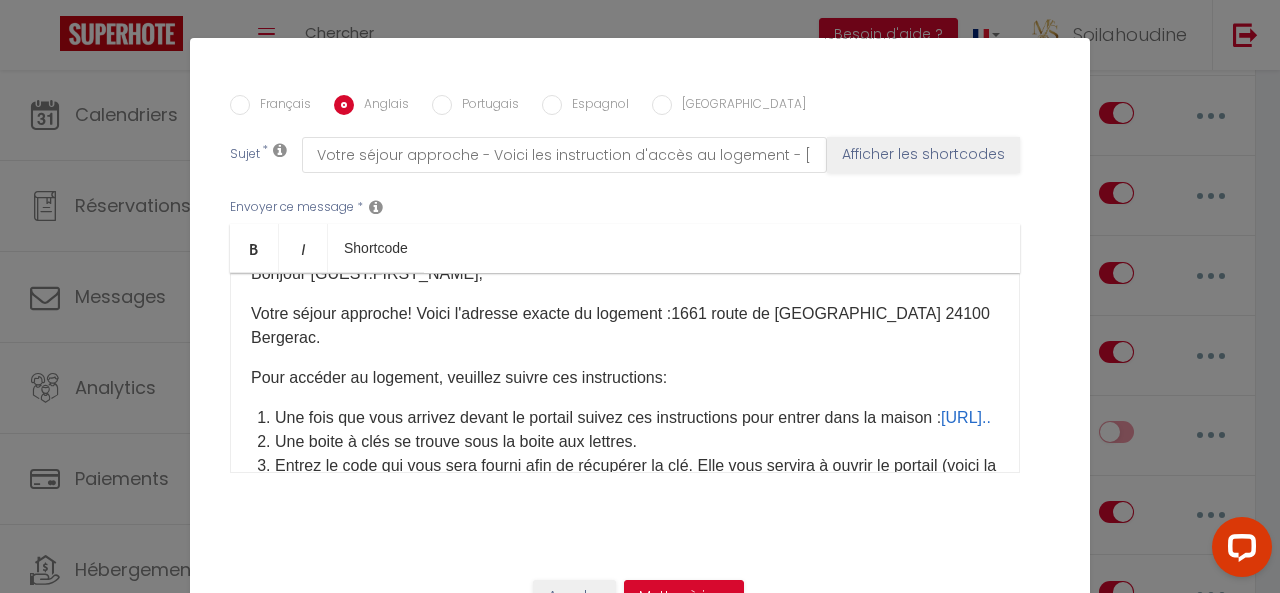 checkbox on "true" 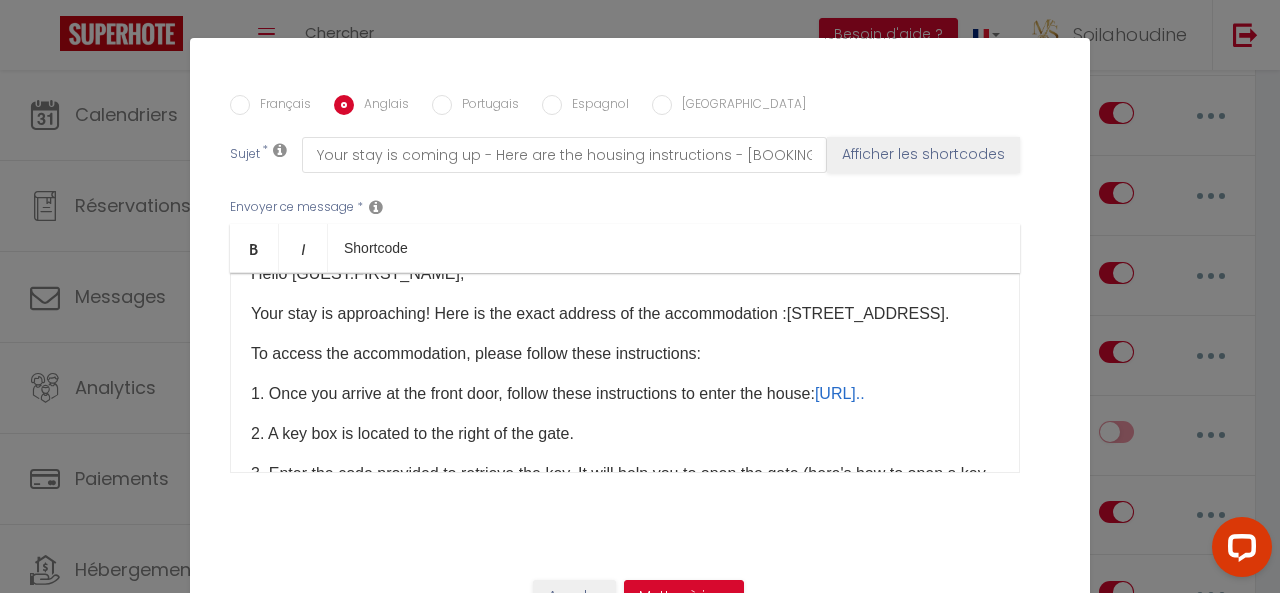 click on "Hello [GUEST:FIRST_NAME],
Your stay is approaching! Here is the exact address of the accommodation :[STREET_ADDRESS].
To access the accommodation, please follow these instructions: 1. Once you arrive at the front door, follow these instructions to enter the house:  [URL].. ​ 2. A key box is located to the right of the gate. 3. Enter the code provided to retrieve the key. It will help you to open the gate (here's how to open a key box:  [URL].. ​). 4. Park your car between the large garage on the right and the house. 5. The front door is at the back, next to the veranda. 6. A key box is located to the right of the front door. Enter the code provided before your arrival to retrieve the key.​ 7. Open the front door to enter the house. 8. You'll find a welcome booklet inside, so please read it carefully.
INFORMATION : Garbage bags are to be deposited in the containers inside, next to the entrance gate." at bounding box center [625, 373] 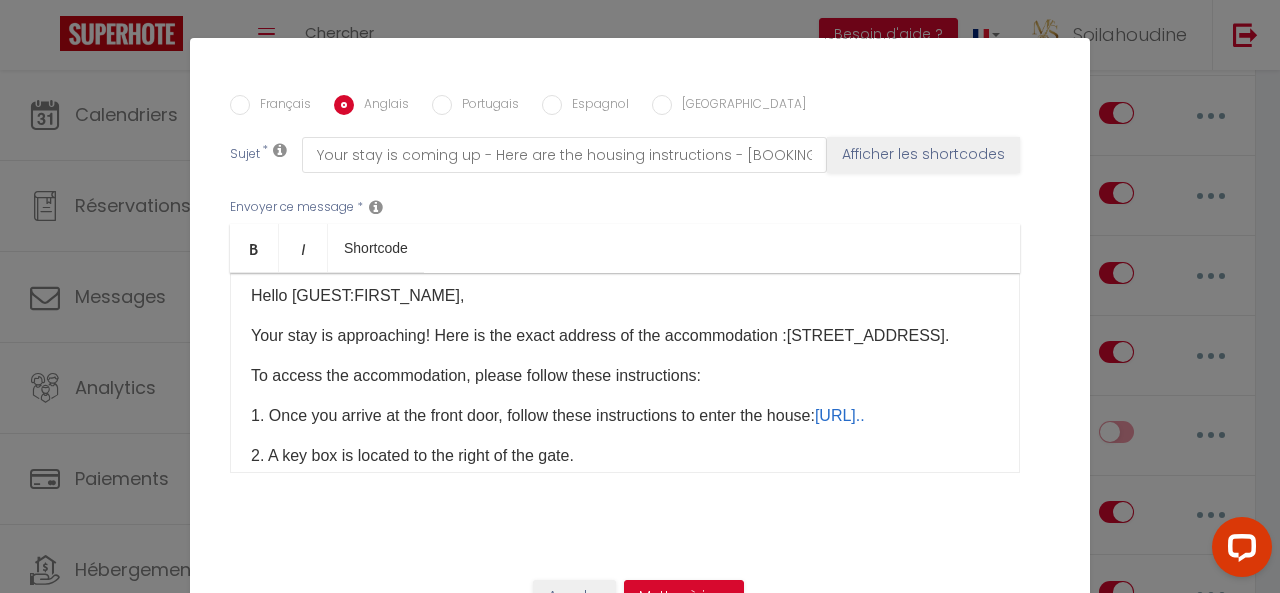 scroll, scrollTop: 0, scrollLeft: 0, axis: both 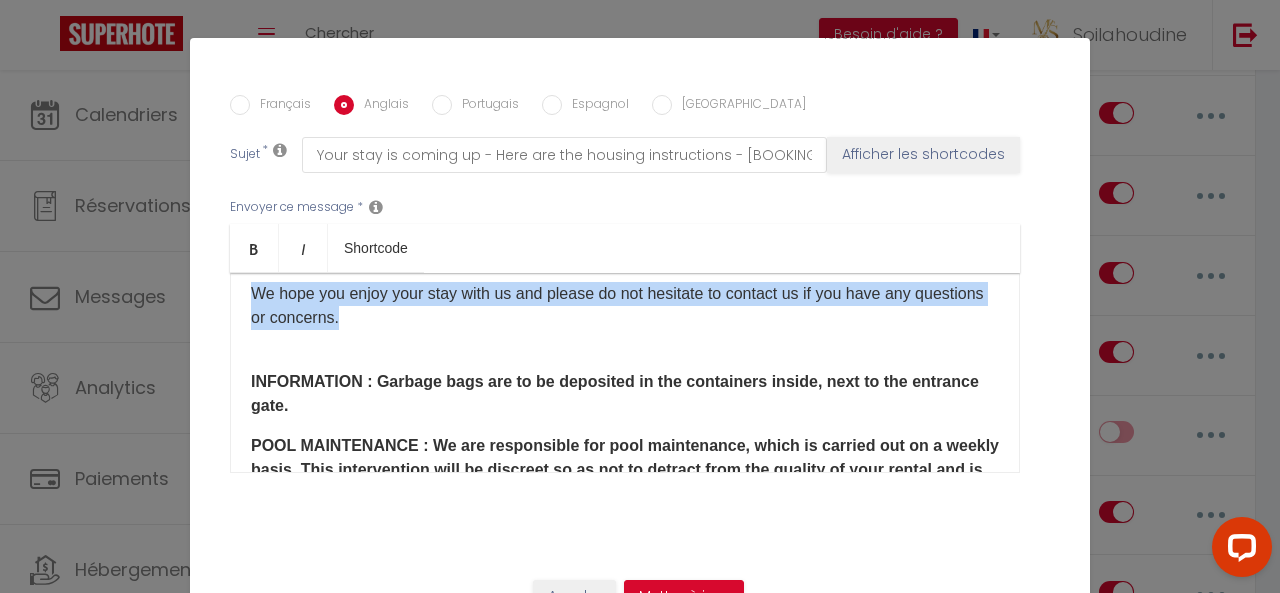 drag, startPoint x: 242, startPoint y: 349, endPoint x: 425, endPoint y: 371, distance: 184.31766 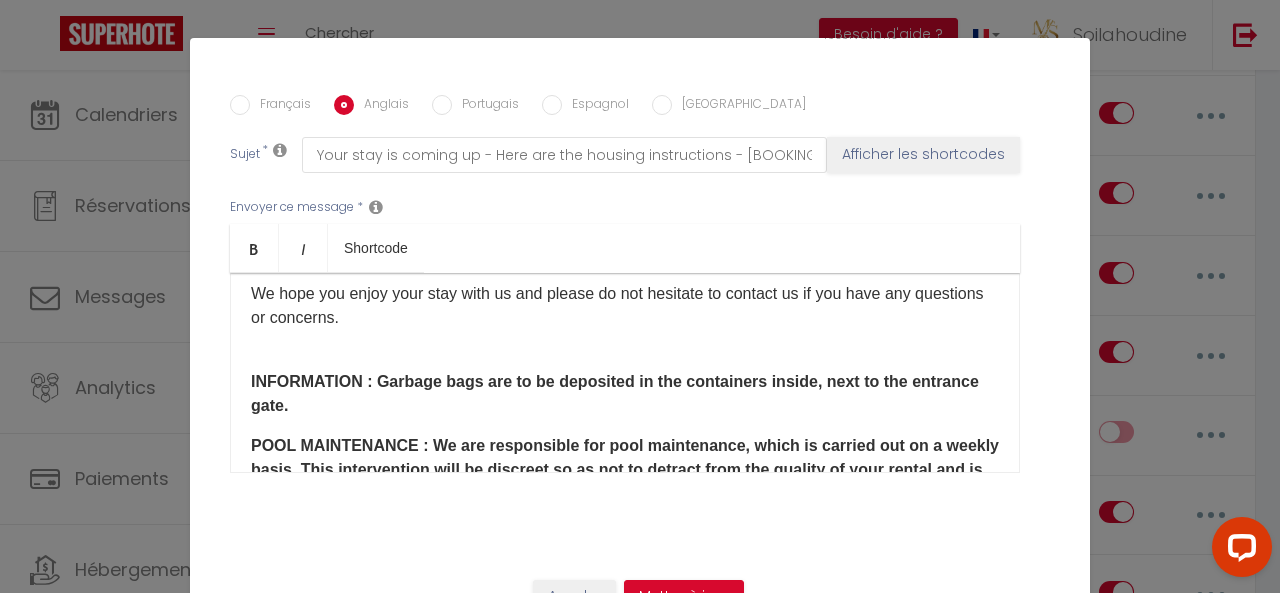 scroll, scrollTop: 380, scrollLeft: 0, axis: vertical 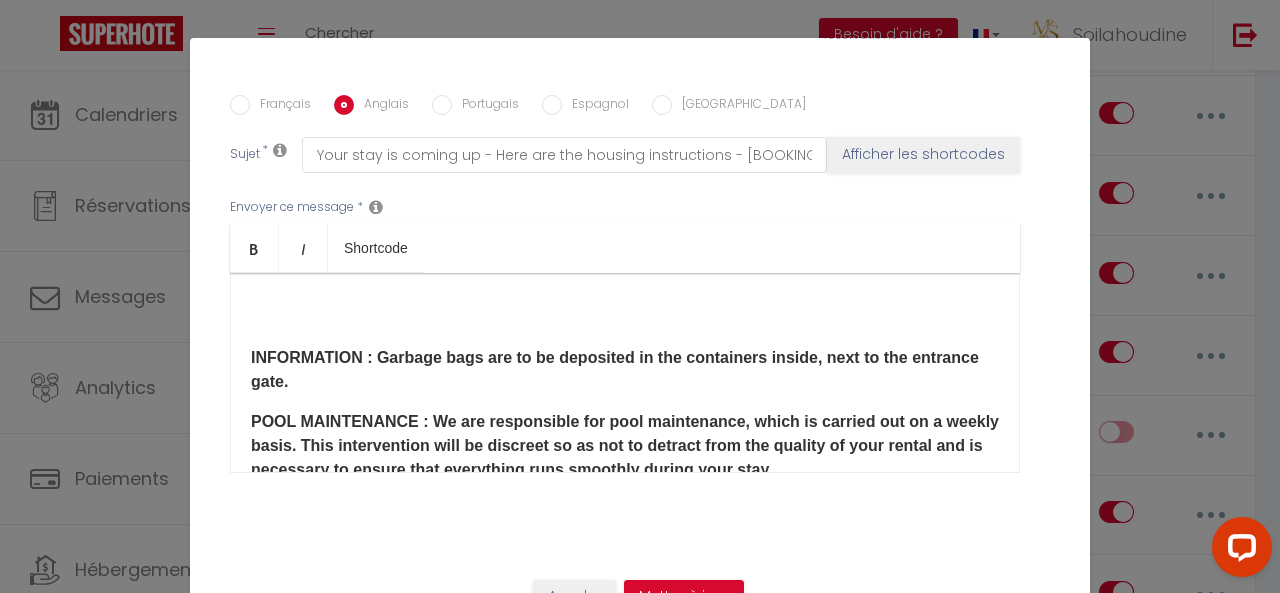 click at bounding box center (625, 306) 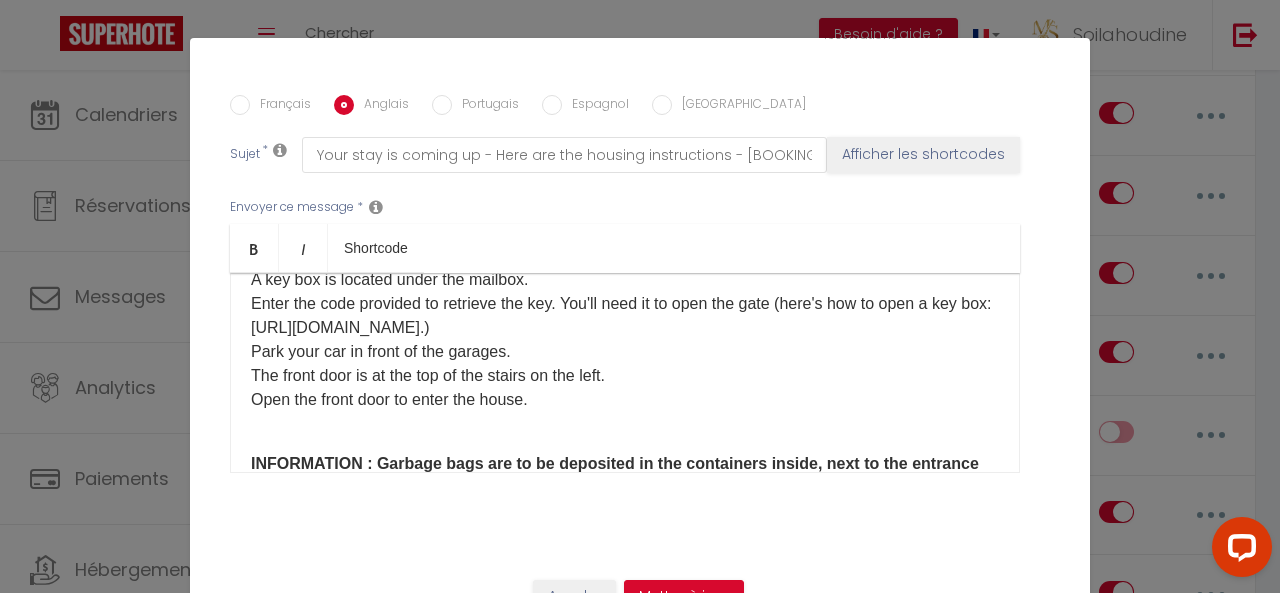 scroll, scrollTop: 180, scrollLeft: 0, axis: vertical 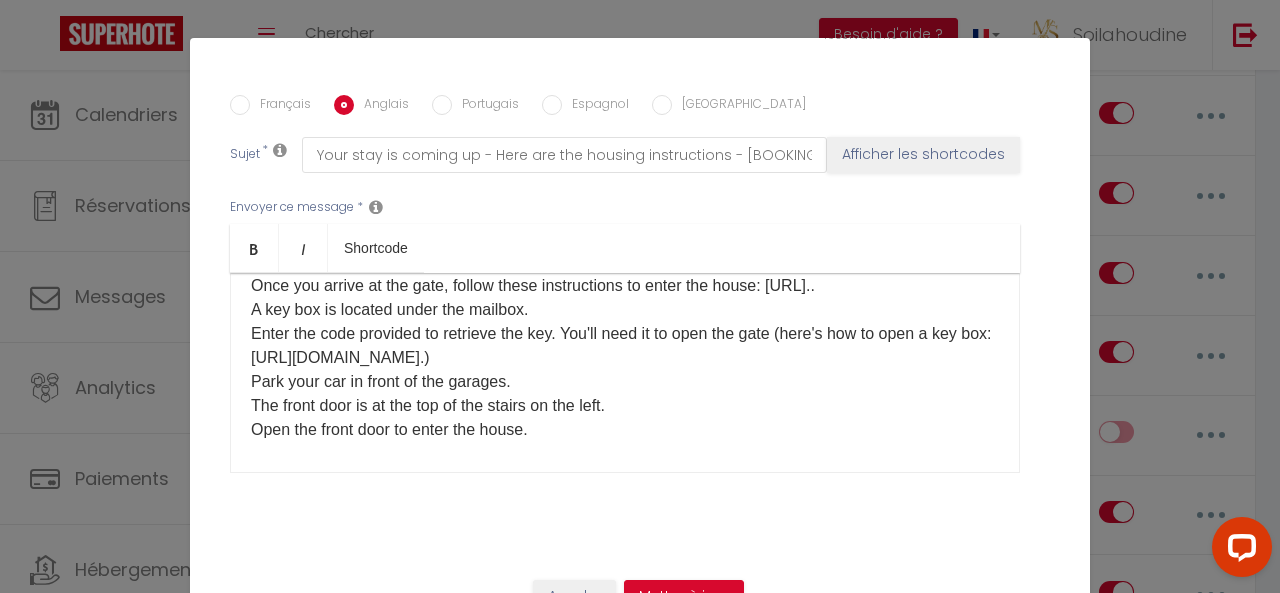click on "Once you arrive at the gate, follow these instructions to enter the house: [URL].. A key box is located under the mailbox. Enter the code provided to retrieve the key. You'll need it to open the gate (here's how to open a key box: [URL][DOMAIN_NAME].) Park your car in front of the garages. The front door is at the top of the stairs on the left. Open the front door to enter the house." at bounding box center [625, 358] 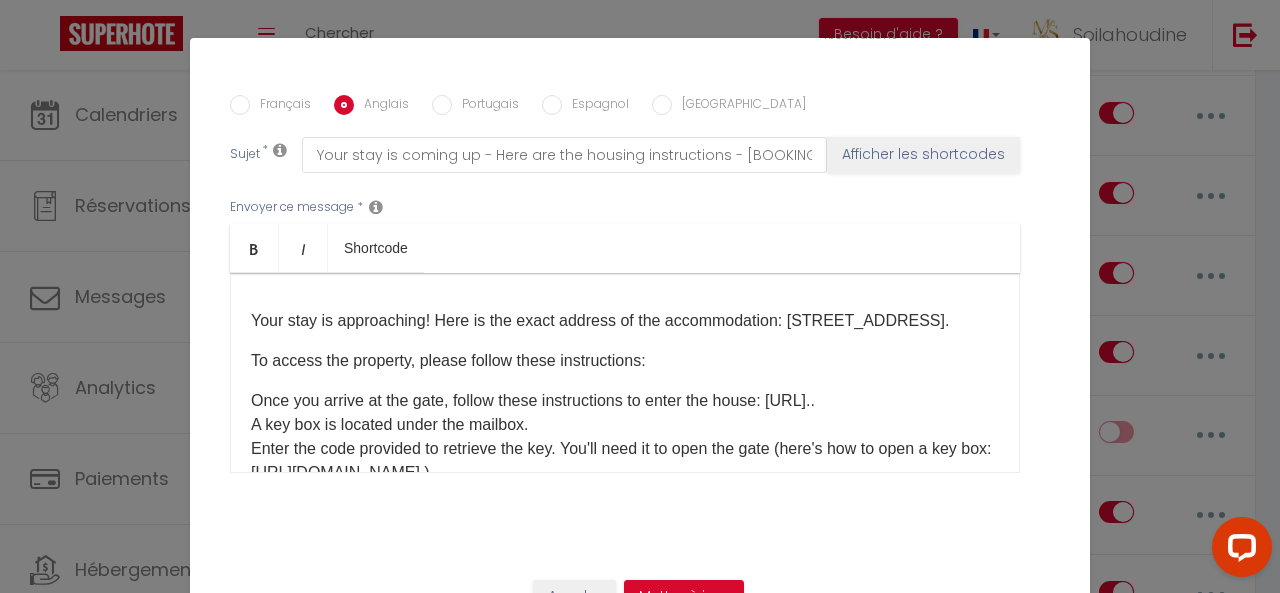scroll, scrollTop: 0, scrollLeft: 0, axis: both 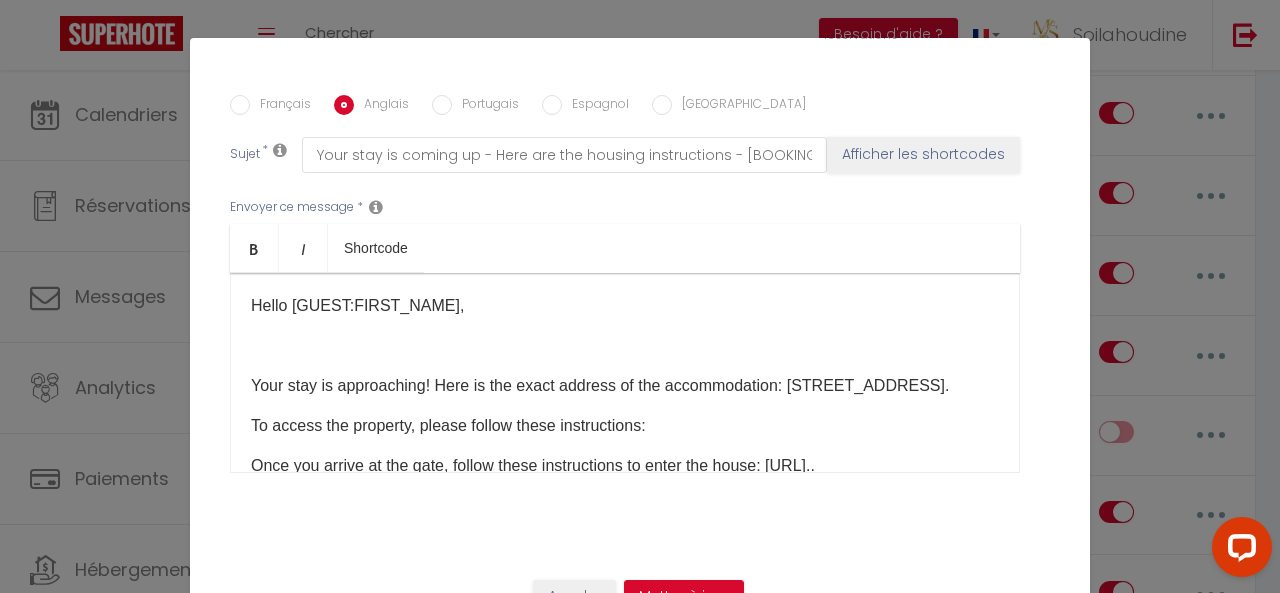 click at bounding box center [625, 346] 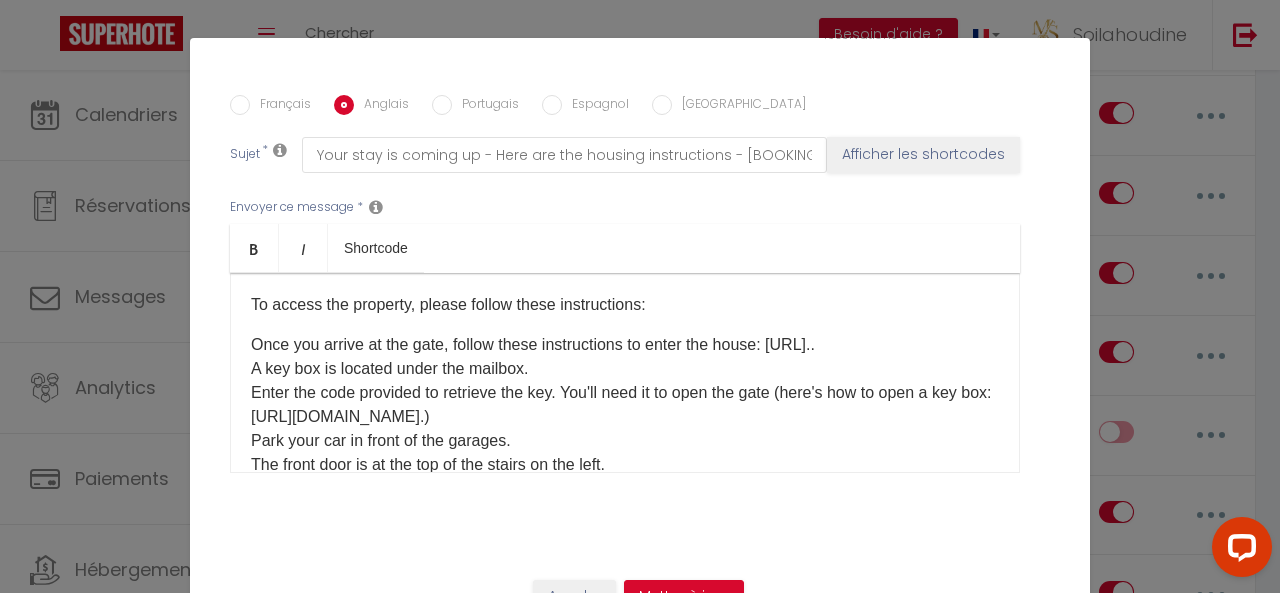 scroll, scrollTop: 100, scrollLeft: 0, axis: vertical 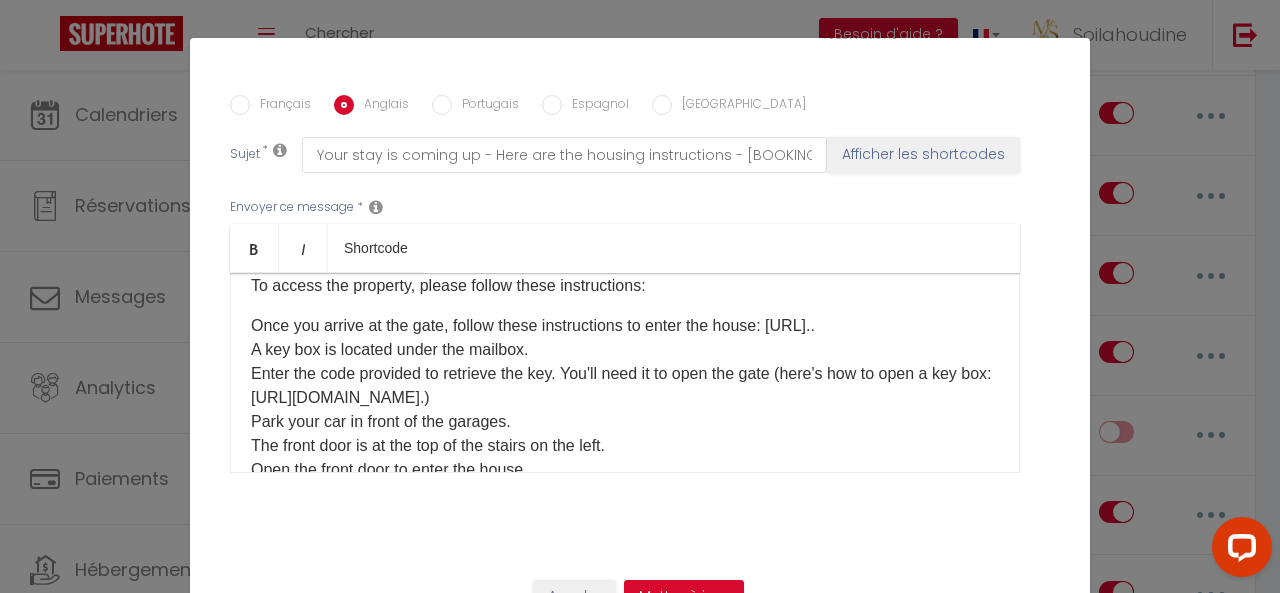 click on "Français" at bounding box center (280, 106) 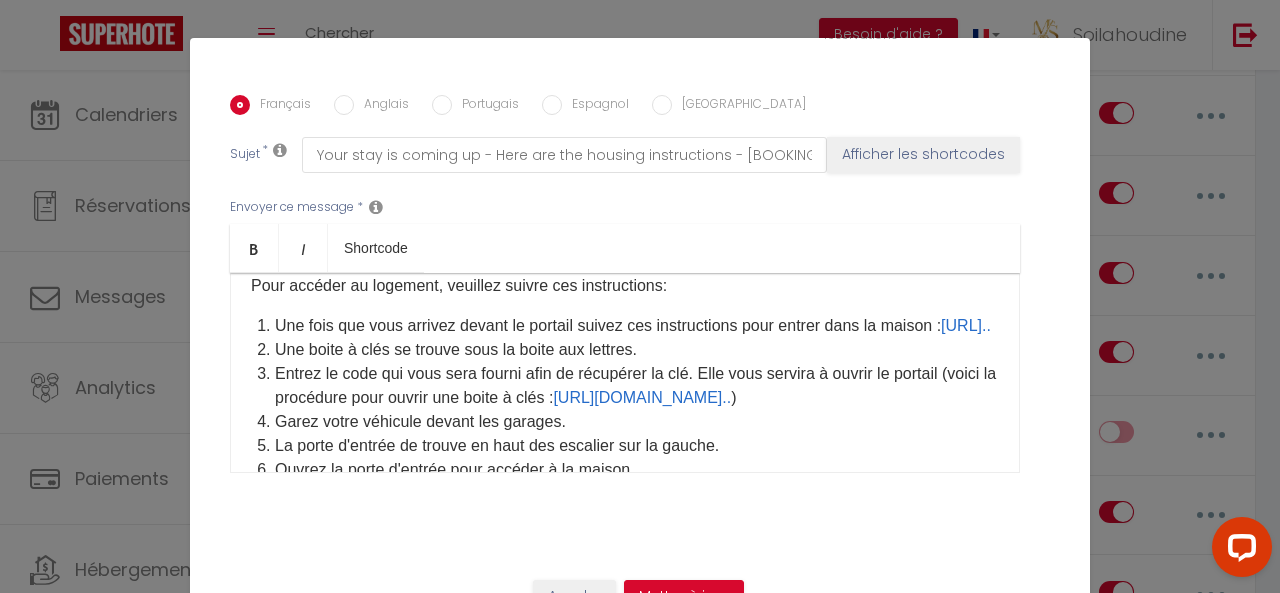 checkbox on "true" 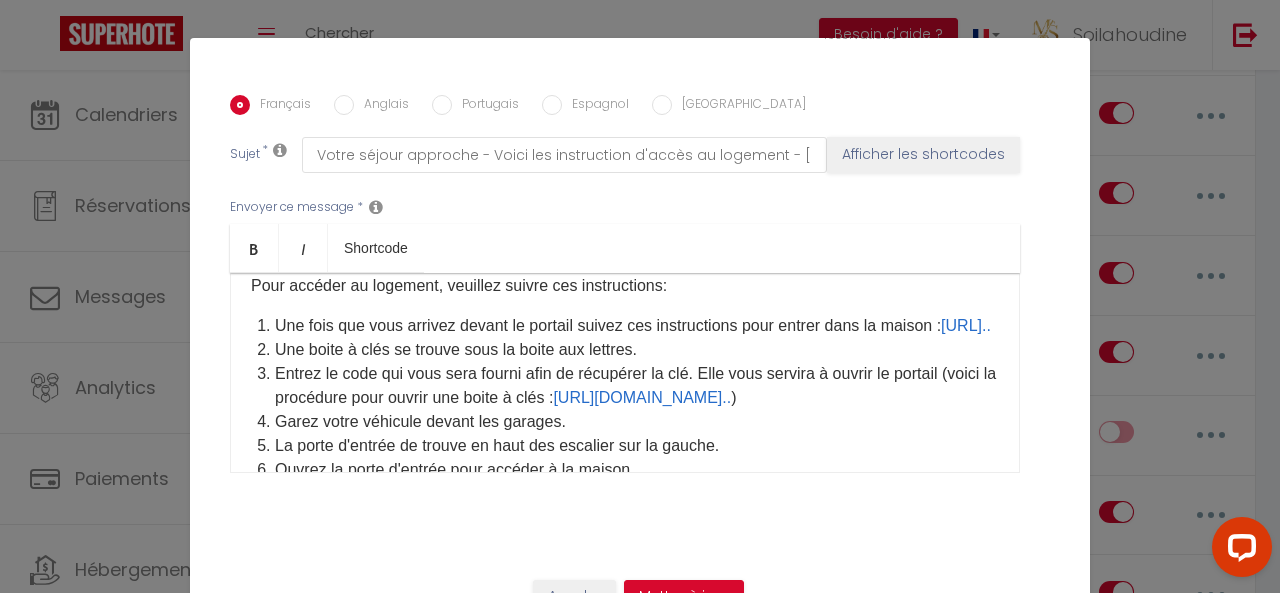 click on "Anglais" at bounding box center [381, 106] 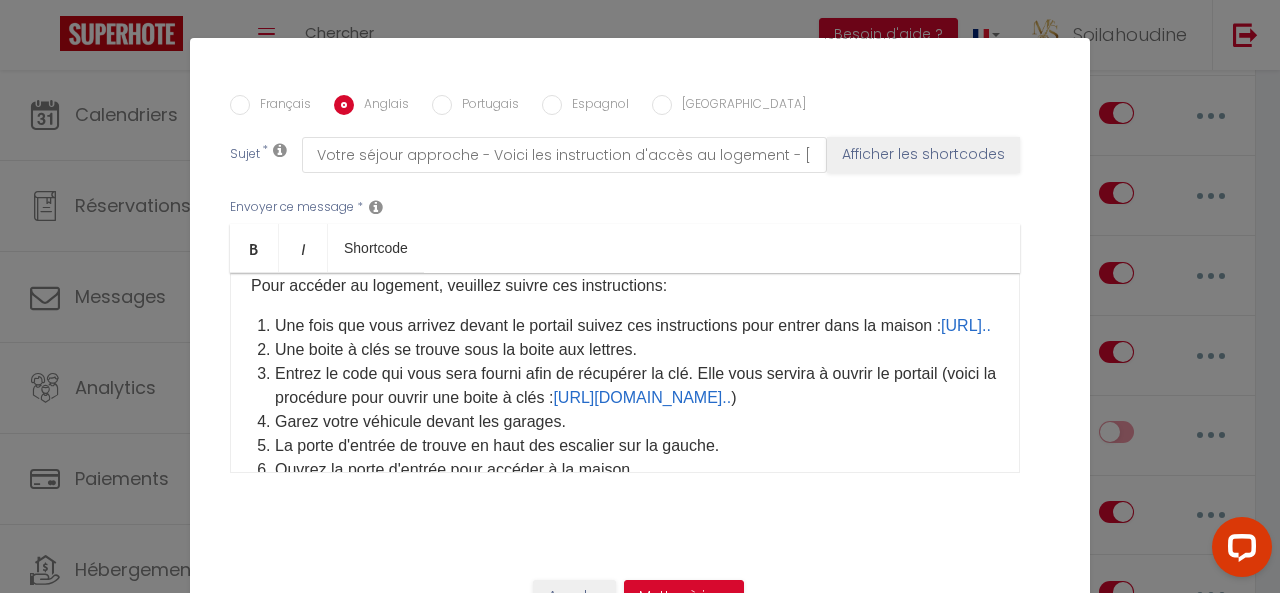 checkbox on "true" 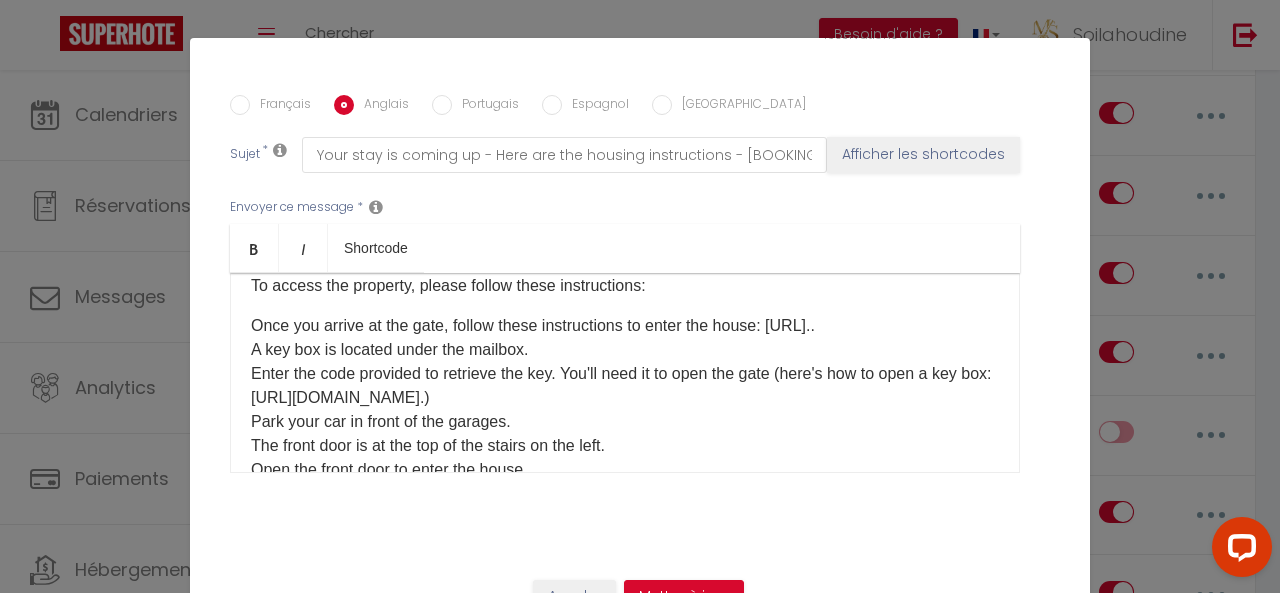 click on "Once you arrive at the gate, follow these instructions to enter the house: [URL].. A key box is located under the mailbox. Enter the code provided to retrieve the key. You'll need it to open the gate (here's how to open a key box: [URL][DOMAIN_NAME].) Park your car in front of the garages. The front door is at the top of the stairs on the left. Open the front door to enter the house." at bounding box center [625, 398] 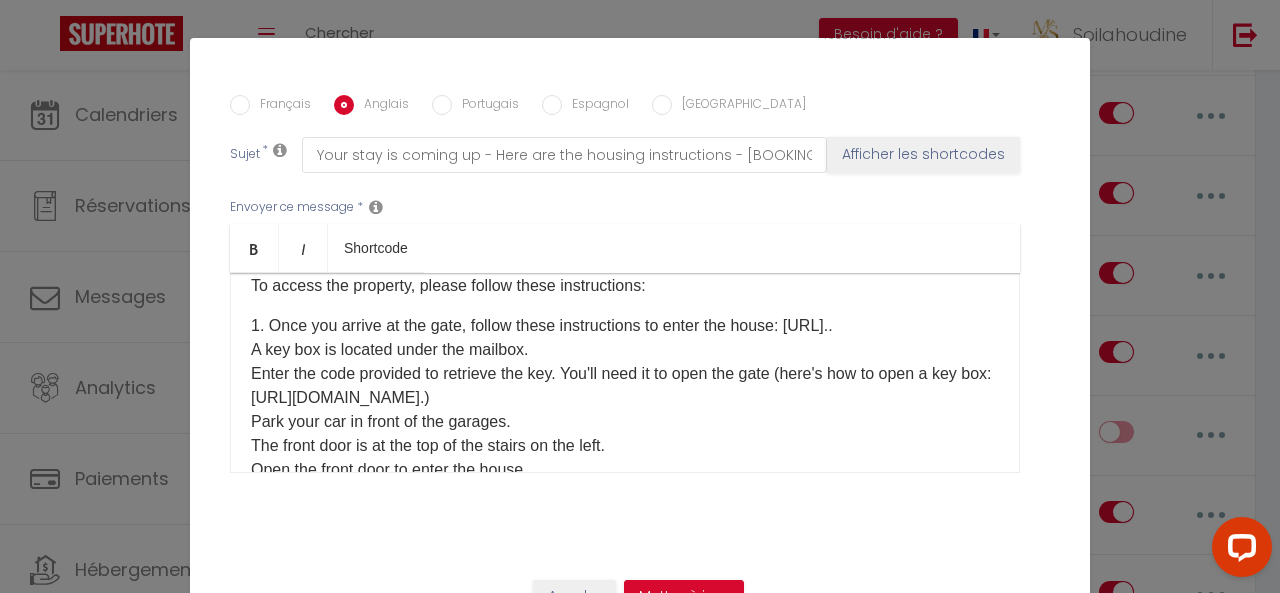 click on "Hello [GUEST:FIRST_NAME], Your stay is approaching! Here is the exact address of the accommodation: [STREET_ADDRESS].
To access the property, please follow these instructions:
1. Once you arrive at the gate, follow these instructions to enter the house: [URL].. A key box is located under the mailbox. Enter the code provided to retrieve the key. You'll need it to open the gate (here's how to open a key box: [URL][DOMAIN_NAME].) Park your car in front of the garages. The front door is at the top of the stairs on the left. Open the front door to enter the house. ​ INFORMATION : Garbage bags are to be deposited in the containers inside, next to the entrance gate.
POOL MAINTENANCE : We are responsible for pool maintenance, which is carried out on a weekly basis. This intervention will be discreet so as not to detract from the quality of your rental and is necessary to ensure that everything runs smoothly during your stay." at bounding box center [625, 373] 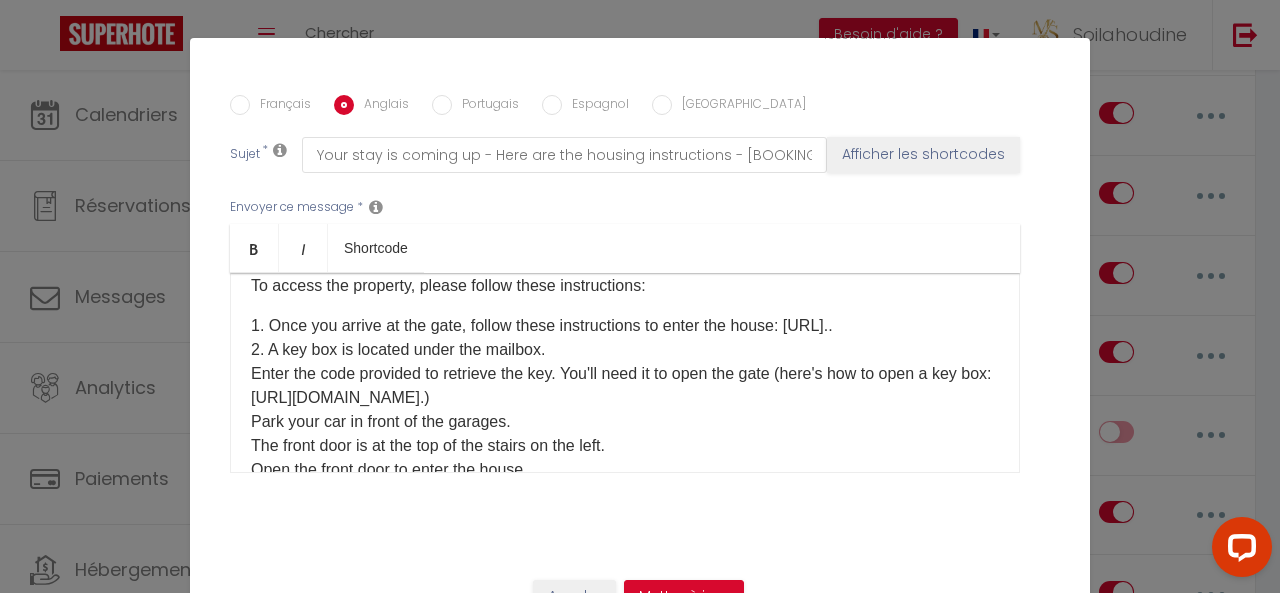 click on "Hello [GUEST:FIRST_NAME], Your stay is approaching! Here is the exact address of the accommodation: [STREET_ADDRESS].
To access the property, please follow these instructions:
1. Once you arrive at the gate, follow these instructions to enter the house: [URL].. 2. A key box is located under the mailbox. Enter the code provided to retrieve the key. You'll need it to open the gate (here's how to open a key box: [URL][DOMAIN_NAME].) Park your car in front of the garages. The front door is at the top of the stairs on the left. Open the front door to enter the house. ​ INFORMATION : Garbage bags are to be deposited in the containers inside, next to the entrance gate.
POOL MAINTENANCE : We are responsible for pool maintenance, which is carried out on a weekly basis. This intervention will be discreet so as not to detract from the quality of your rental and is necessary to ensure that everything runs smoothly during your stay." at bounding box center (625, 373) 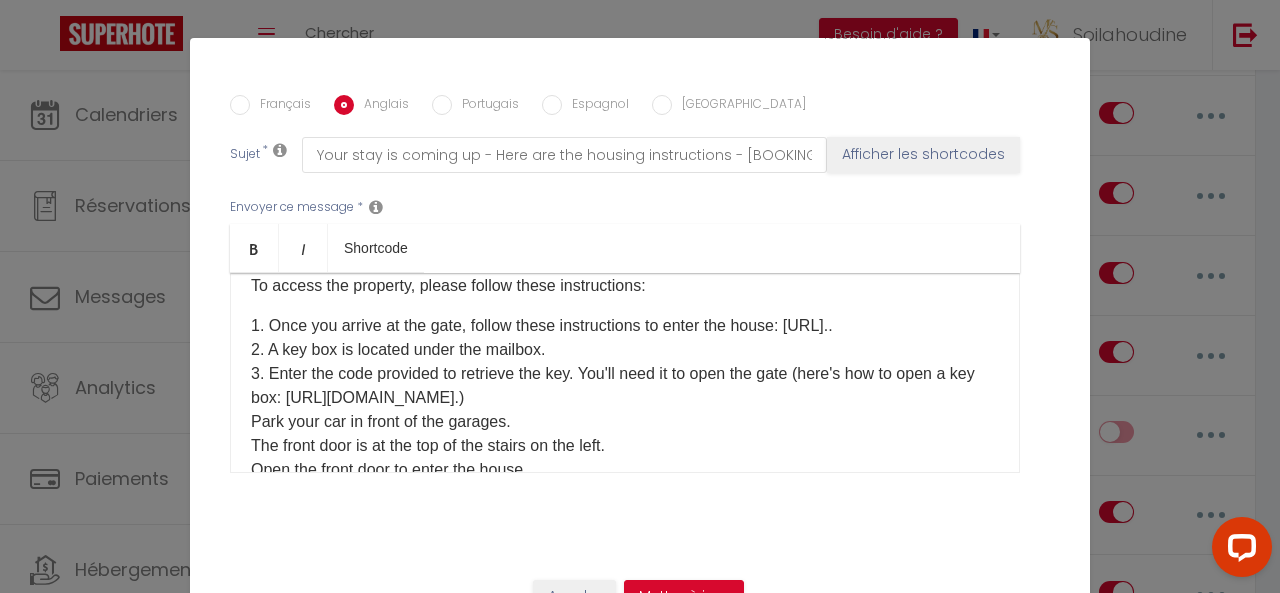 scroll, scrollTop: 200, scrollLeft: 0, axis: vertical 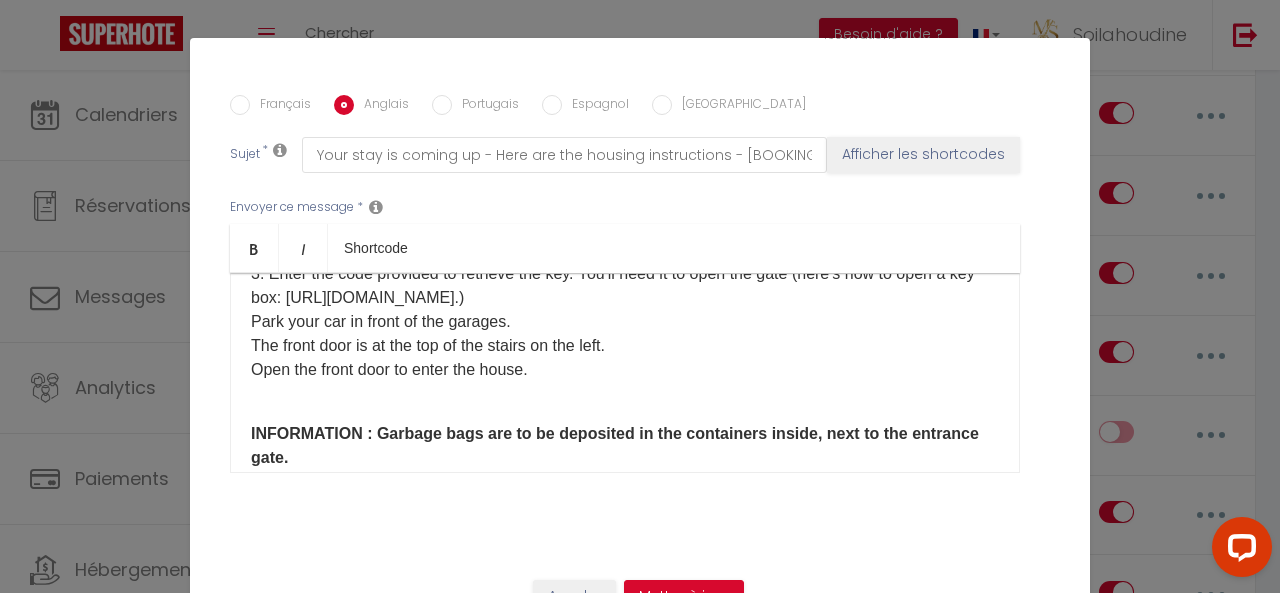 click on "Hello [GUEST:FIRST_NAME], Your stay is approaching! Here is the exact address of the accommodation: [STREET_ADDRESS].
To access the property, please follow these instructions:
1. Once you arrive at the gate, follow these instructions to enter the house: [URL].. 2. A key box is located under the mailbox. 3. Enter the code provided to retrieve the key. You'll need it to open the gate (here's how to open a key box: [URL][DOMAIN_NAME].) Park your car in front of the garages. The front door is at the top of the stairs on the left. Open the front door to enter the house. ​ INFORMATION : Garbage bags are to be deposited in the containers inside, next to the entrance gate.
POOL MAINTENANCE : We are responsible for pool maintenance, which is carried out on a weekly basis. This intervention will be discreet so as not to detract from the quality of your rental and is necessary to ensure that everything runs smoothly during your stay." at bounding box center (625, 373) 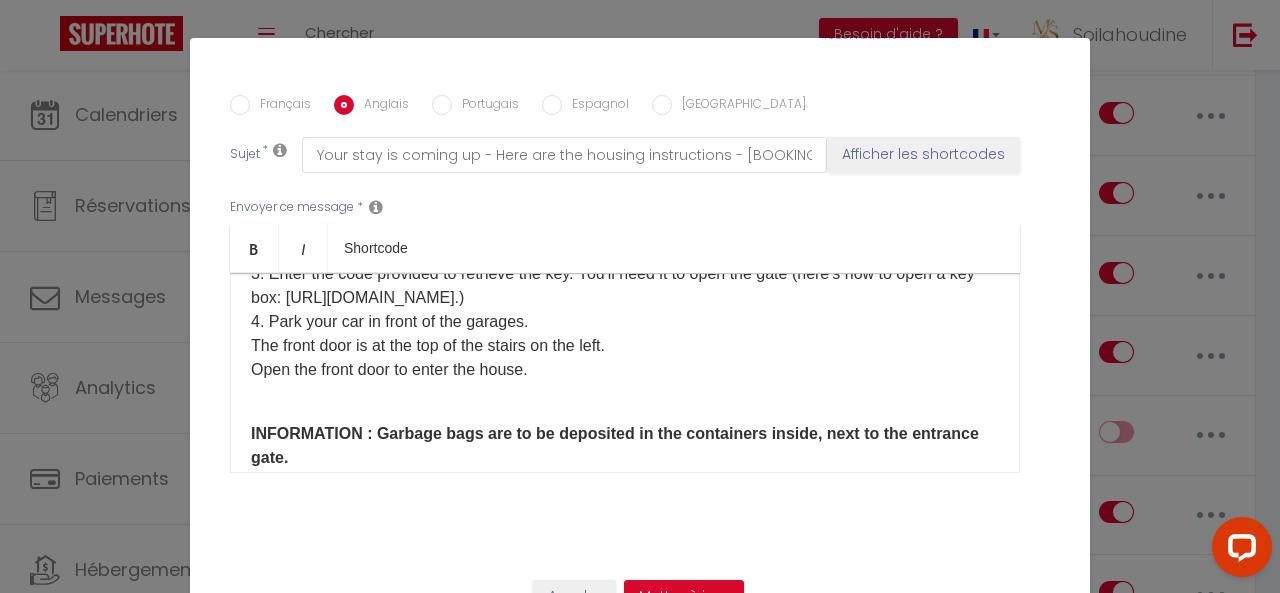 click on "Hello [GUEST:FIRST_NAME], Your stay is approaching! Here is the exact address of the accommodation: [STREET_ADDRESS].
To access the property, please follow these instructions:
1. Once you arrive at the gate, follow these instructions to enter the house: [URL].. 2. A key box is located under the mailbox. 3. Enter the code provided to retrieve the key. You'll need it to open the gate (here's how to open a key box: [URL][DOMAIN_NAME].) 4. Park your car in front of the garages. The front door is at the top of the stairs on the left. Open the front door to enter the house. ​ INFORMATION : Garbage bags are to be deposited in the containers inside, next to the entrance gate.
POOL MAINTENANCE : We are responsible for pool maintenance, which is carried out on a weekly basis. This intervention will be discreet so as not to detract from the quality of your rental and is necessary to ensure that everything runs smoothly during your stay." at bounding box center [625, 373] 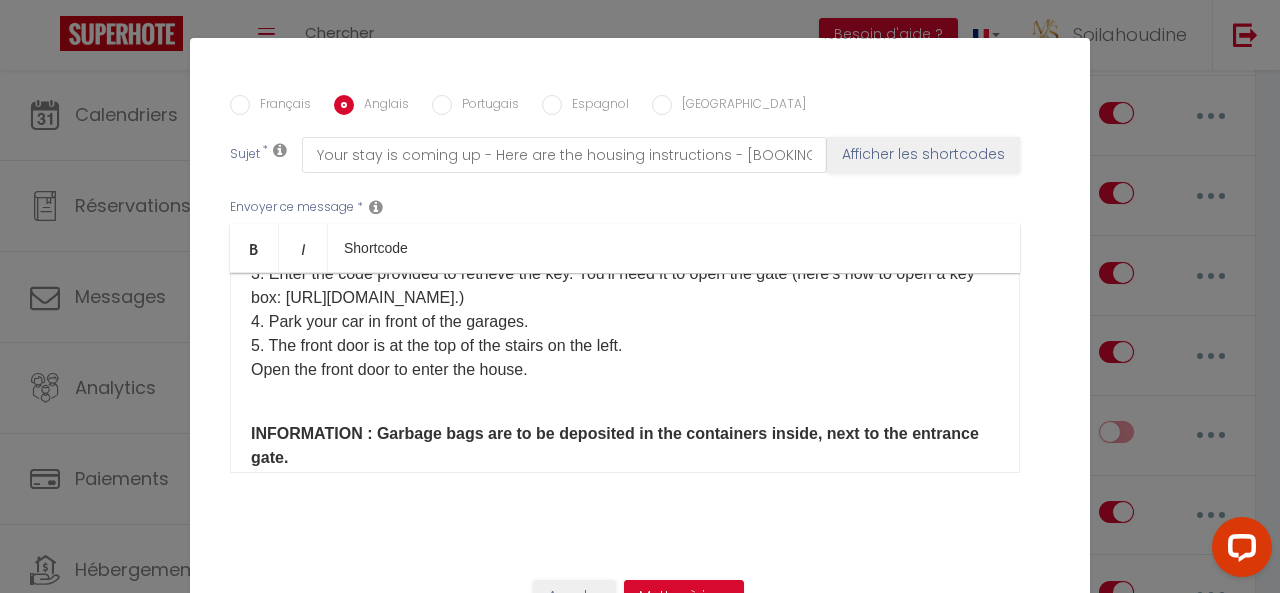 click on "Hello [GUEST:FIRST_NAME], Your stay is approaching! Here is the exact address of the accommodation: [STREET_ADDRESS].
To access the property, please follow these instructions:
1. Once you arrive at the gate, follow these instructions to enter the house: [URL].. 2. A key box is located under the mailbox. 3. Enter the code provided to retrieve the key. You'll need it to open the gate (here's how to open a key box: [URL][DOMAIN_NAME].) 4. Park your car in front of the garages. 5. The front door is at the top of the stairs on the left. Open the front door to enter the house. ​ INFORMATION : Garbage bags are to be deposited in the containers inside, next to the entrance gate.
We hope you enjoy your stay with us and please do not hesitate to contact us if you have any questions or concerns on [PHONE_NUMBER].​ ​​​[NOM DE LA CONCIERGERIE]​​​" at bounding box center (625, 373) 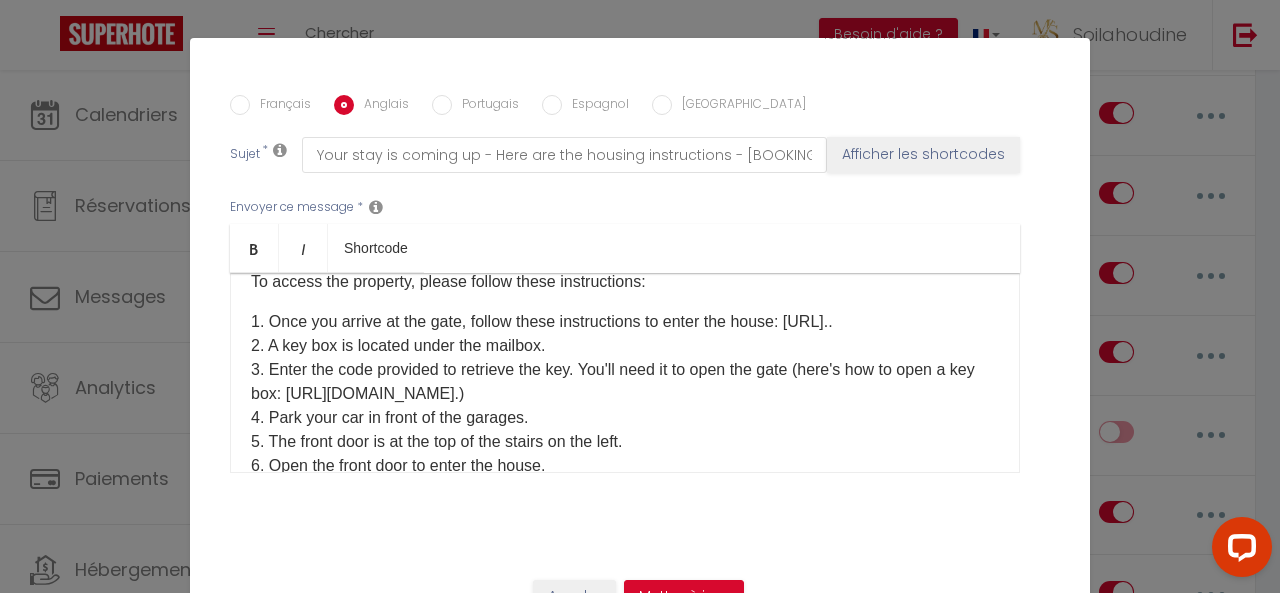 scroll, scrollTop: 0, scrollLeft: 0, axis: both 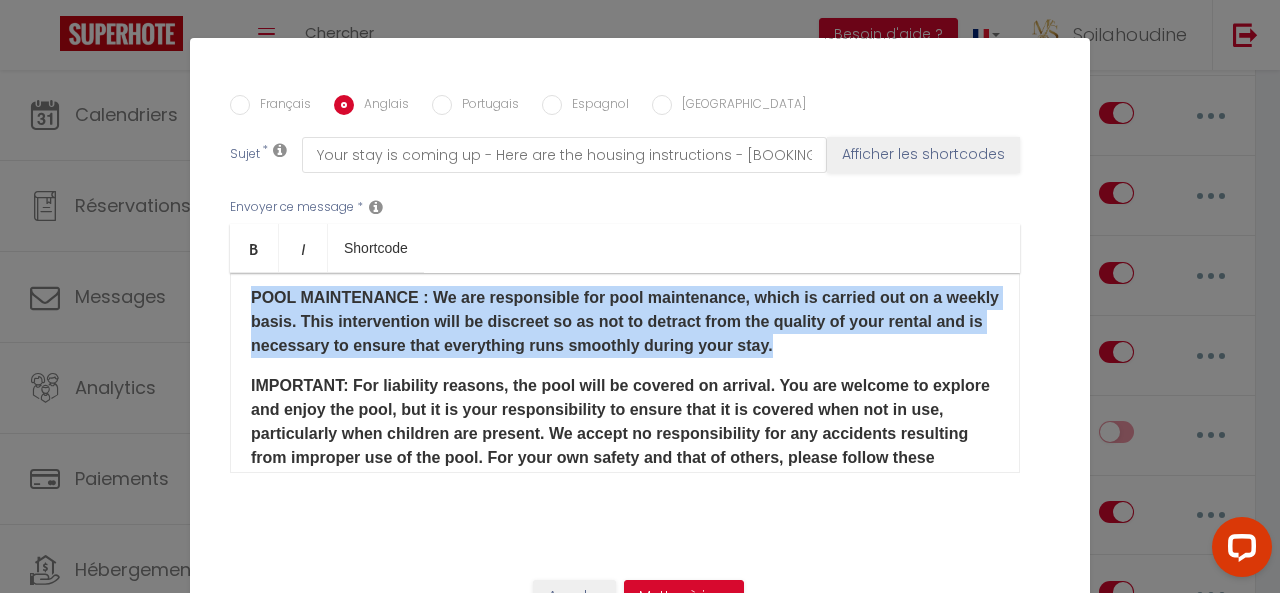 drag, startPoint x: 858, startPoint y: 392, endPoint x: 239, endPoint y: 344, distance: 620.8583 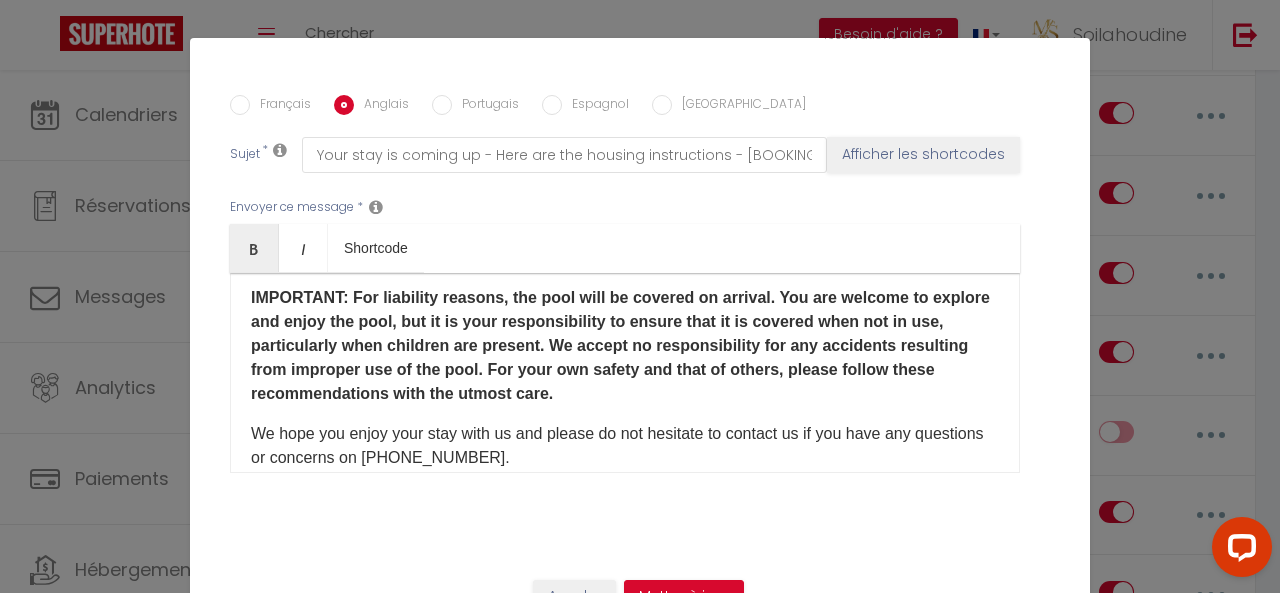 click on "Français" at bounding box center [280, 106] 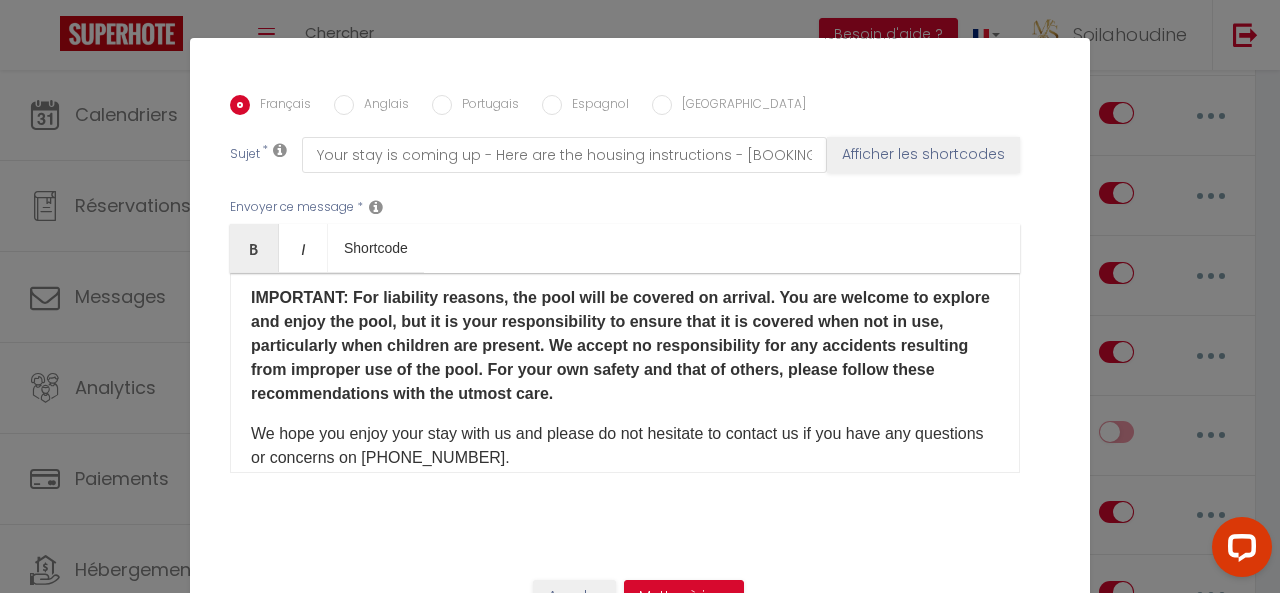 checkbox on "true" 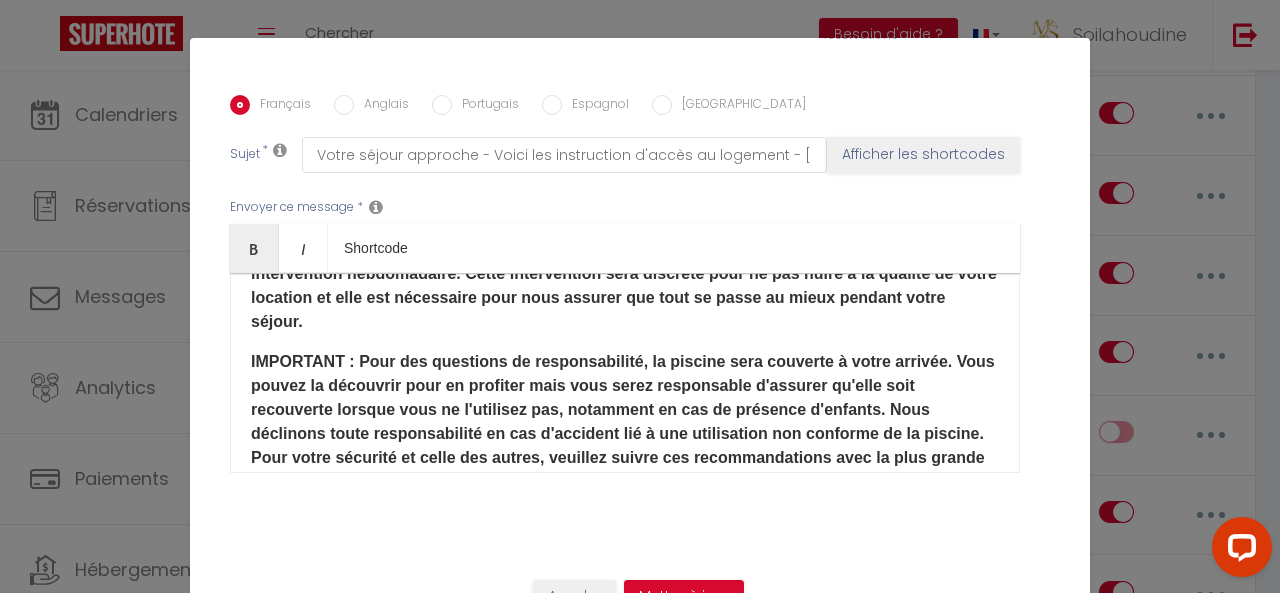 scroll, scrollTop: 400, scrollLeft: 0, axis: vertical 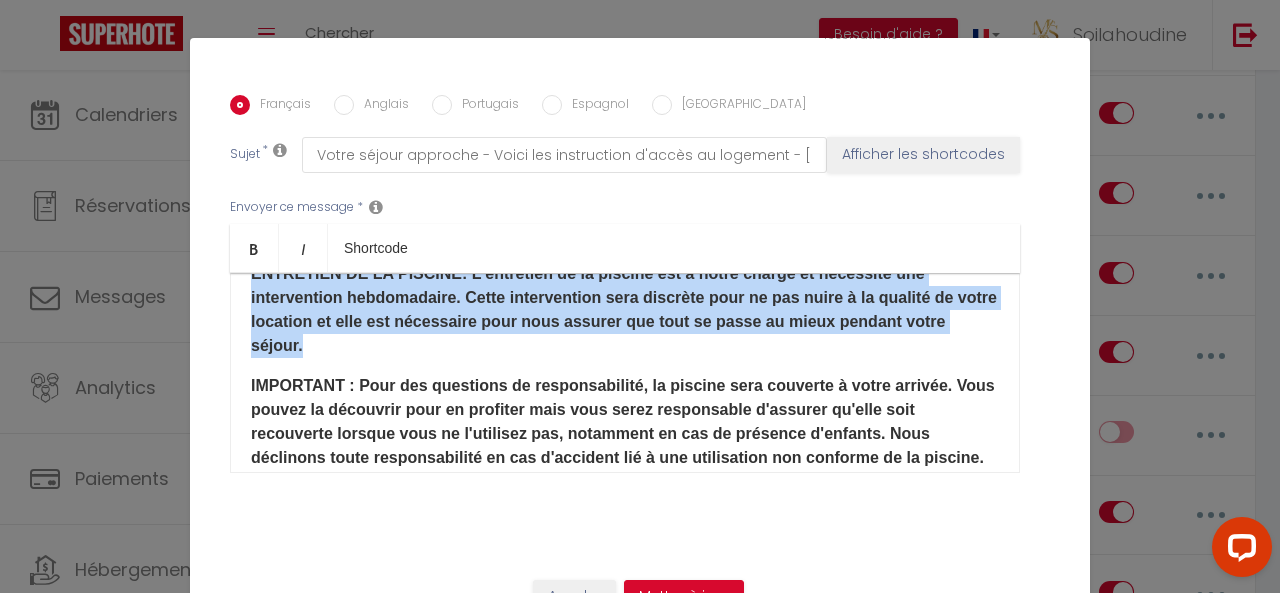 drag, startPoint x: 349, startPoint y: 399, endPoint x: 244, endPoint y: 323, distance: 129.61867 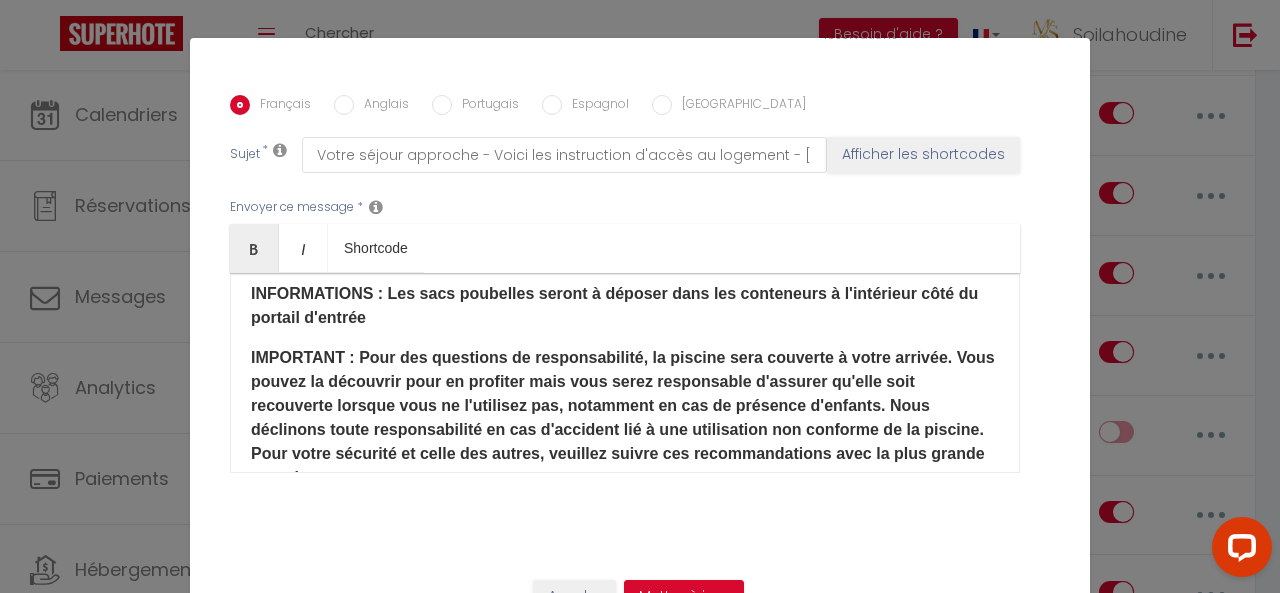 scroll, scrollTop: 298, scrollLeft: 0, axis: vertical 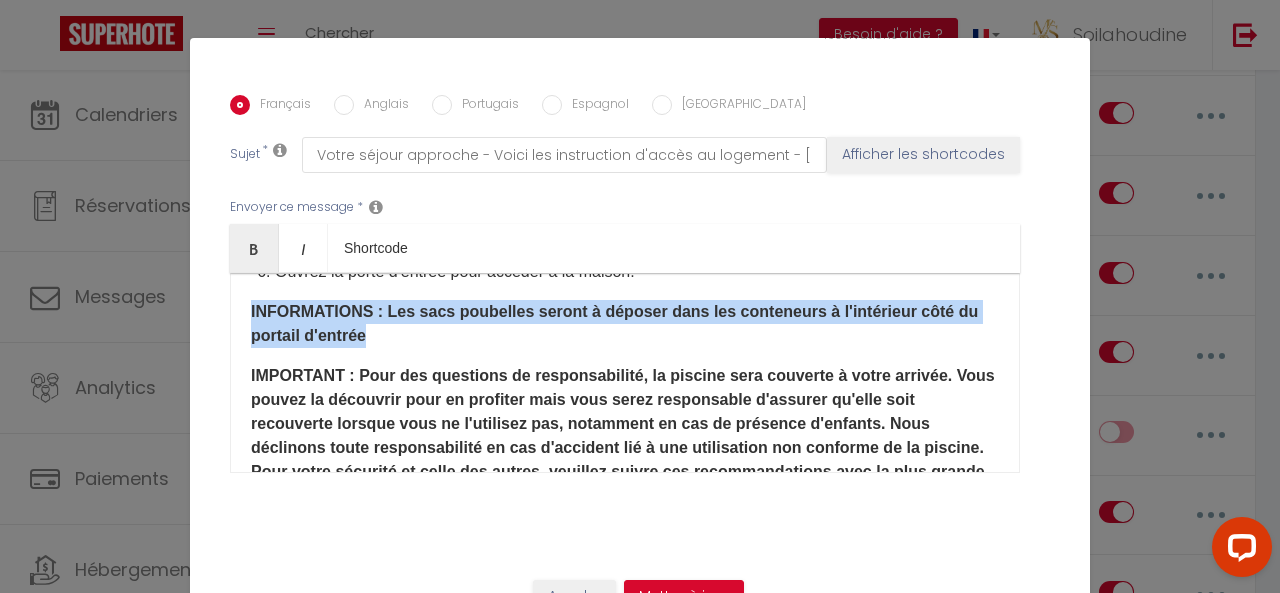 drag, startPoint x: 370, startPoint y: 382, endPoint x: 226, endPoint y: 367, distance: 144.77914 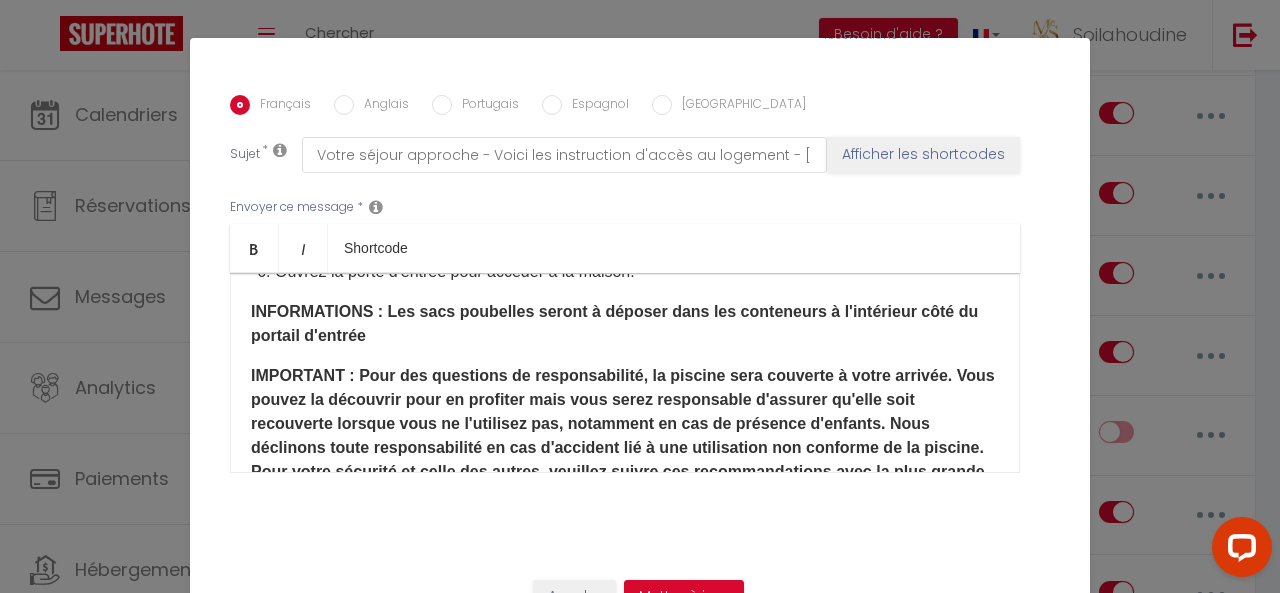 click on "INFORMATIONS : Les sacs poubelles seront à déposer dans les conteneurs à l'intérieur côté du portail d'entrée" at bounding box center (625, 324) 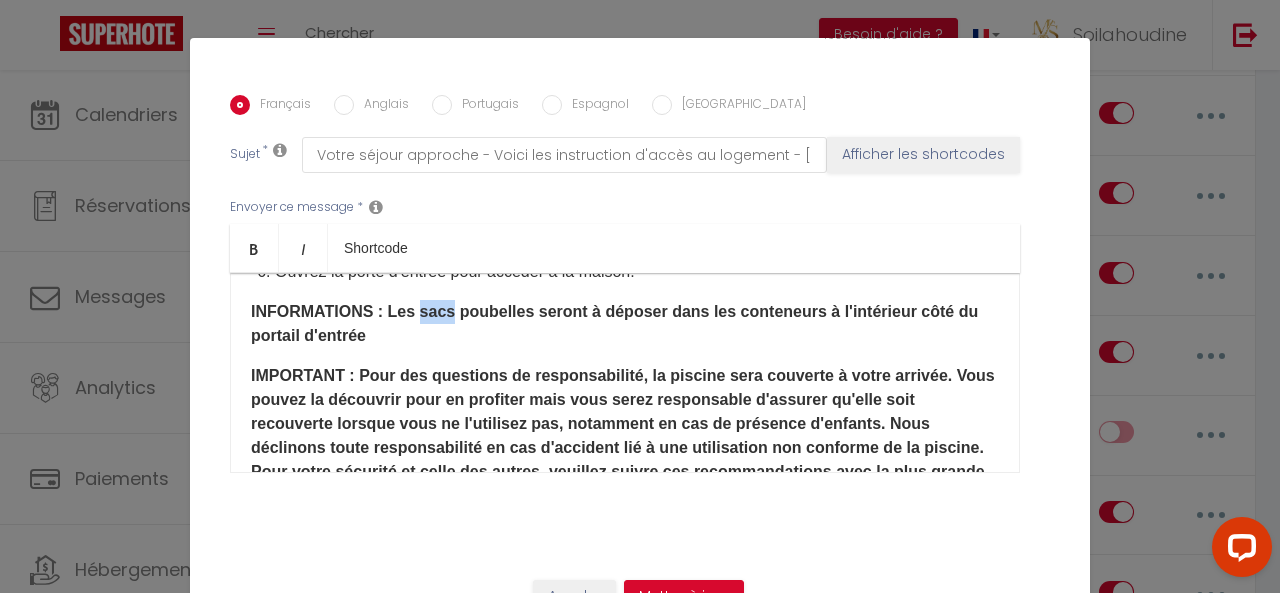 drag, startPoint x: 398, startPoint y: 355, endPoint x: 429, endPoint y: 358, distance: 31.144823 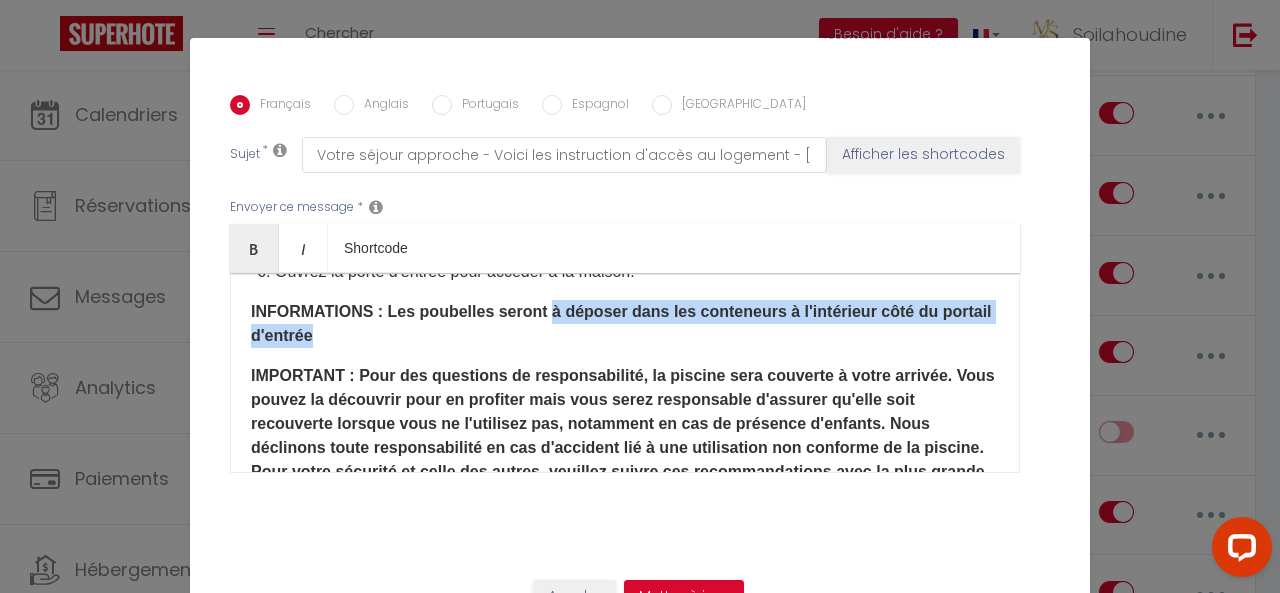 drag, startPoint x: 528, startPoint y: 357, endPoint x: 531, endPoint y: 379, distance: 22.203604 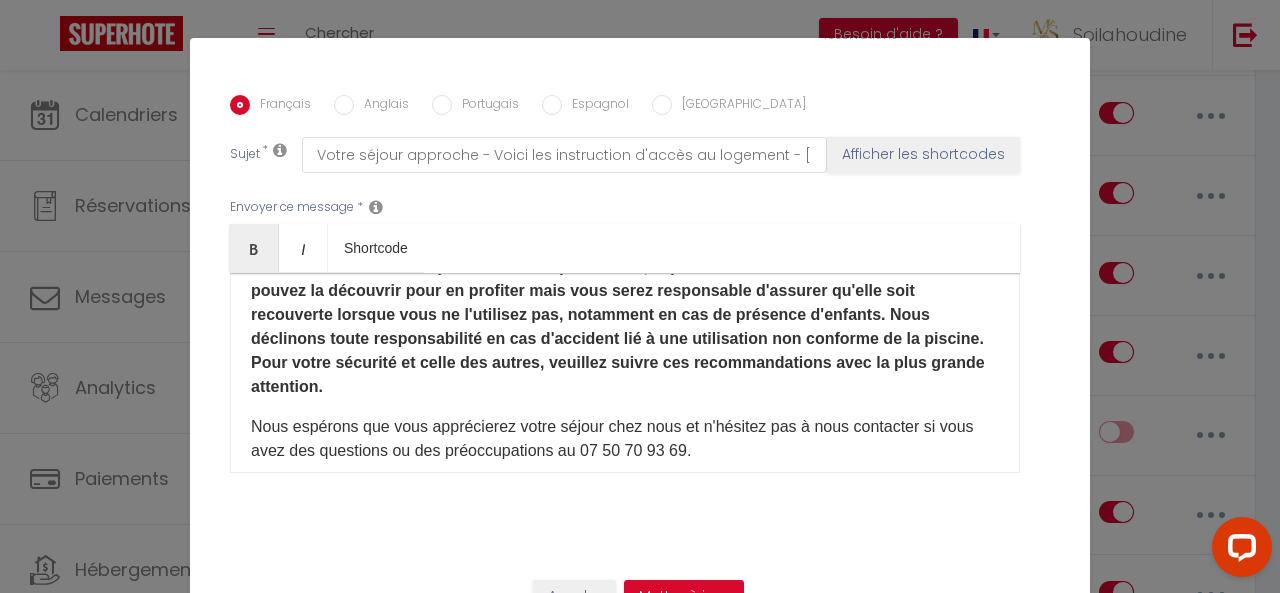 scroll, scrollTop: 398, scrollLeft: 0, axis: vertical 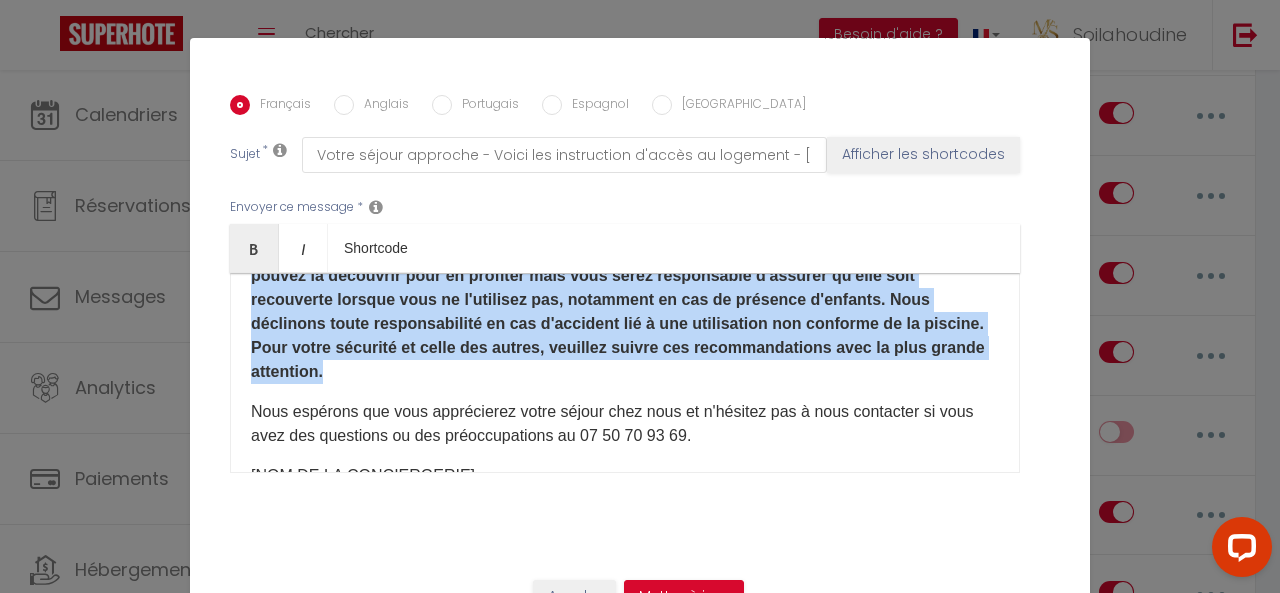 drag, startPoint x: 402, startPoint y: 398, endPoint x: 340, endPoint y: 303, distance: 113.44161 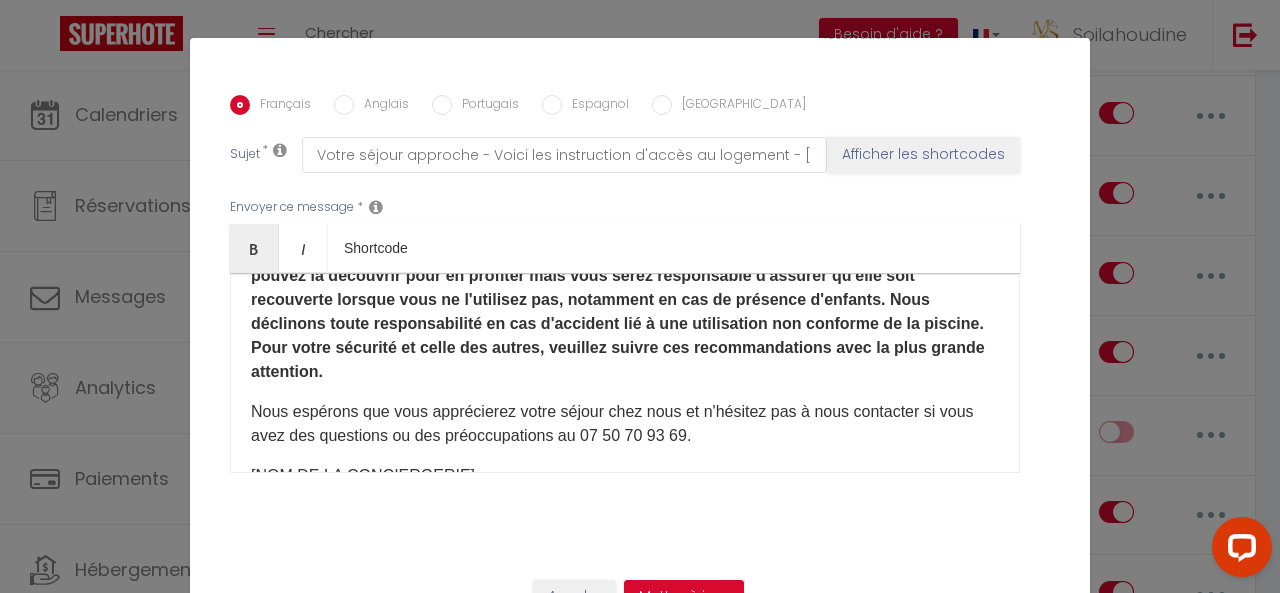 scroll, scrollTop: 381, scrollLeft: 0, axis: vertical 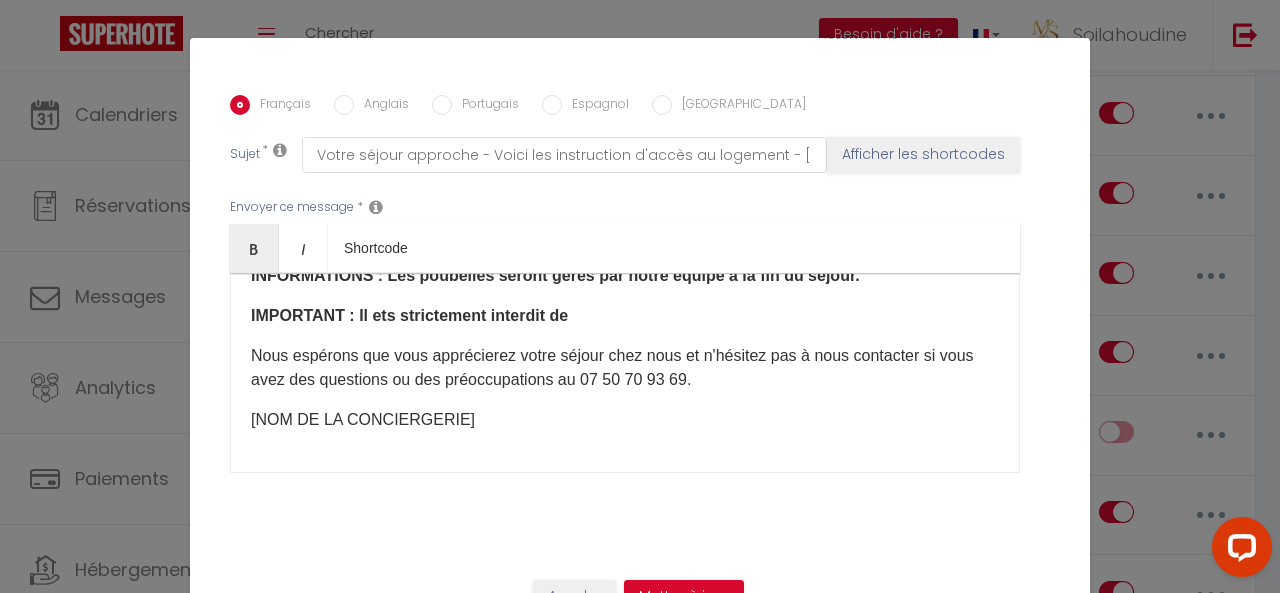 click on "​IMPORTANT : Il ets strictement interdit de" at bounding box center (409, 315) 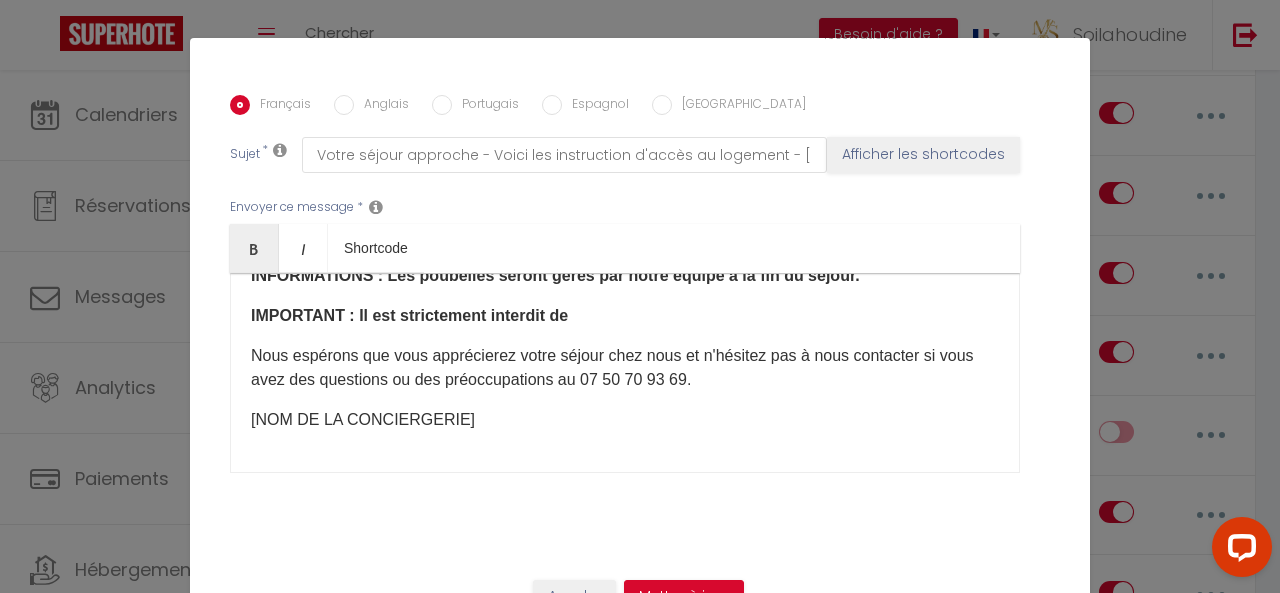 click on "​IMPORTANT : Il est strictement interdit de  ​" at bounding box center (625, 316) 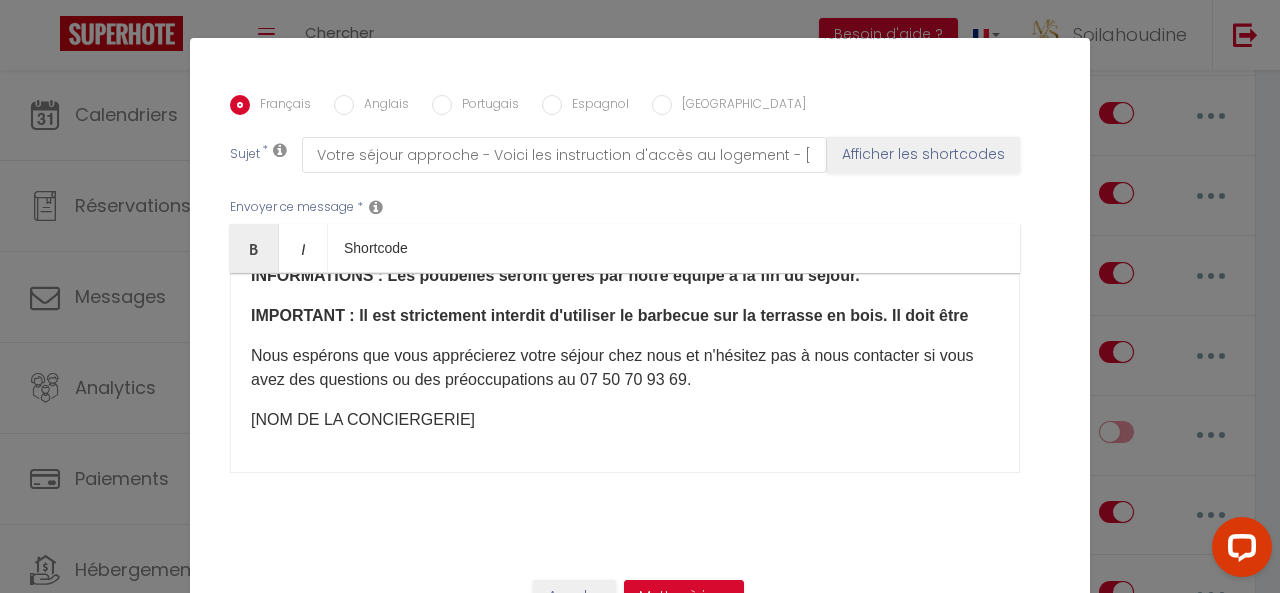 scroll, scrollTop: 398, scrollLeft: 0, axis: vertical 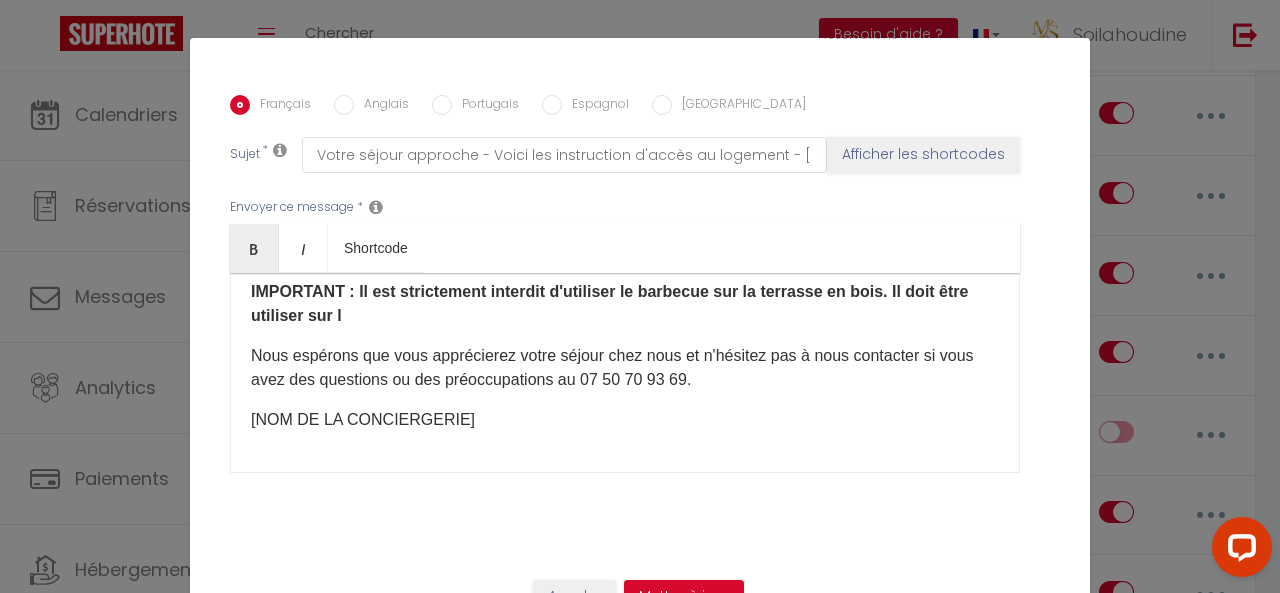 click on "​IMPORTANT : Il est strictement interdit d'utiliser le barbecue sur la terrasse en bois. Il doit être utiliser sur l ​" at bounding box center (625, 304) 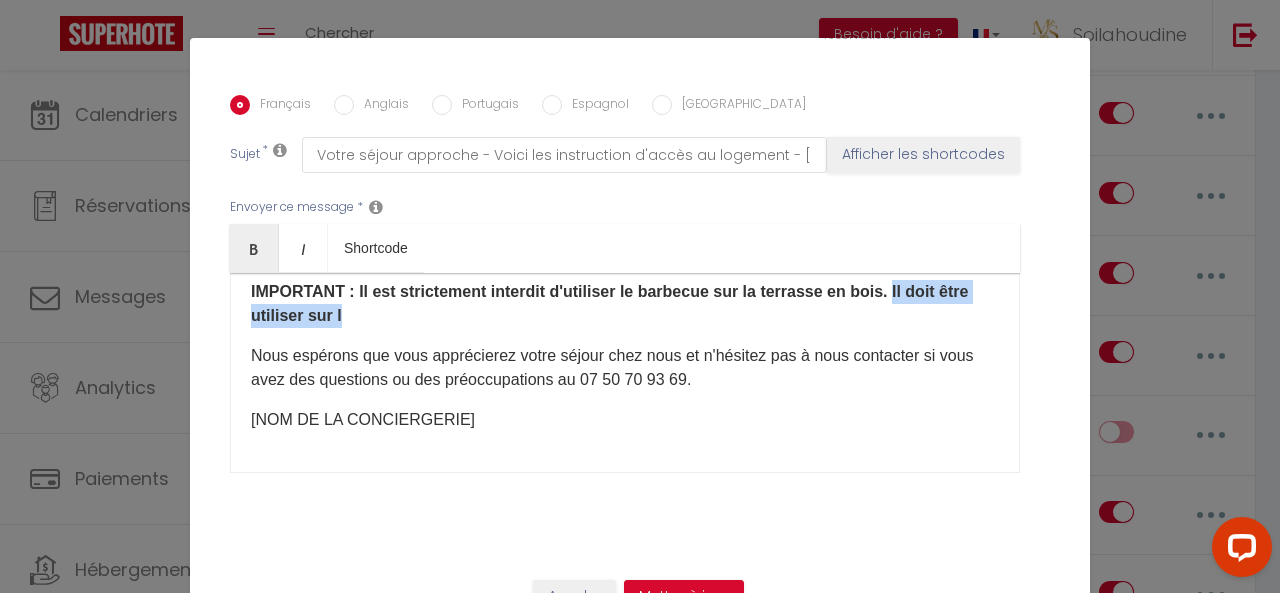 drag, startPoint x: 548, startPoint y: 314, endPoint x: 876, endPoint y: 301, distance: 328.2575 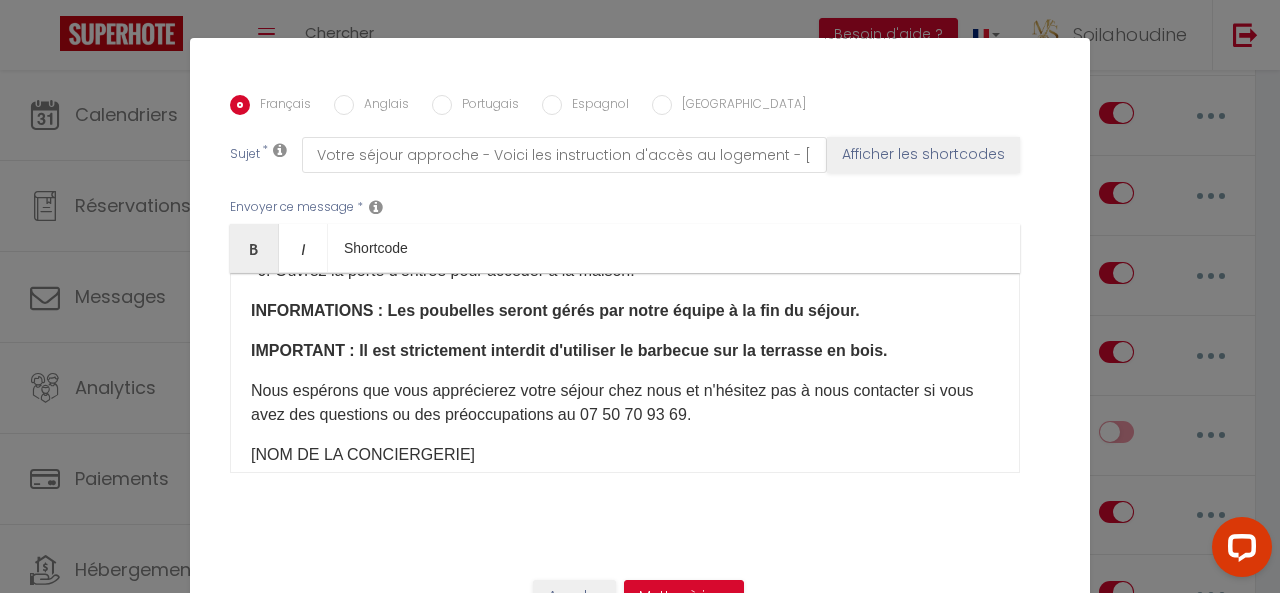 scroll, scrollTop: 281, scrollLeft: 0, axis: vertical 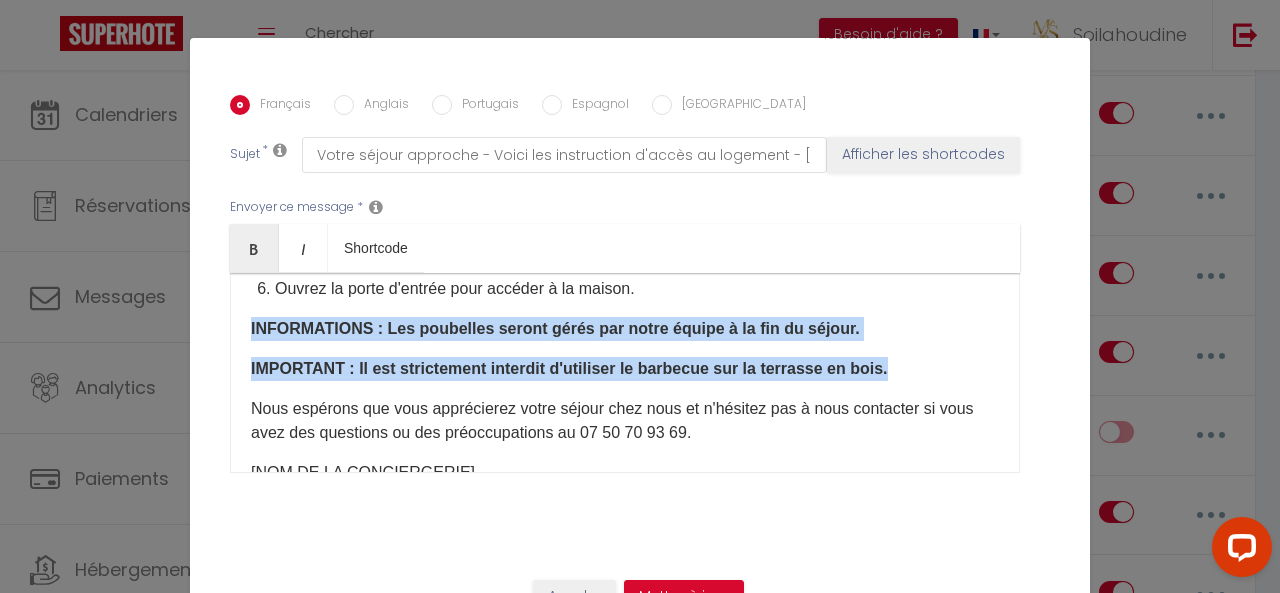 drag, startPoint x: 834, startPoint y: 406, endPoint x: 226, endPoint y: 376, distance: 608.7397 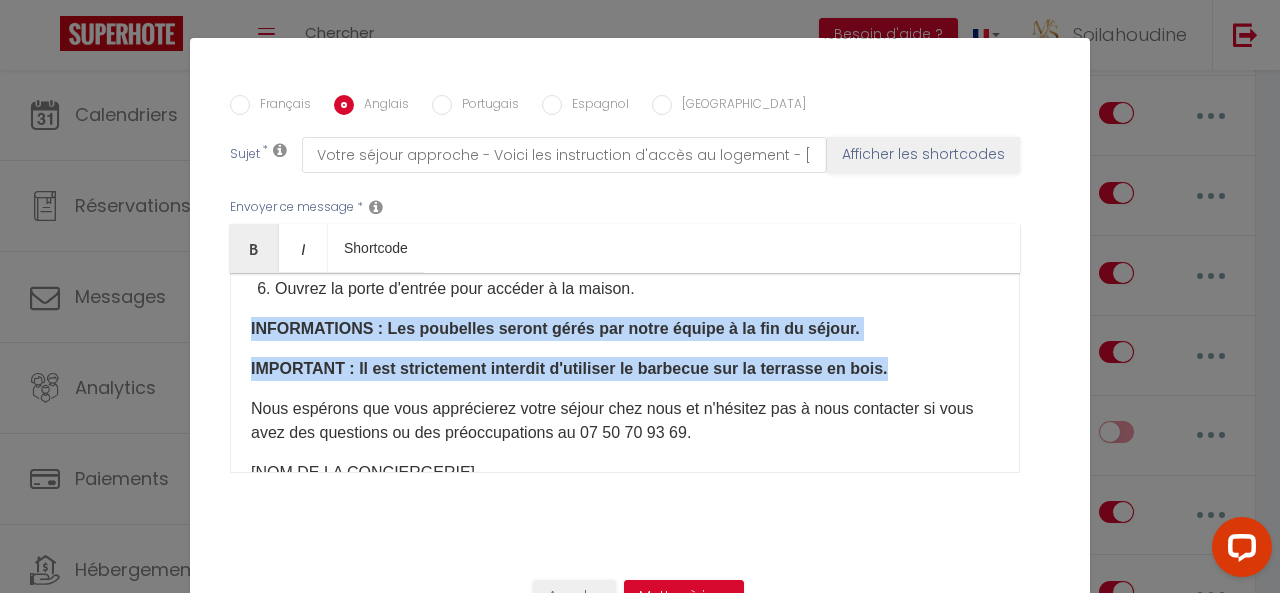 checkbox on "true" 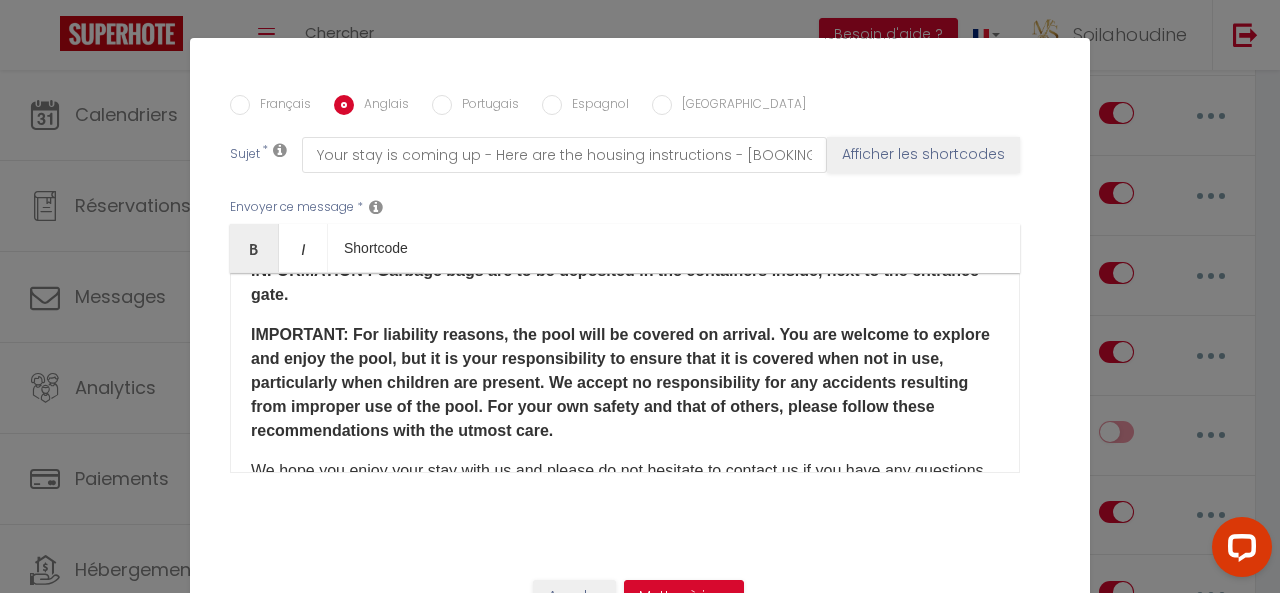 scroll, scrollTop: 381, scrollLeft: 0, axis: vertical 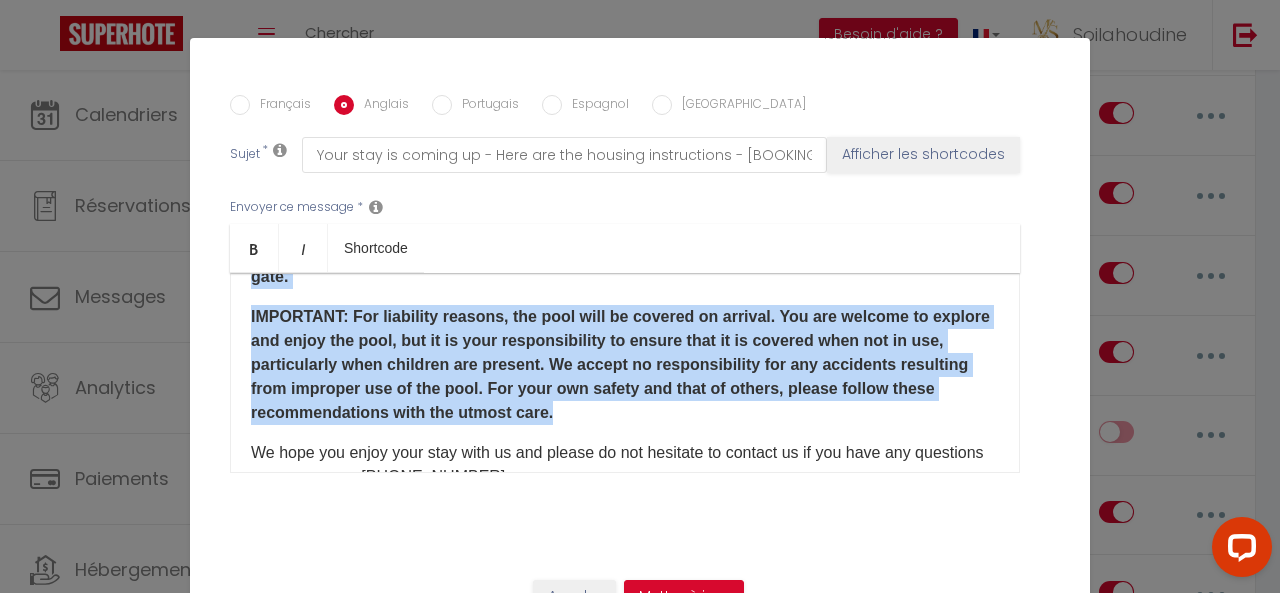 drag, startPoint x: 416, startPoint y: 337, endPoint x: 236, endPoint y: 301, distance: 183.5647 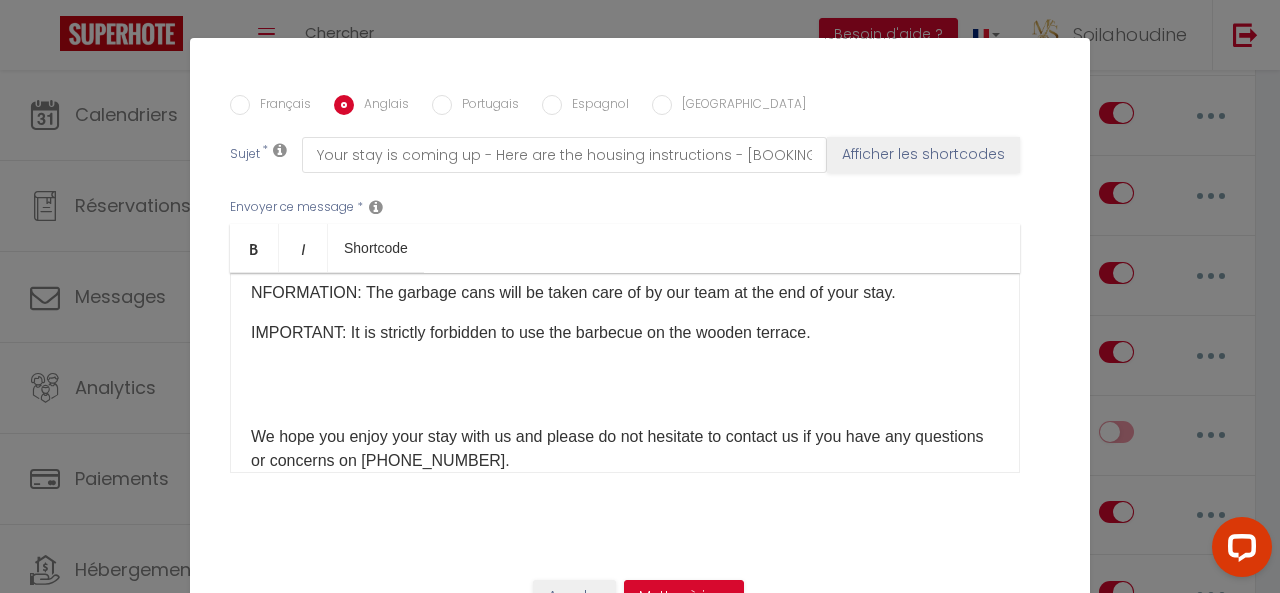 scroll, scrollTop: 381, scrollLeft: 0, axis: vertical 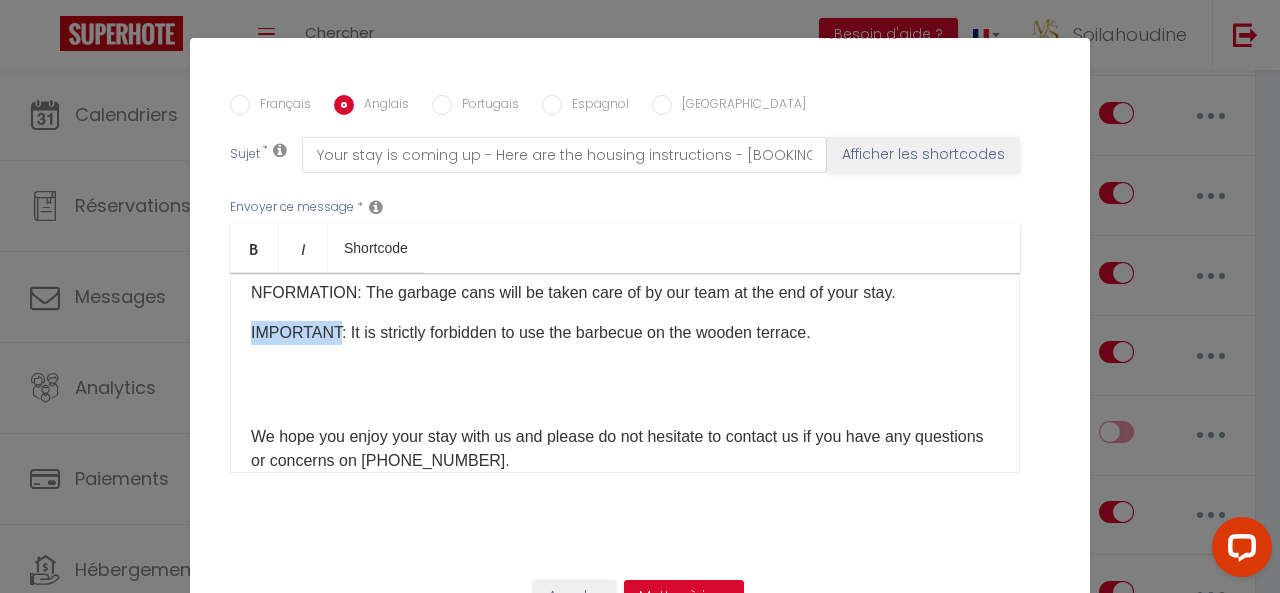 drag, startPoint x: 322, startPoint y: 380, endPoint x: 221, endPoint y: 377, distance: 101.04455 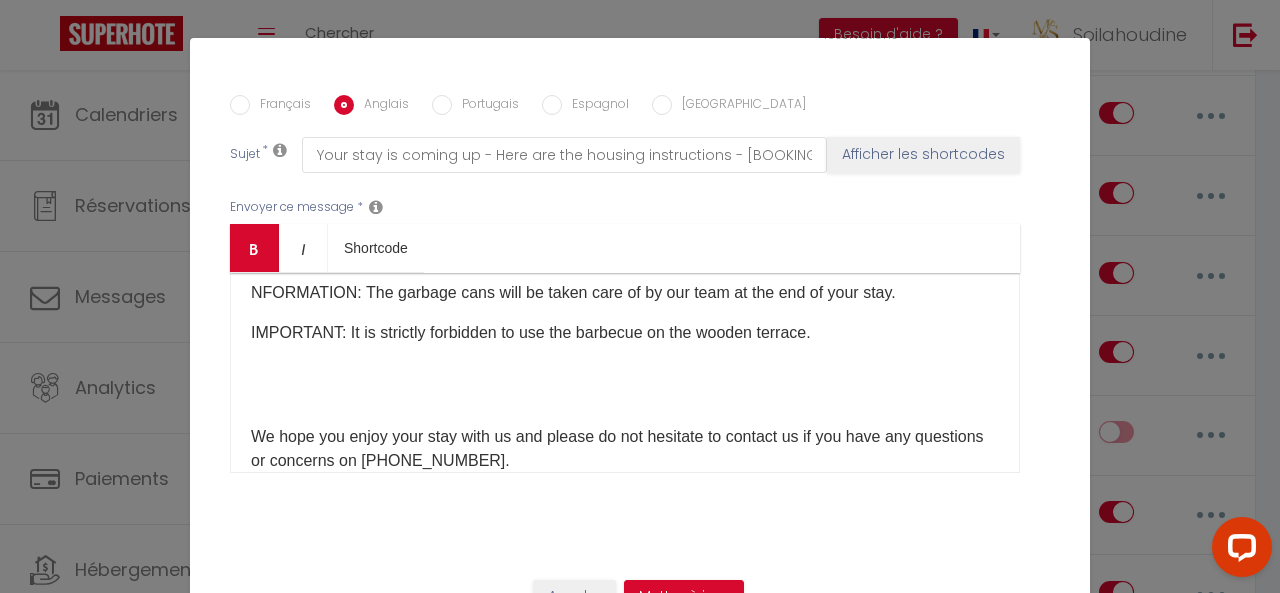 click on "Bold" at bounding box center (254, 248) 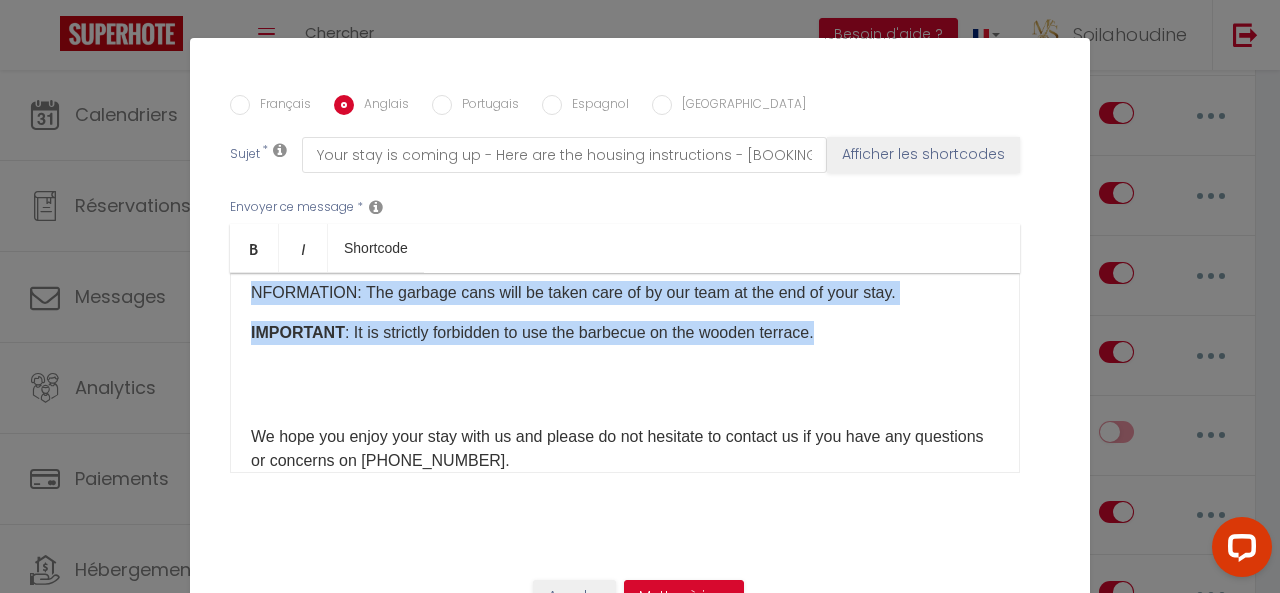 drag, startPoint x: 772, startPoint y: 376, endPoint x: 221, endPoint y: 324, distance: 553.4483 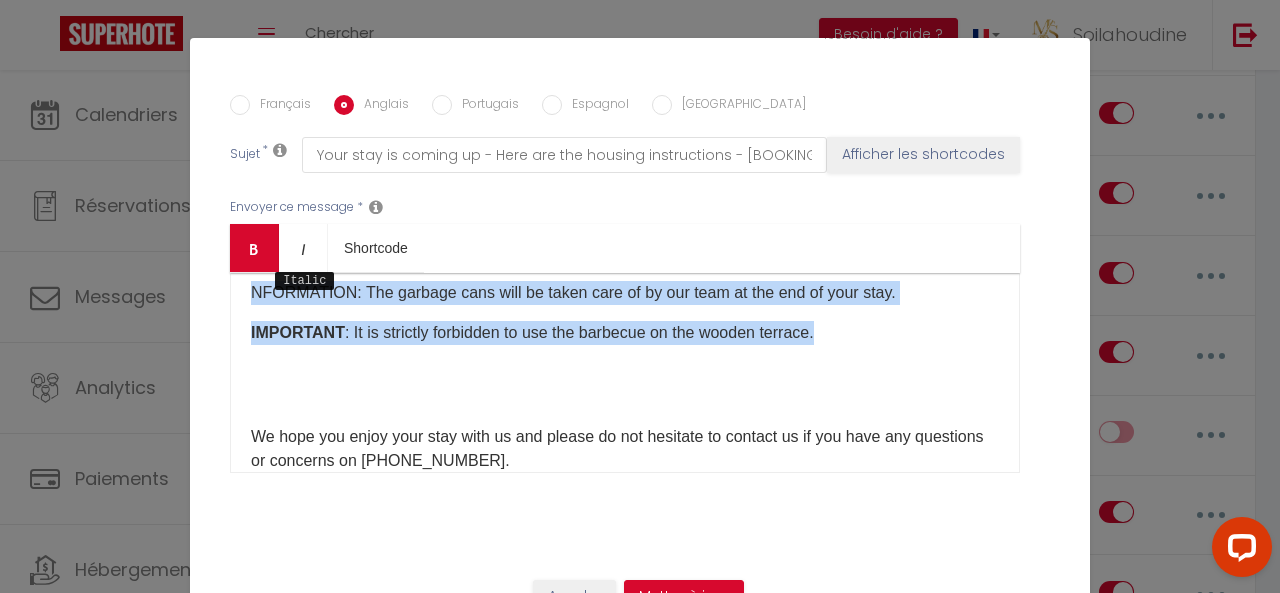 click on "Bold" at bounding box center (254, 248) 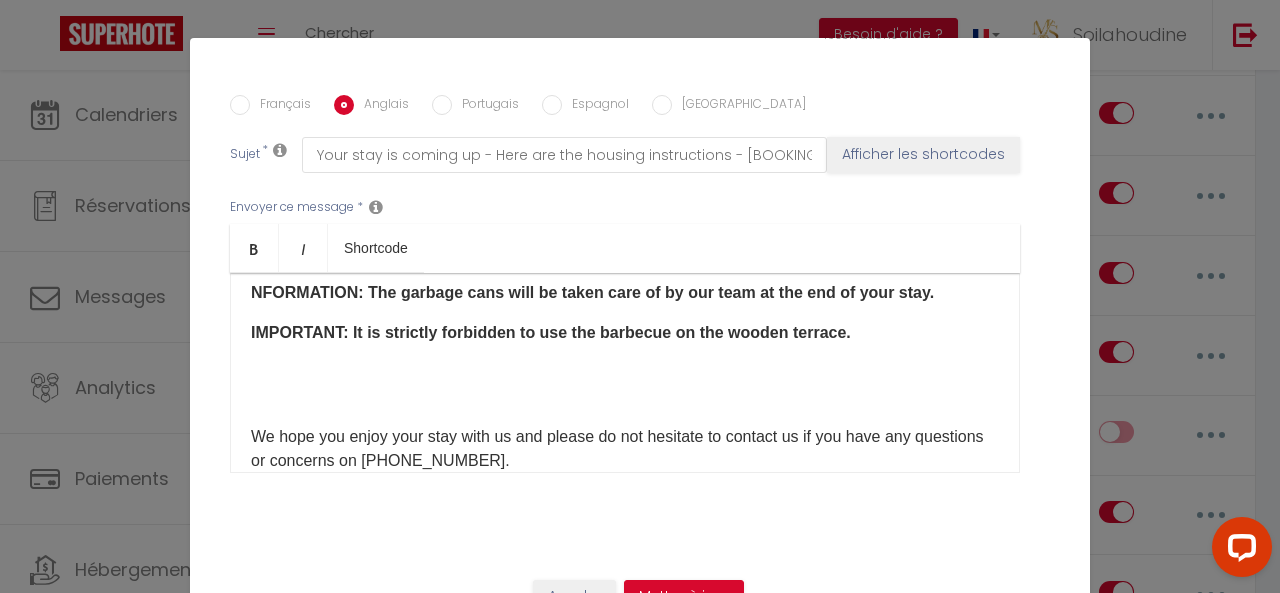 click on "Hello [GUEST:FIRST_NAME], Your stay is approaching! Here is the exact address of the accommodation: [STREET_ADDRESS].
To access the property, please follow these instructions:
1. Once you arrive at the gate, follow these instructions to enter the house: [URL].. 2. A key box is located under the mailbox. 3. Enter the code provided to retrieve the key. You'll need it to open the gate (here's how to open a key box: [URL][DOMAIN_NAME].) 4. Park your car in front of the garages. 5. The front door is at the top of the stairs on the left. 6. Open the front door to enter the house. ​ NFORMATION: The garbage cans will be taken care of by our team at the end of your stay.
IMPORTANT : It is strictly forbidden to use the barbecue on the wooden terrace. ​
We hope you enjoy your stay with us and please do not hesitate to contact us if you have any questions or concerns on [PHONE_NUMBER].​" at bounding box center [625, 373] 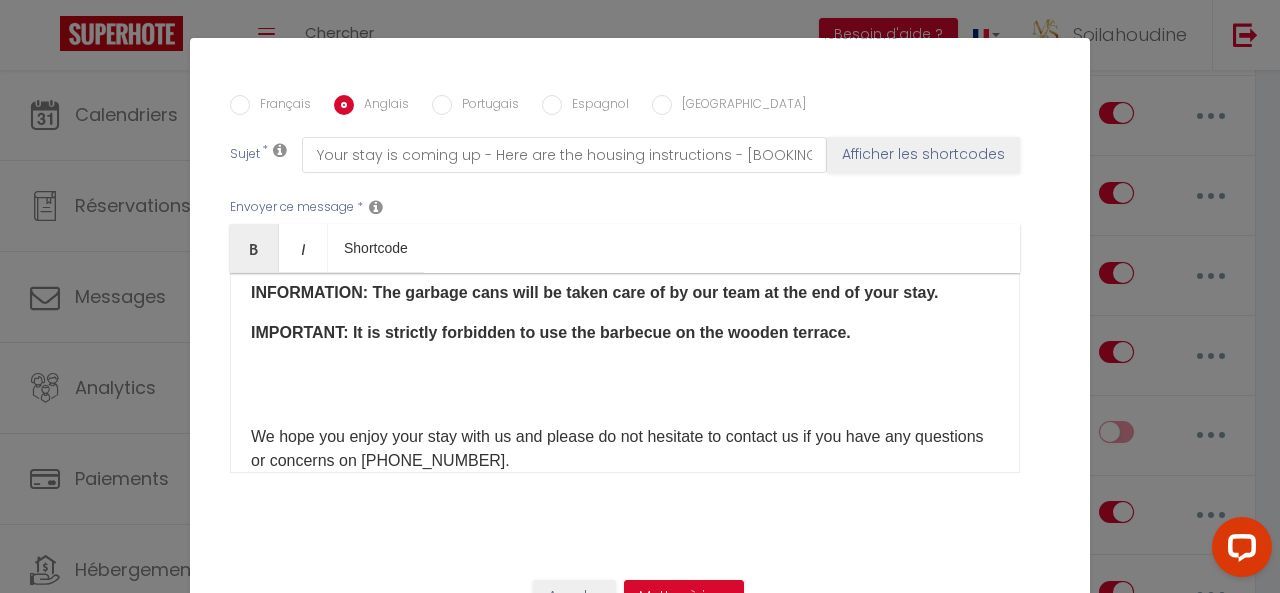 scroll, scrollTop: 281, scrollLeft: 0, axis: vertical 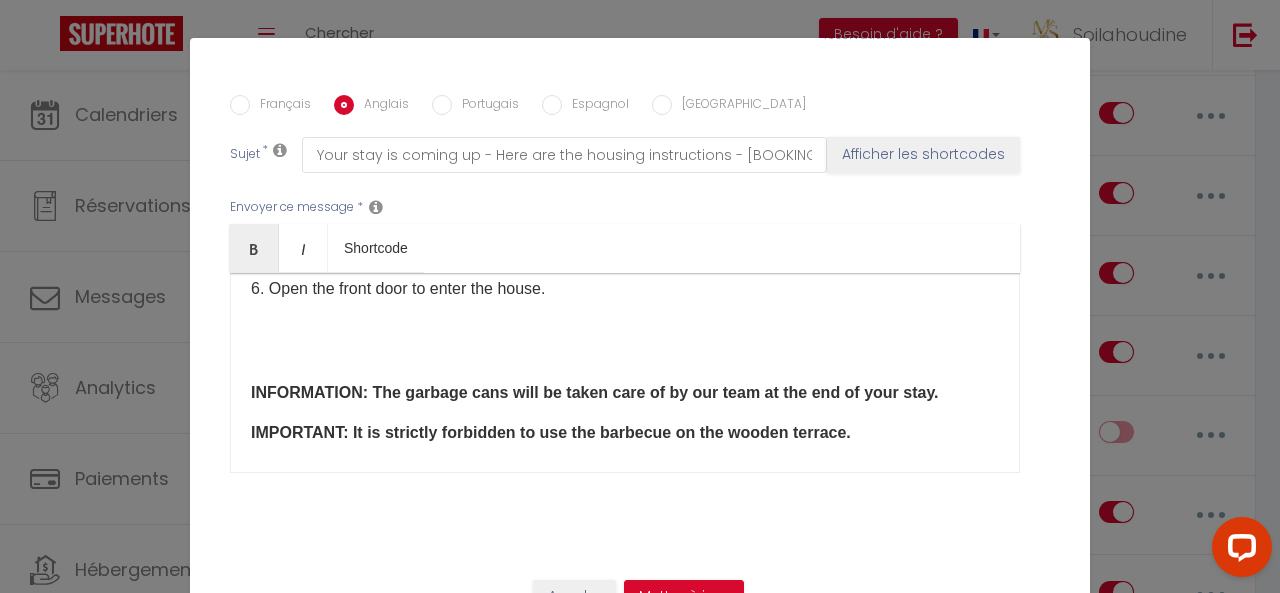 click at bounding box center (625, 353) 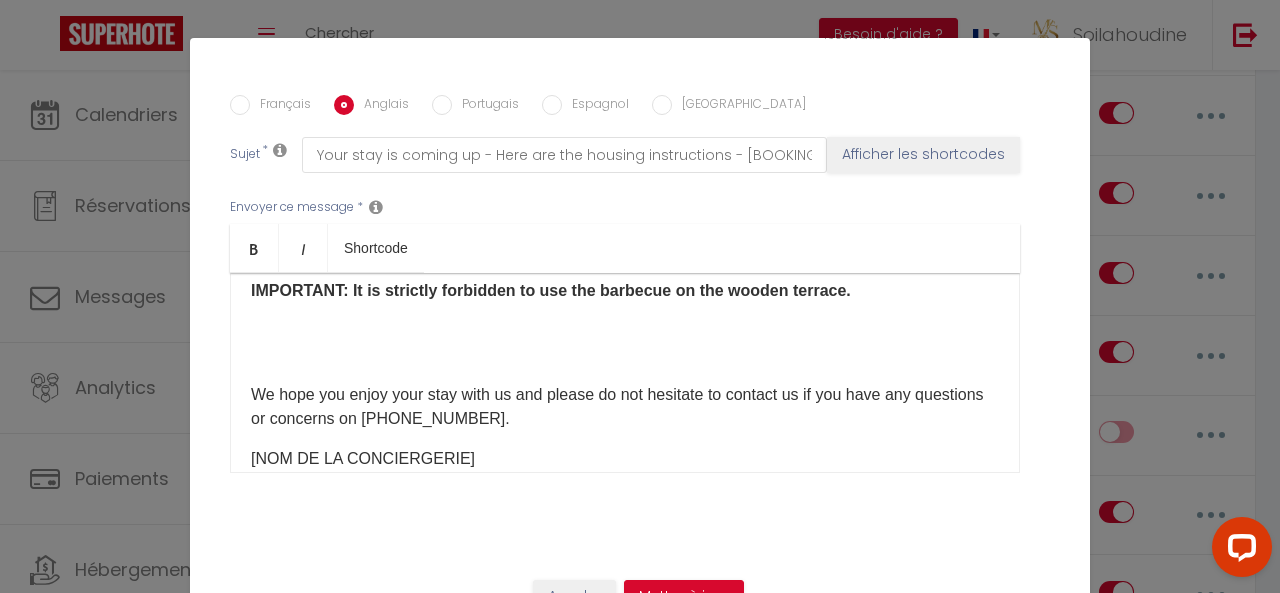 scroll, scrollTop: 381, scrollLeft: 0, axis: vertical 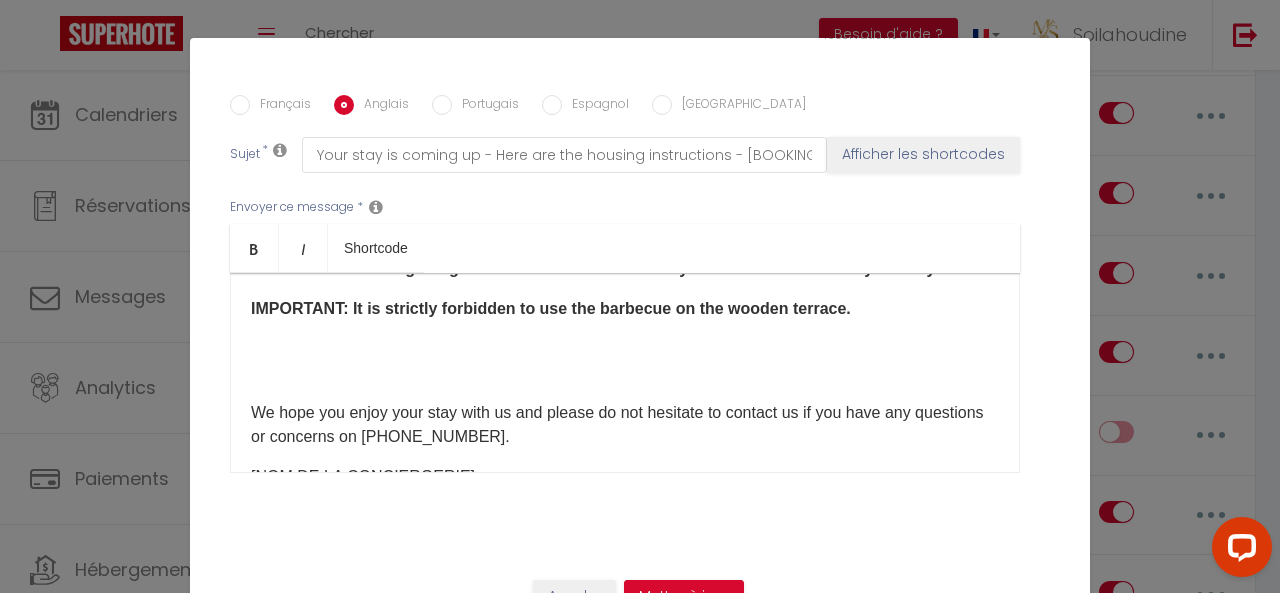 click at bounding box center (625, 373) 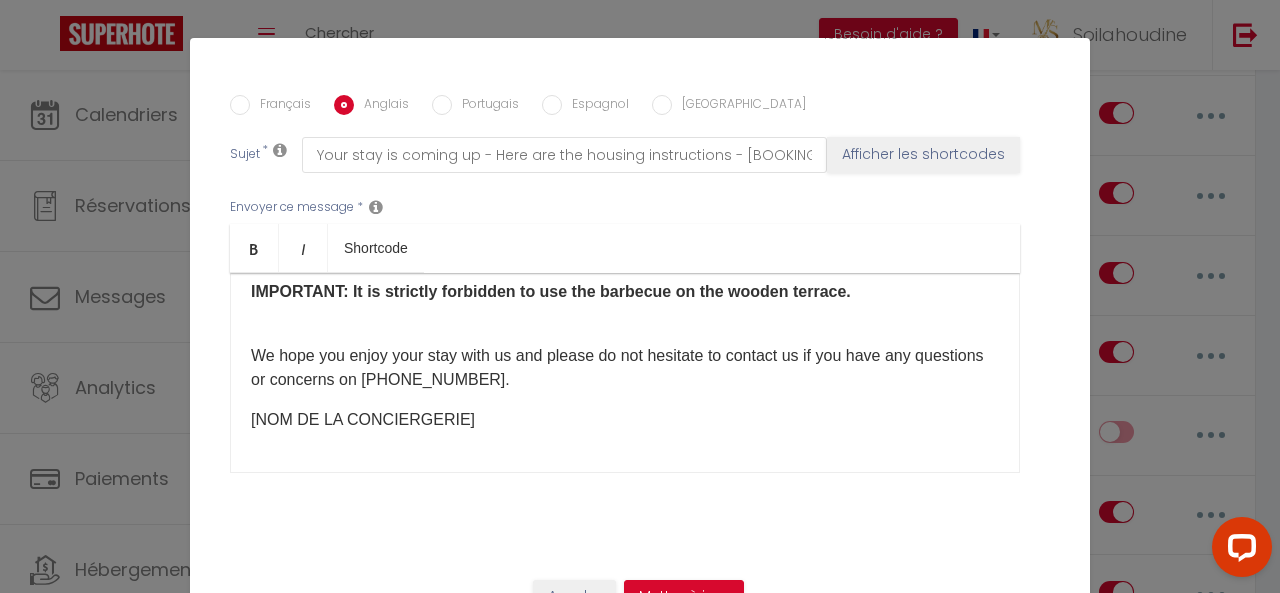 scroll, scrollTop: 345, scrollLeft: 0, axis: vertical 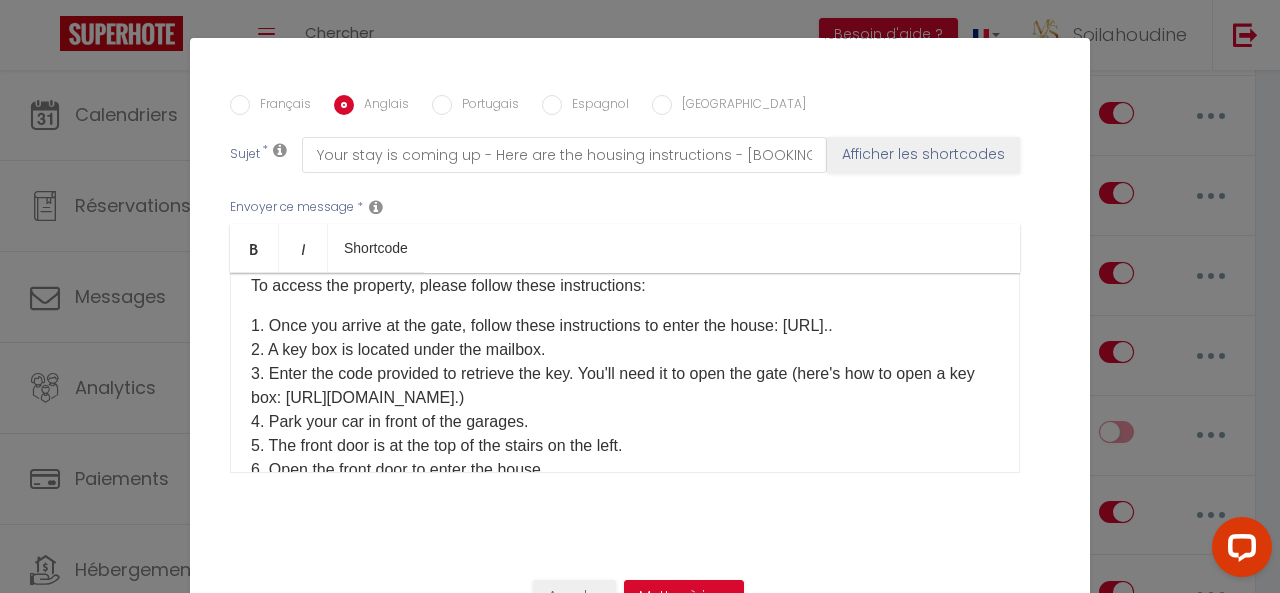 drag, startPoint x: 796, startPoint y: 349, endPoint x: 780, endPoint y: 368, distance: 24.839485 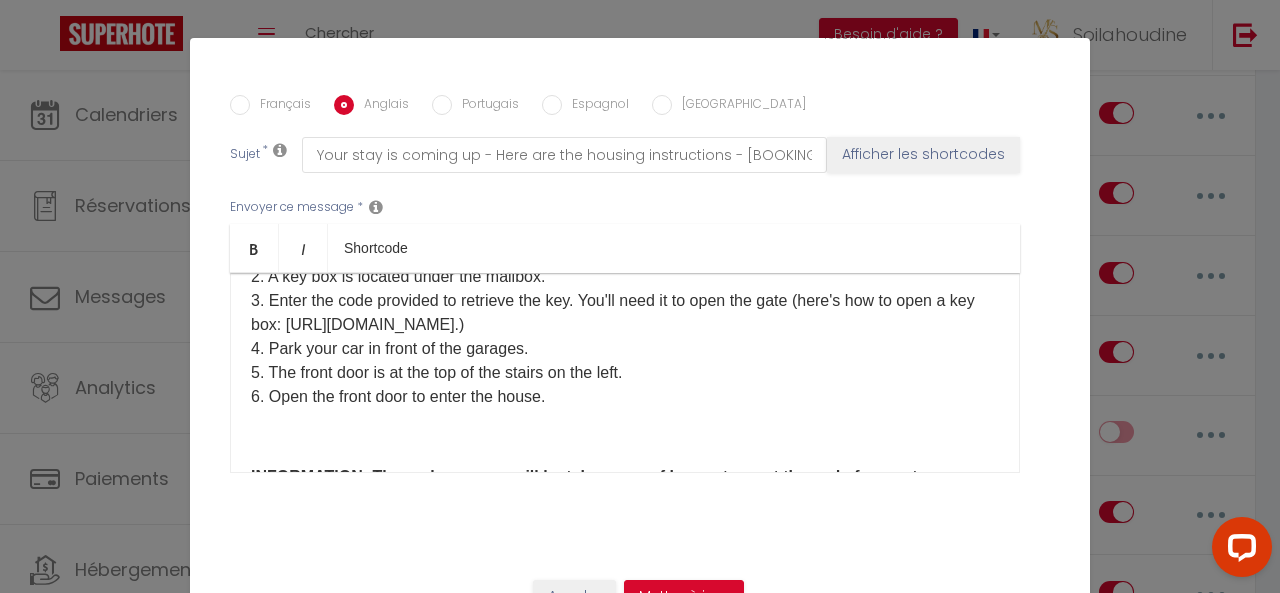 scroll, scrollTop: 200, scrollLeft: 0, axis: vertical 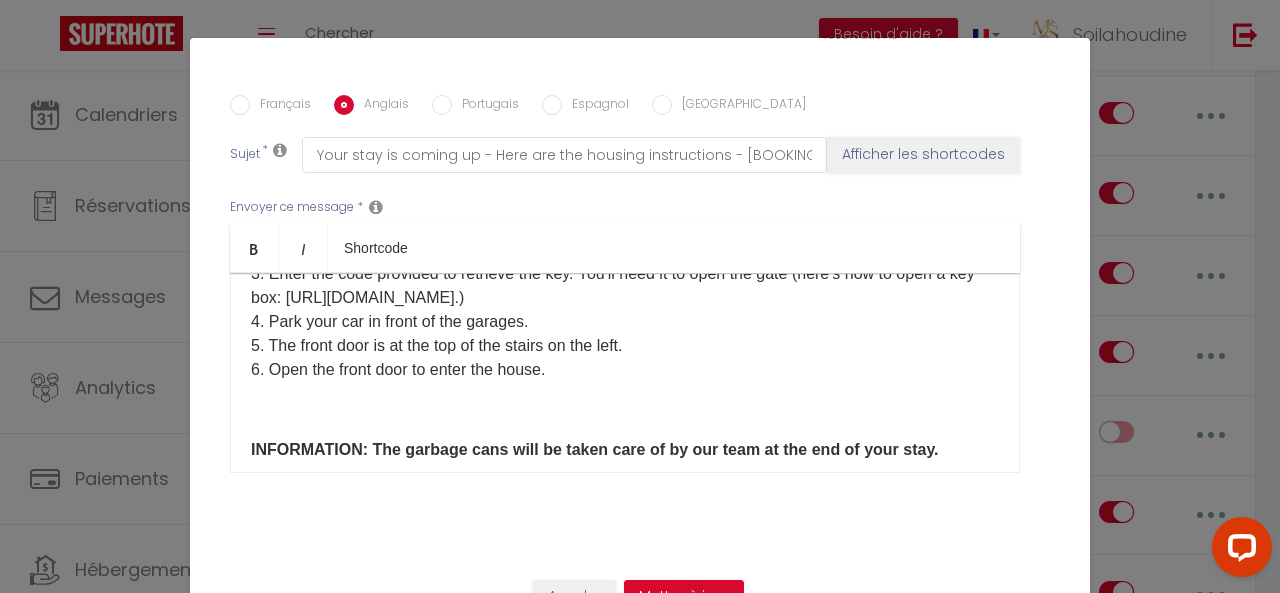click on "Français" at bounding box center (280, 106) 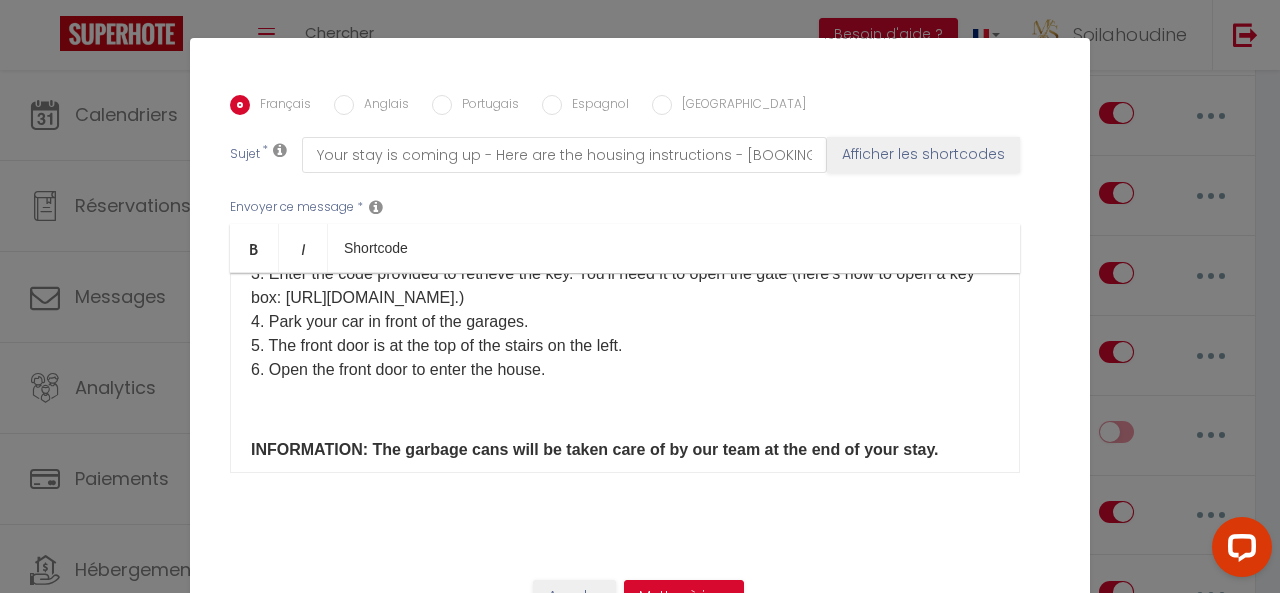 checkbox on "true" 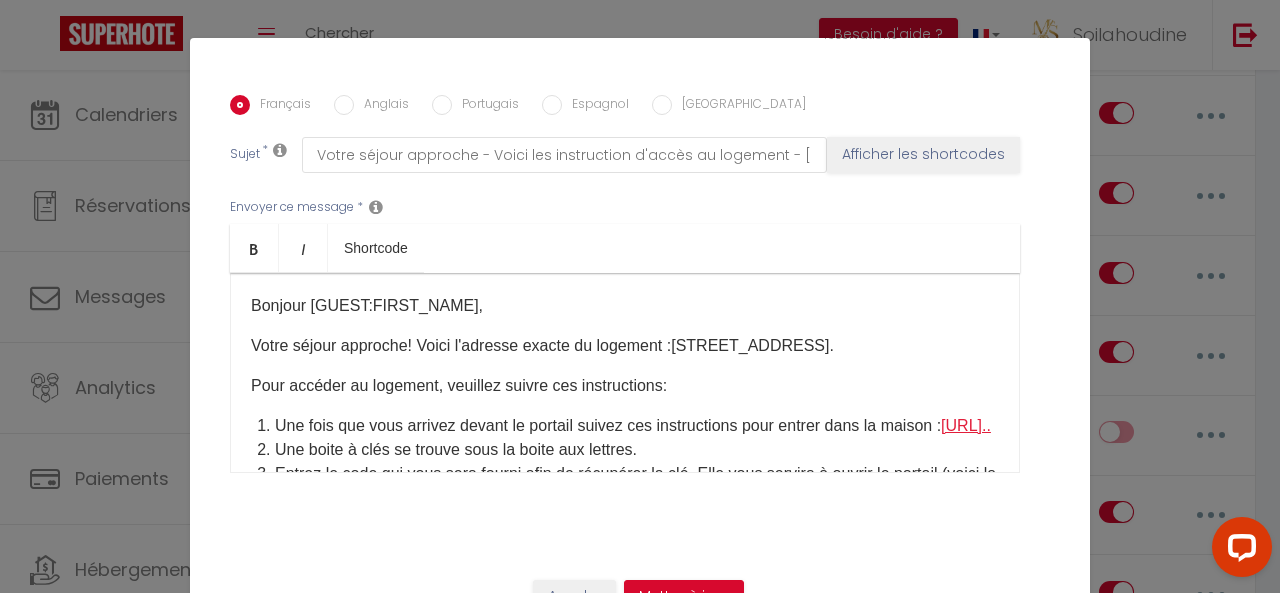 scroll, scrollTop: 100, scrollLeft: 0, axis: vertical 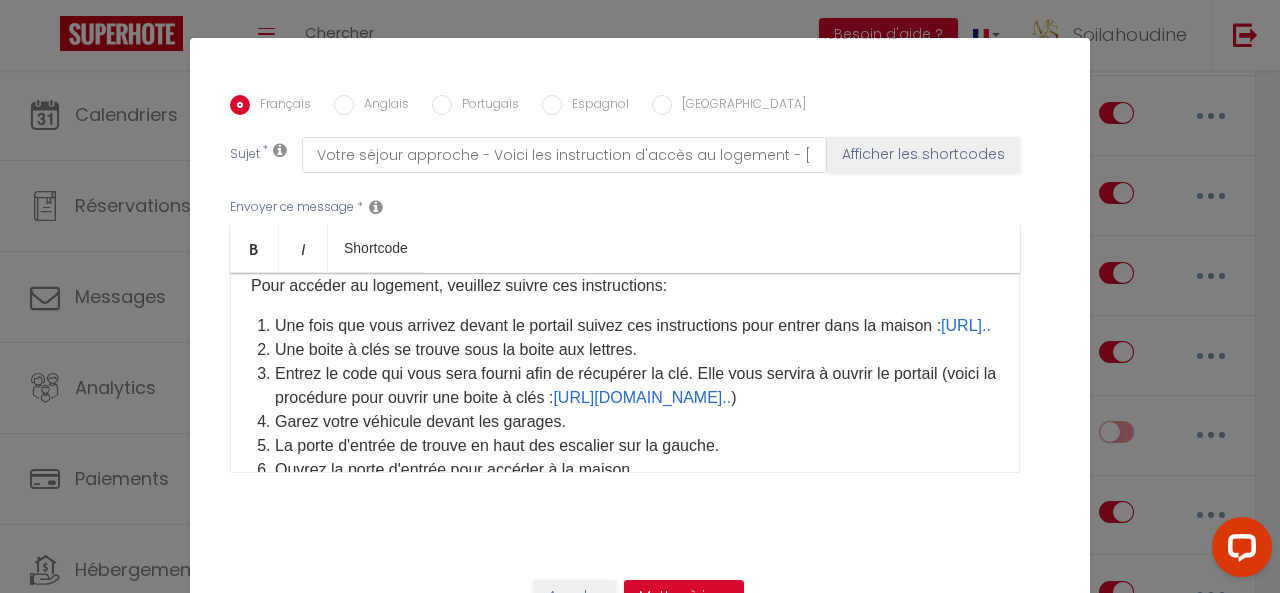 drag, startPoint x: 500, startPoint y: 378, endPoint x: 263, endPoint y: 374, distance: 237.03375 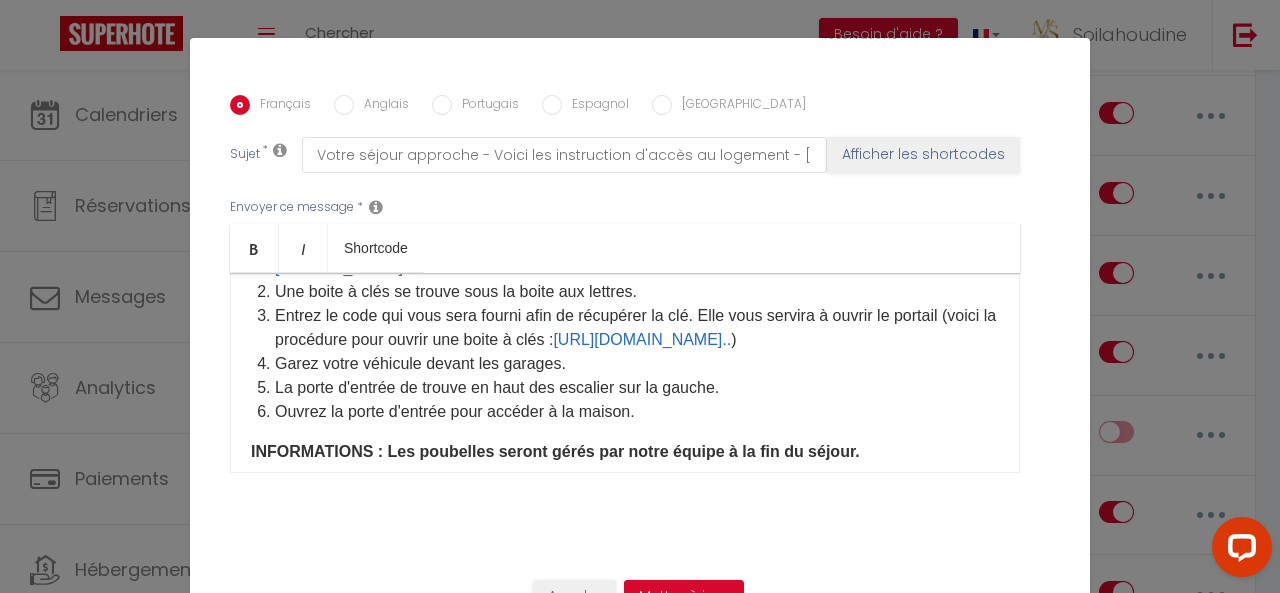 scroll, scrollTop: 200, scrollLeft: 0, axis: vertical 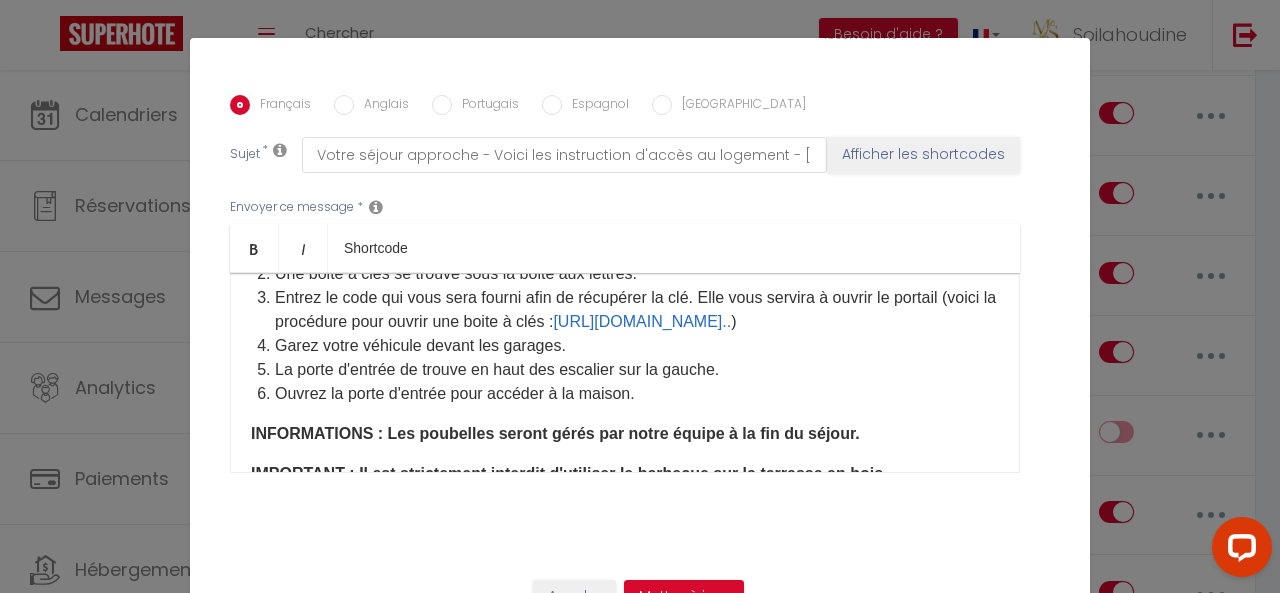 click on "Anglais" at bounding box center [381, 106] 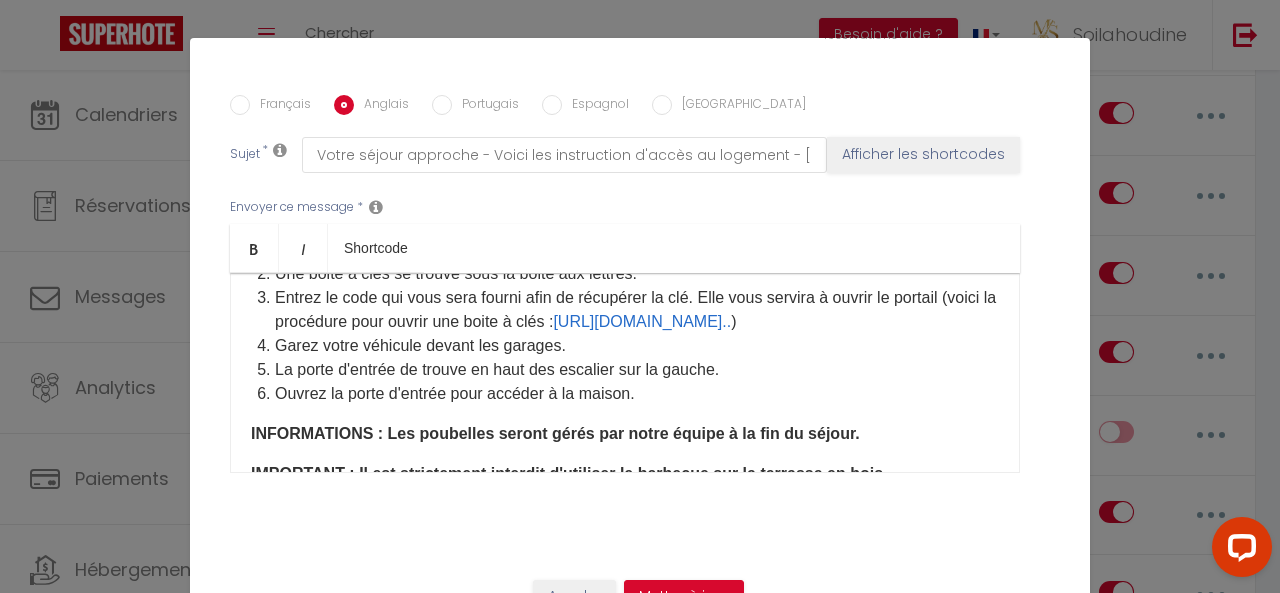 checkbox on "true" 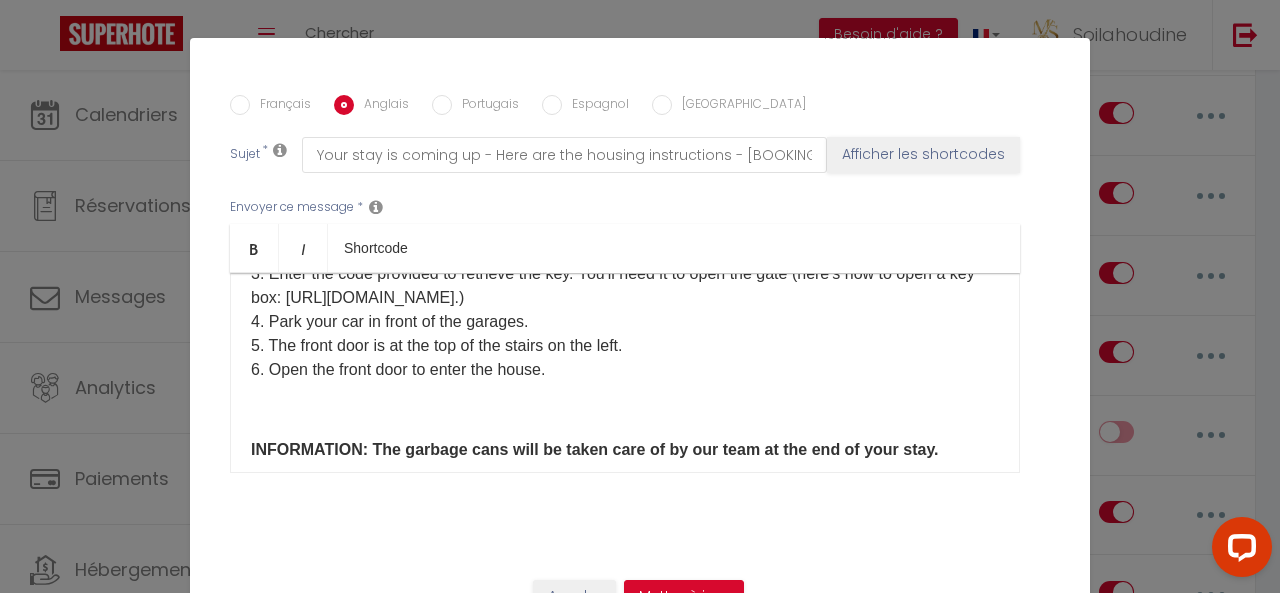drag, startPoint x: 550, startPoint y: 369, endPoint x: 311, endPoint y: 367, distance: 239.00836 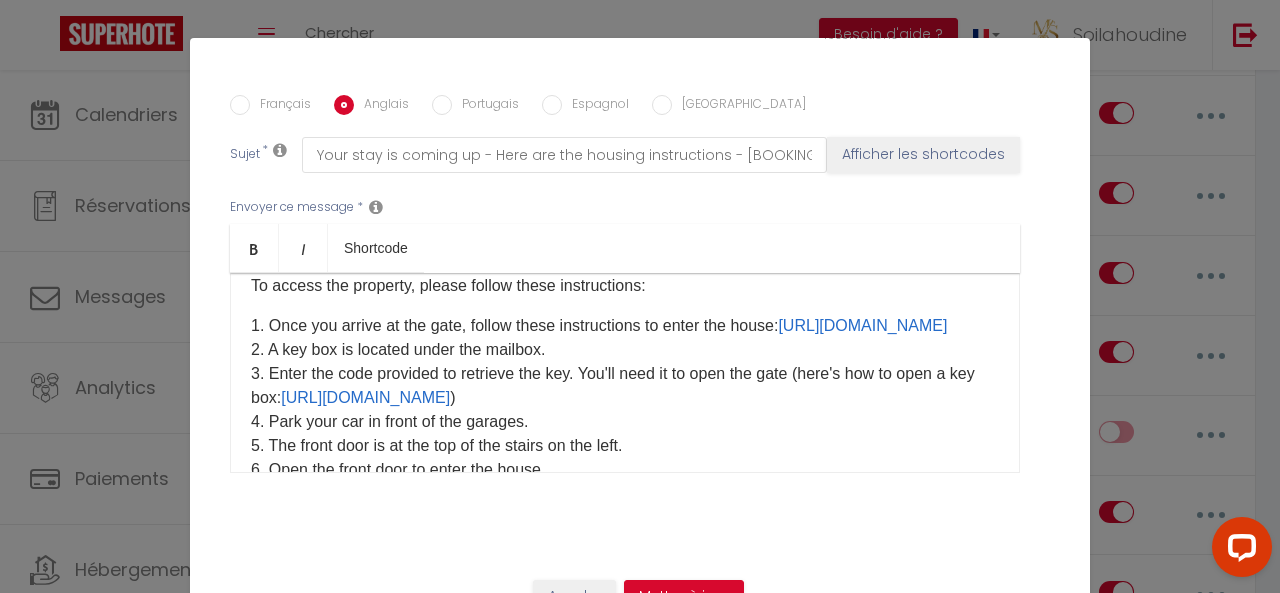 scroll, scrollTop: 0, scrollLeft: 0, axis: both 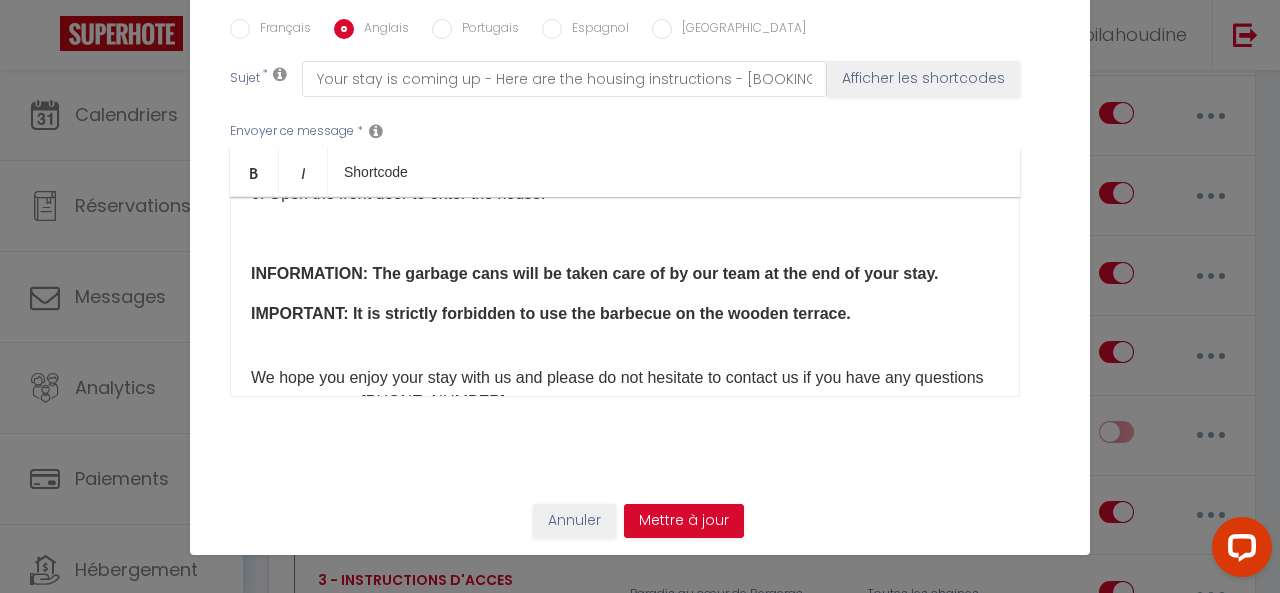 click at bounding box center (625, 234) 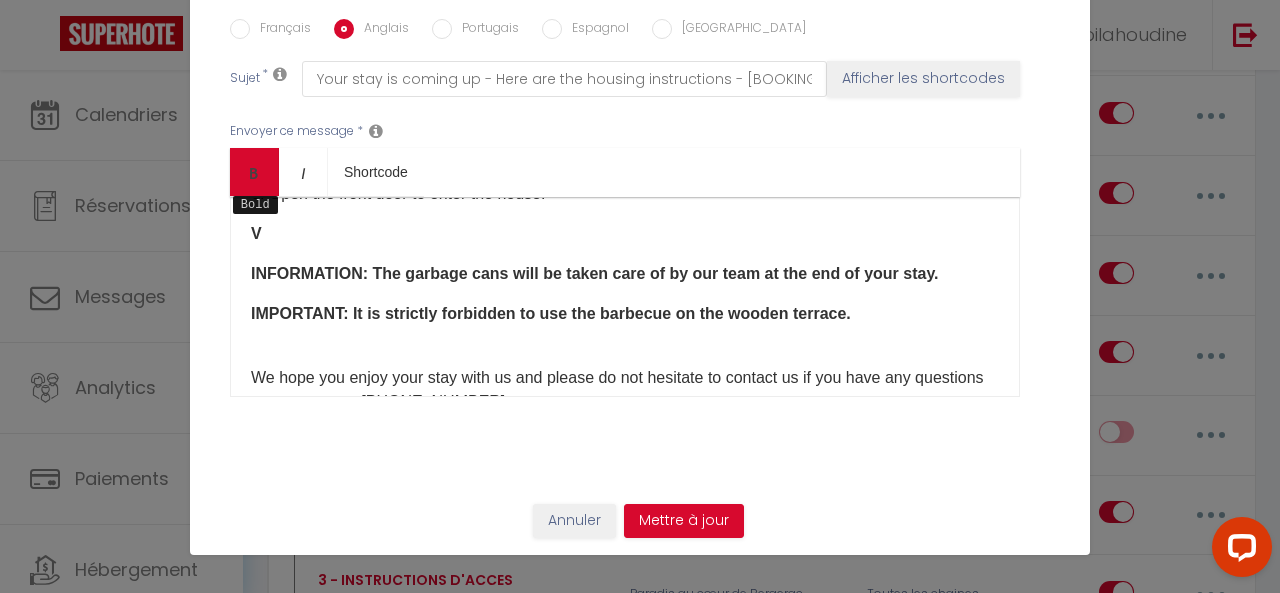 click at bounding box center (254, 173) 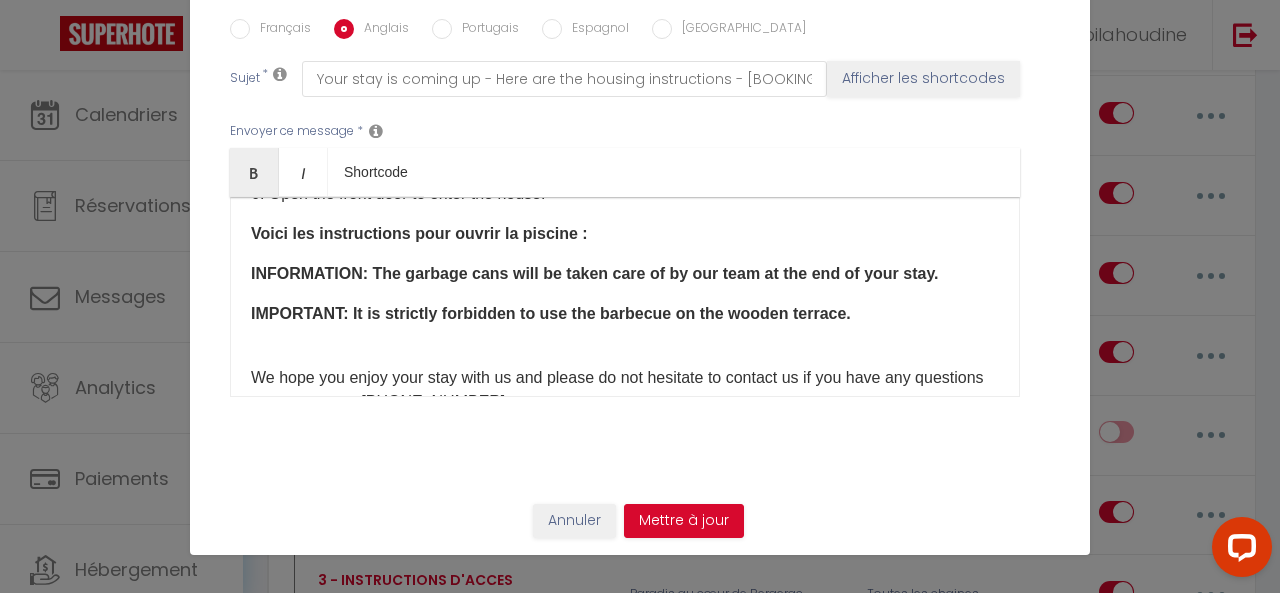 click on "Hello [GUEST:FIRST_NAME], Your stay is approaching! Here is the exact address of the accommodation: [STREET_ADDRESS].
To access the property, please follow these instructions:
1. Once you arrive at the gate, follow these instructions to enter the house:  [URL][DOMAIN_NAME] ​ 2. A key box is located under the mailbox. 3. Enter the code provided to retrieve the key. You'll need it to open the gate (here's how to open a key box:  [URL][DOMAIN_NAME] ​ ) 4. Park your car in front of the garages. 5. The front door is at the top of the stairs on the left. 6. Open the front door to enter the house. Voici les instructions pour ouvrir la piscine :  INFORMATION: The garbage cans will be taken care of by our team at the end of your stay.
​ ​​​[NOM DE LA CONCIERGERIE]​​​" at bounding box center (625, 297) 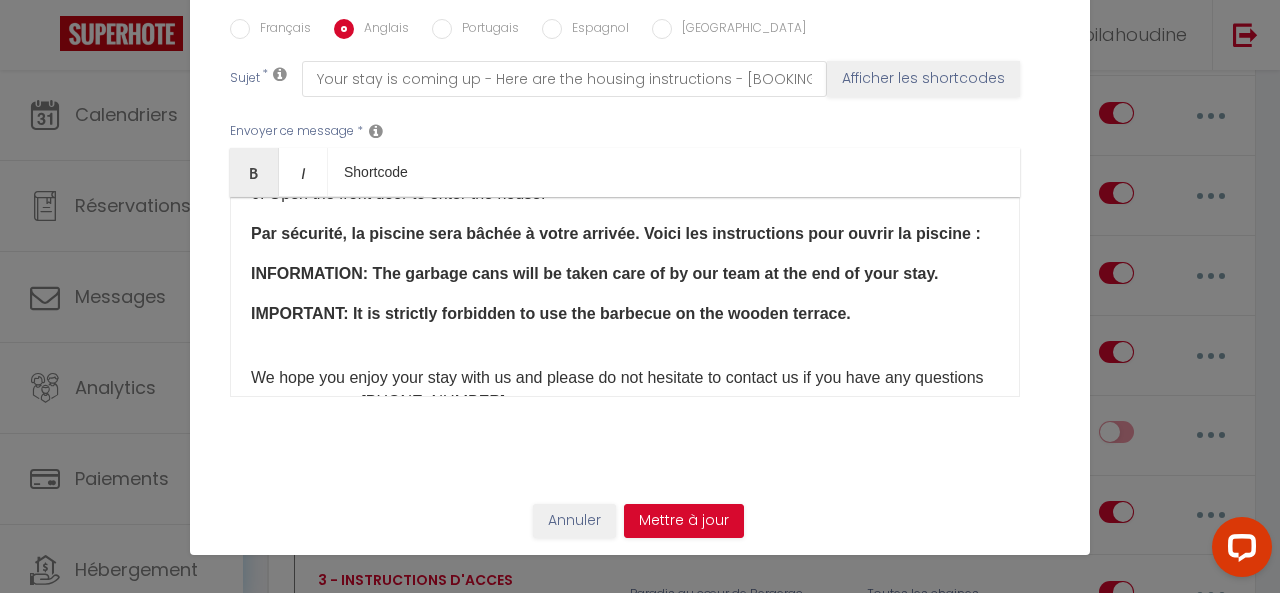 click on "Par sécurité, la piscine sera bâchée à votre arrivée. Voici les instructions pour ouvrir la piscine :" at bounding box center (616, 233) 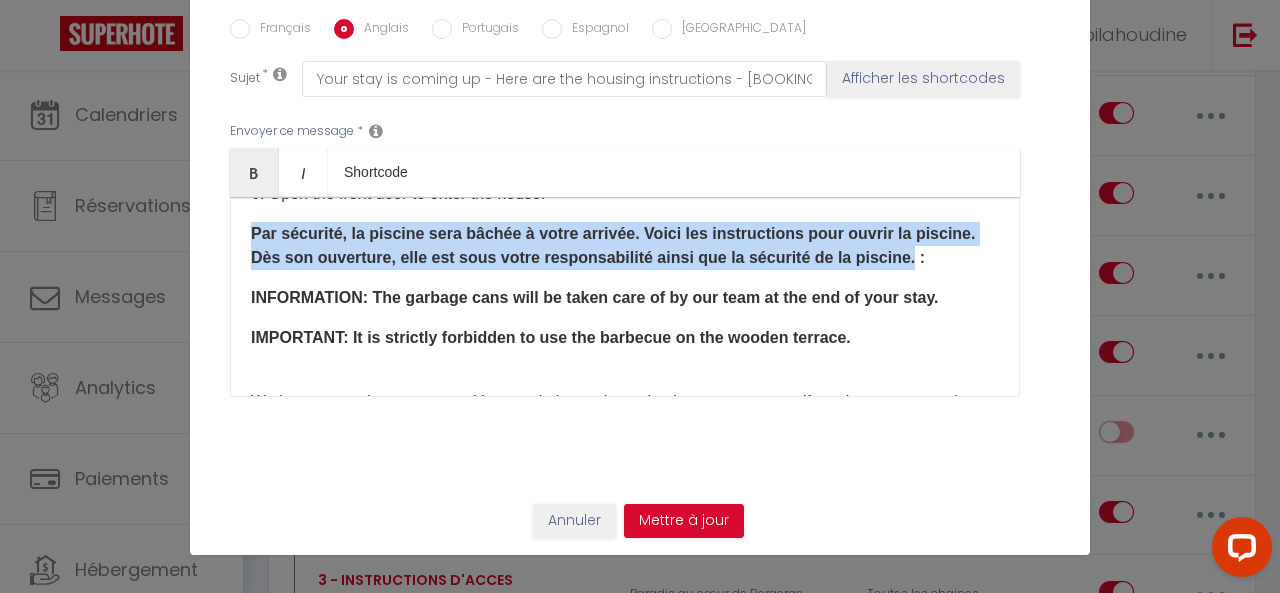 drag, startPoint x: 974, startPoint y: 359, endPoint x: 228, endPoint y: 333, distance: 746.45294 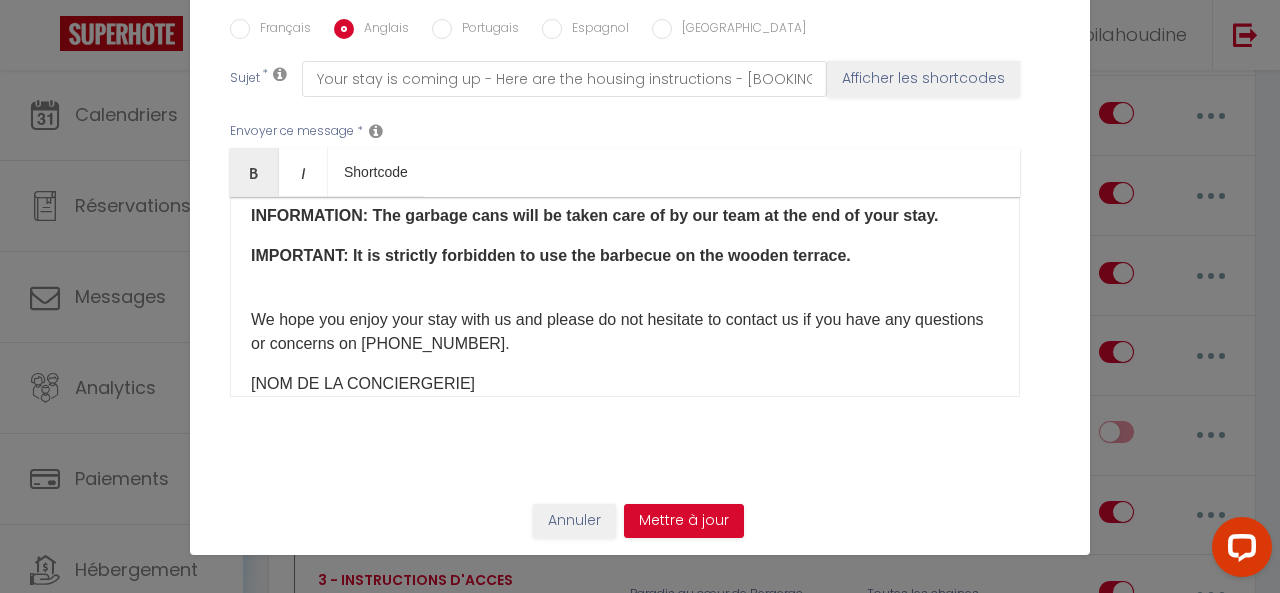 scroll, scrollTop: 400, scrollLeft: 0, axis: vertical 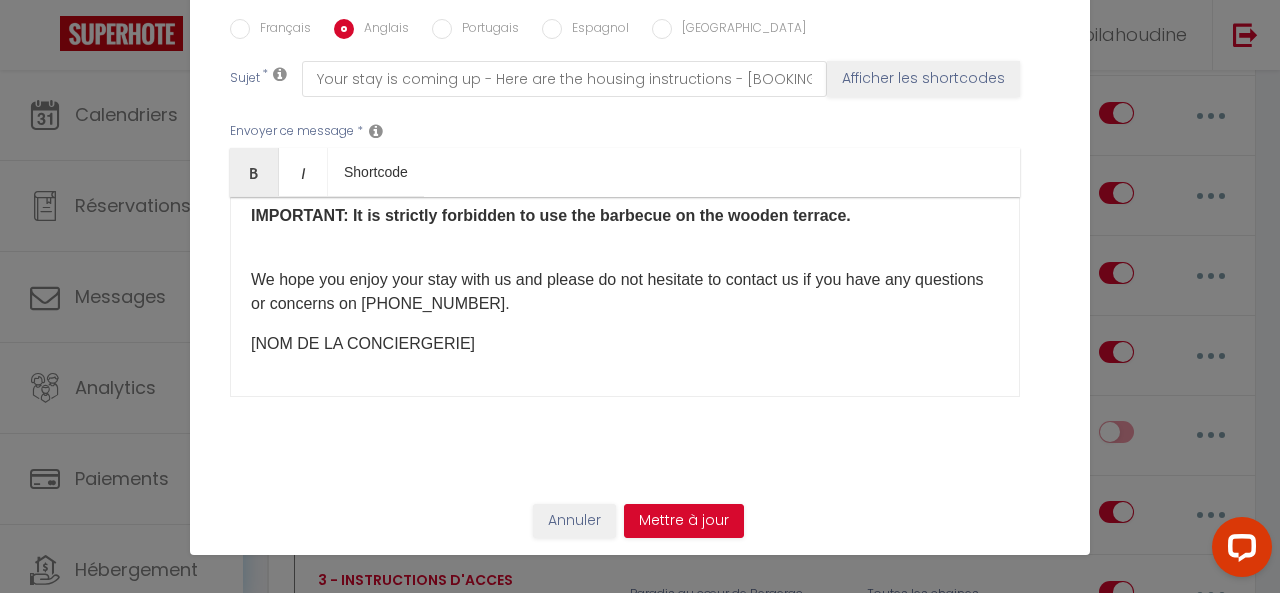 click on "Hello [GUEST:FIRST_NAME], Your stay is approaching! Here is the exact address of the accommodation: [STREET_ADDRESS].
To access the property, please follow these instructions:
1. Once you arrive at the gate, follow these instructions to enter the house:  [URL][DOMAIN_NAME] ​ 2. A key box is located under the mailbox. 3. Enter the code provided to retrieve the key. You'll need it to open the gate (here's how to open a key box:  [URL][DOMAIN_NAME] ​ ) 4. Park your car in front of the garages. 5. The front door is at the top of the stairs on the left. 6. Open the front door to enter the house.  :  INFORMATION: The garbage cans will be taken care of by our team at the end of your stay.
IMPORTANT: It is strictly forbidden to use the barbecue on the wooden terrace. ​" at bounding box center (625, 297) 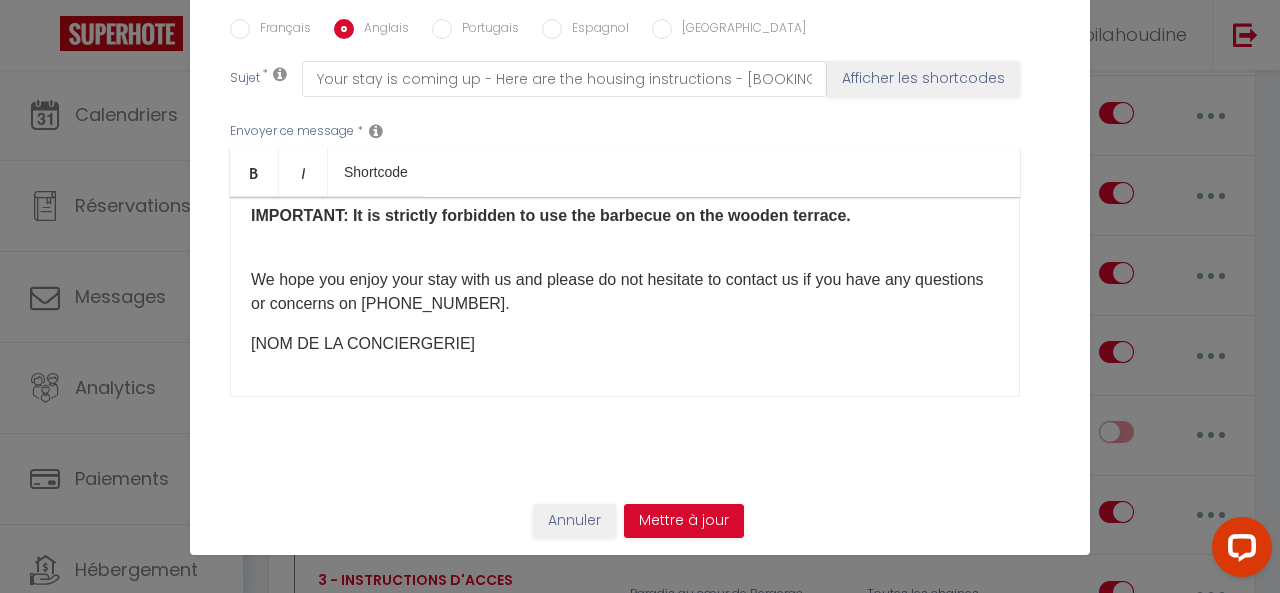 click on "IMPORTANT: It is strictly forbidden to use the barbecue on the wooden terrace." at bounding box center [625, 216] 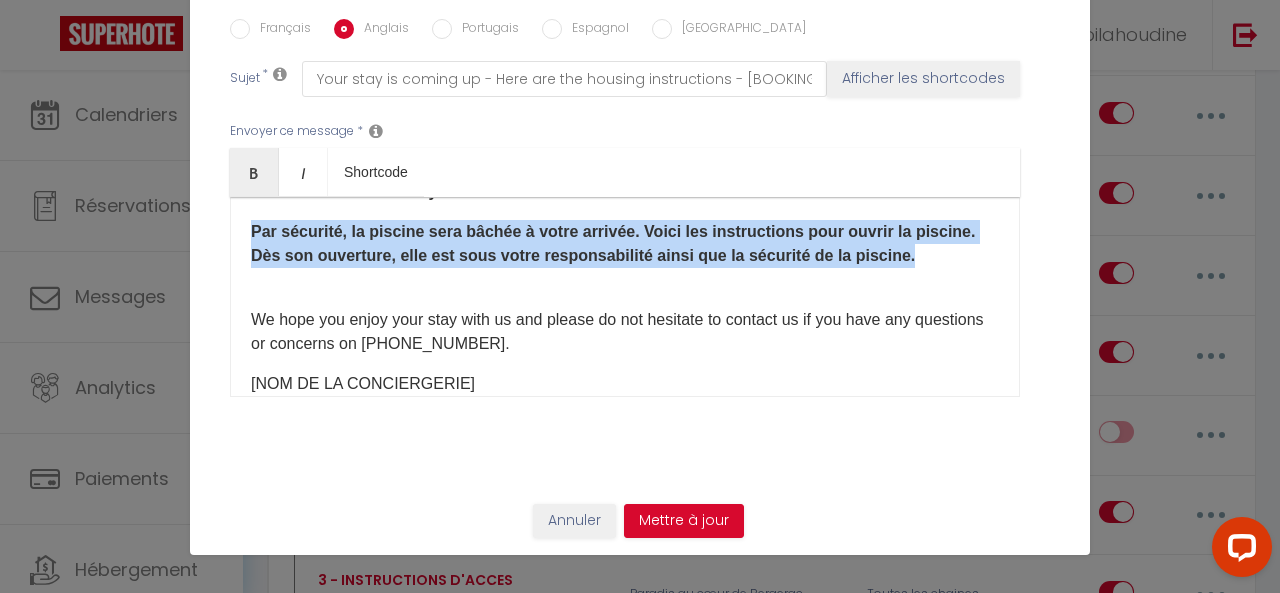 drag, startPoint x: 945, startPoint y: 350, endPoint x: 243, endPoint y: 333, distance: 702.2058 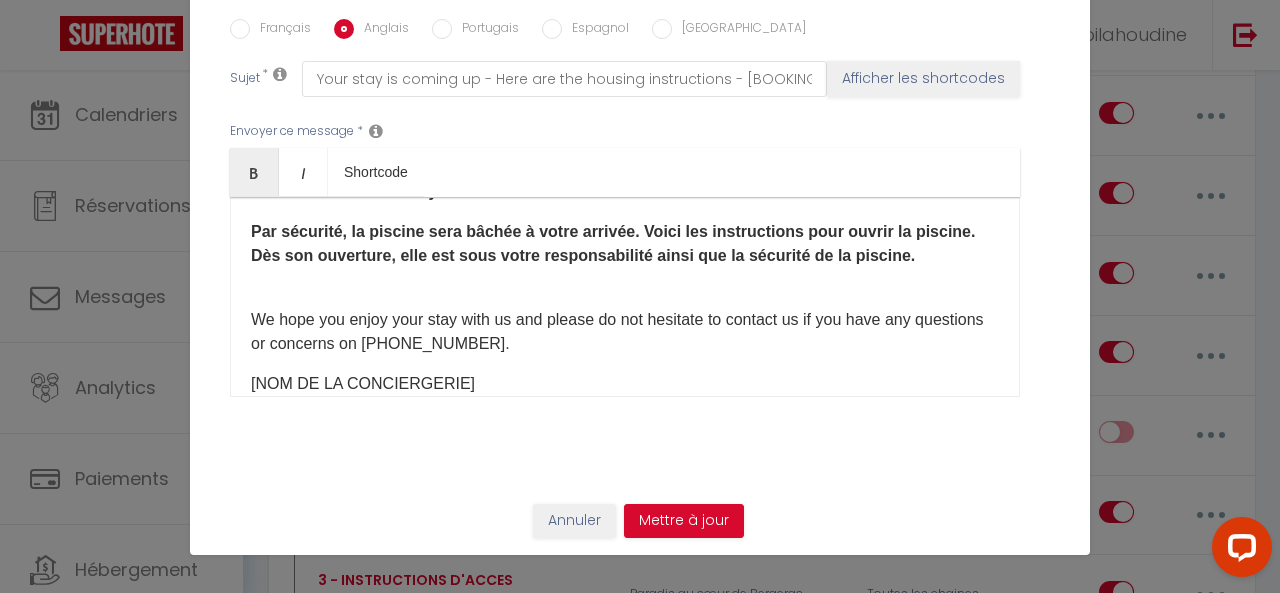 scroll, scrollTop: 382, scrollLeft: 0, axis: vertical 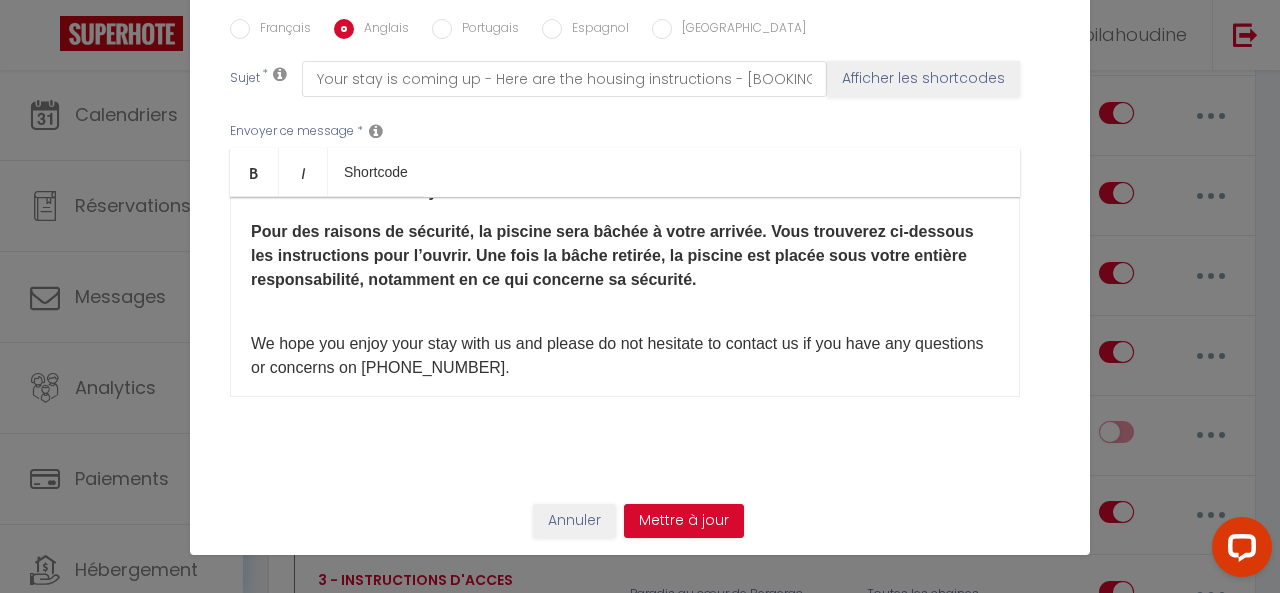 click on "​ Pour des raisons de sécurité, la piscine sera bâchée à votre arrivée. Vous trouverez ci-dessous les instructions pour l’ouvrir. Une fois la bâche retirée, la piscine est placée sous votre entière responsabilité, notamment en ce qui concerne sa sécurité. ​ ​" at bounding box center (625, 256) 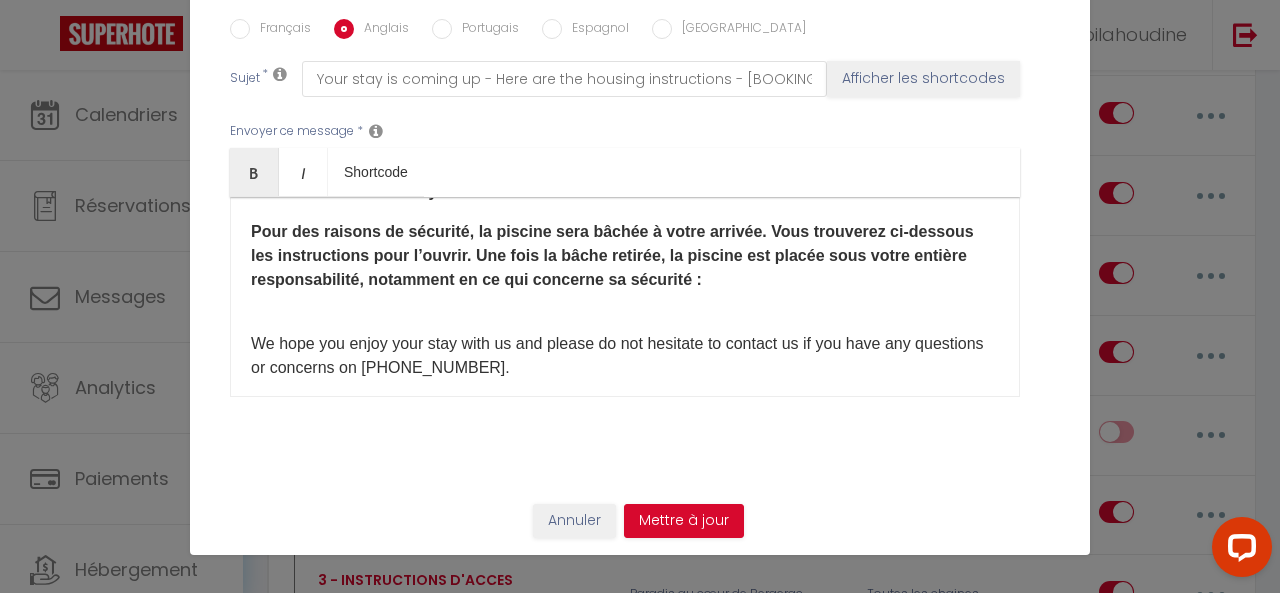 scroll, scrollTop: 411, scrollLeft: 0, axis: vertical 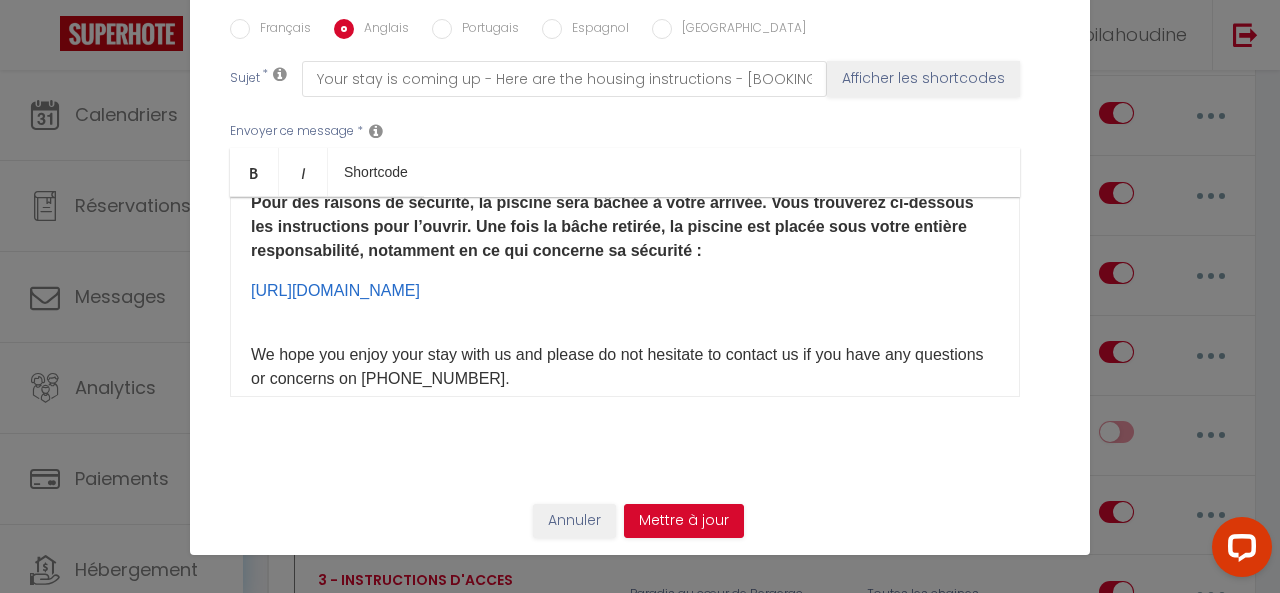 drag, startPoint x: 700, startPoint y: 337, endPoint x: 228, endPoint y: 304, distance: 473.1522 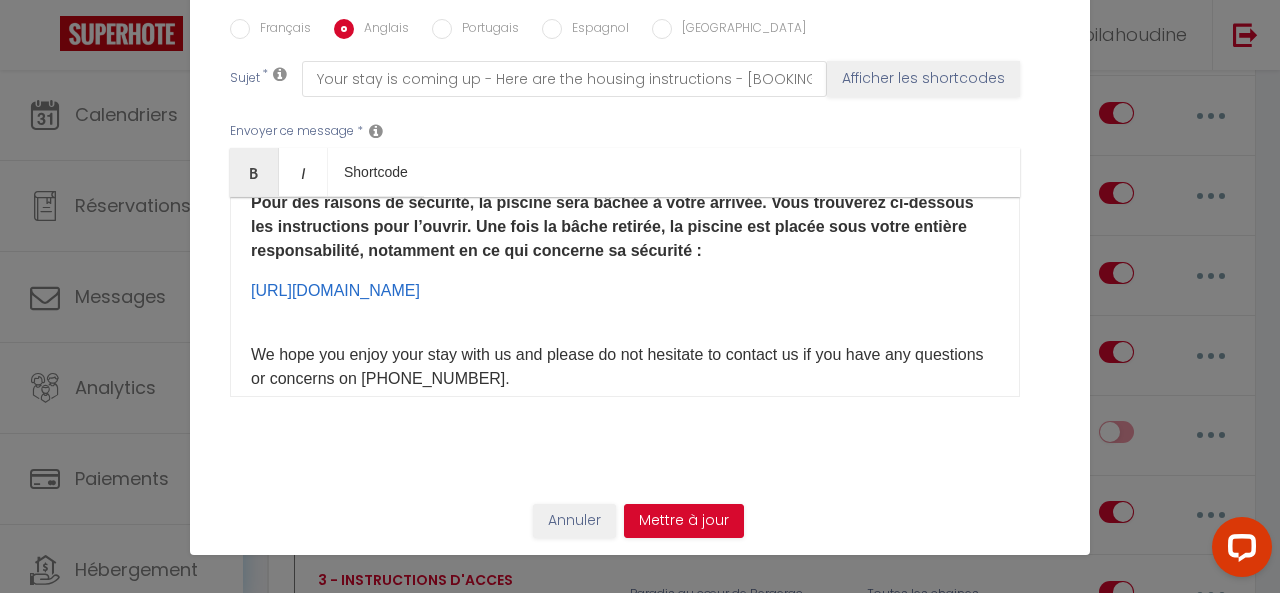 copy on "​ Pour des raisons de sécurité, la piscine sera bâchée à votre arrivée. Vous trouverez ci-dessous les instructions pour l’ouvrir. Une fois la bâche retirée, la piscine est placée sous votre entière responsabilité, notamment en ce qui concerne sa sécurité :" 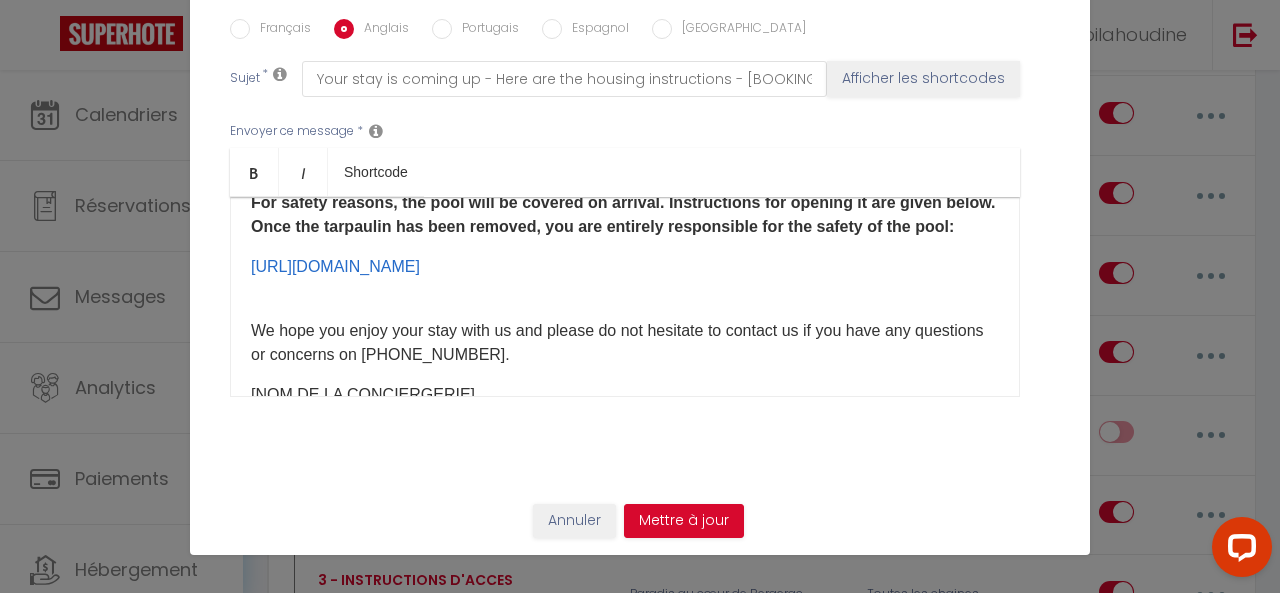 click on "Français" at bounding box center [280, 30] 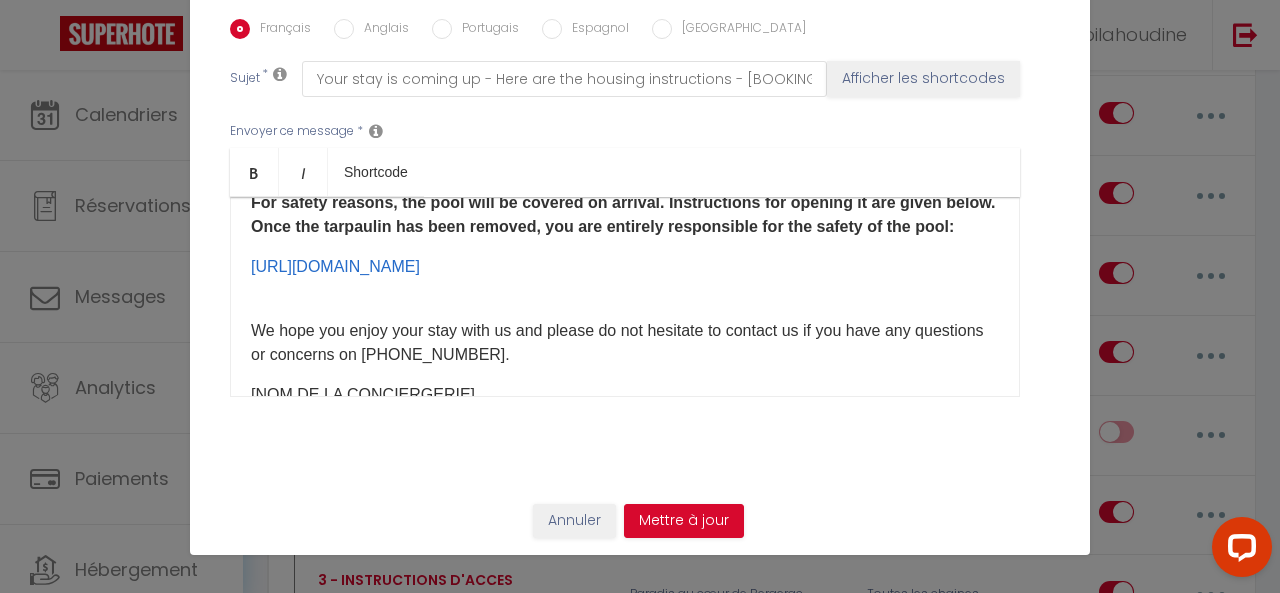 checkbox on "true" 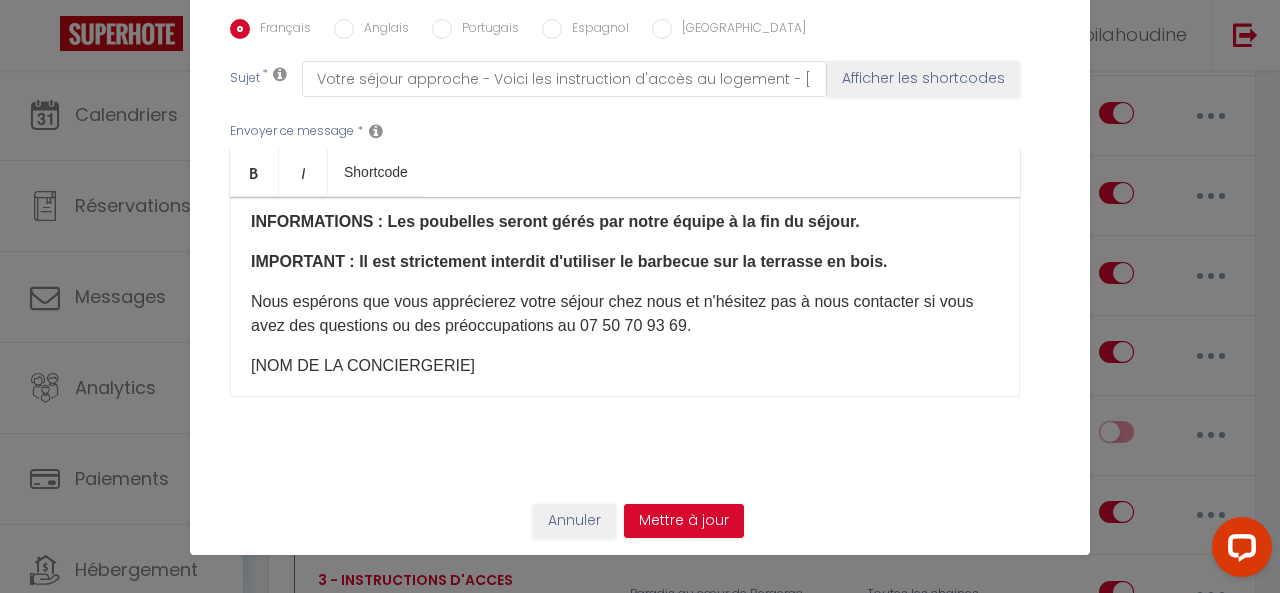 scroll, scrollTop: 305, scrollLeft: 0, axis: vertical 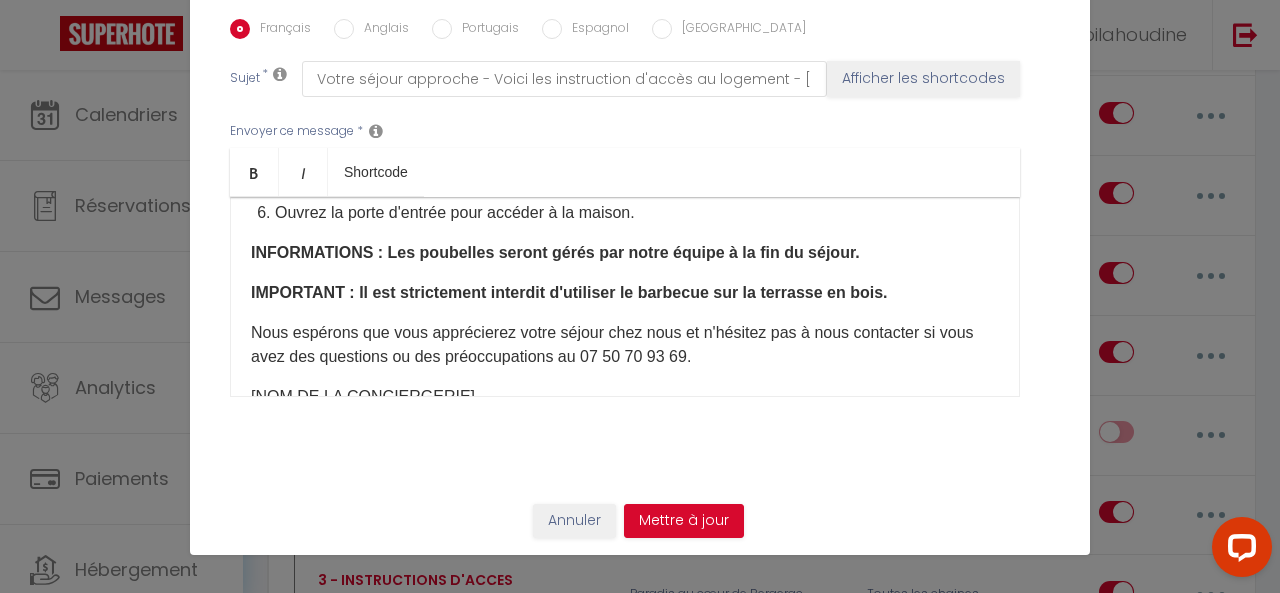 click on "​IMPORTANT : Il est strictement interdit d'utiliser le barbecue sur la terrasse en bois.  ​" at bounding box center [625, 293] 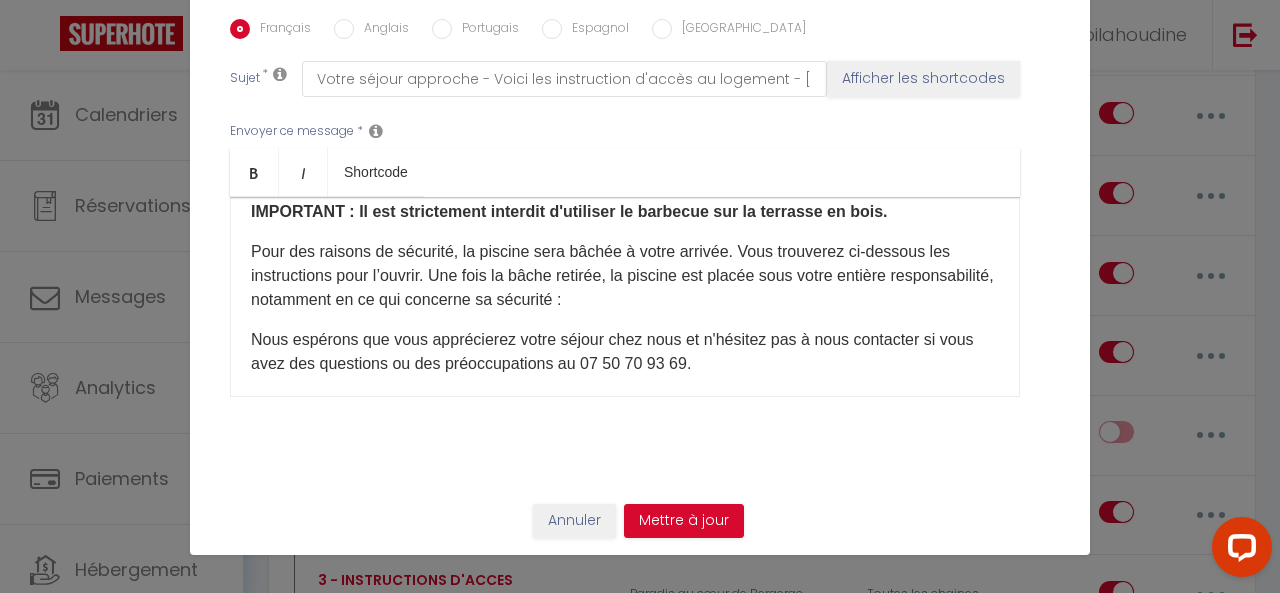 scroll, scrollTop: 405, scrollLeft: 0, axis: vertical 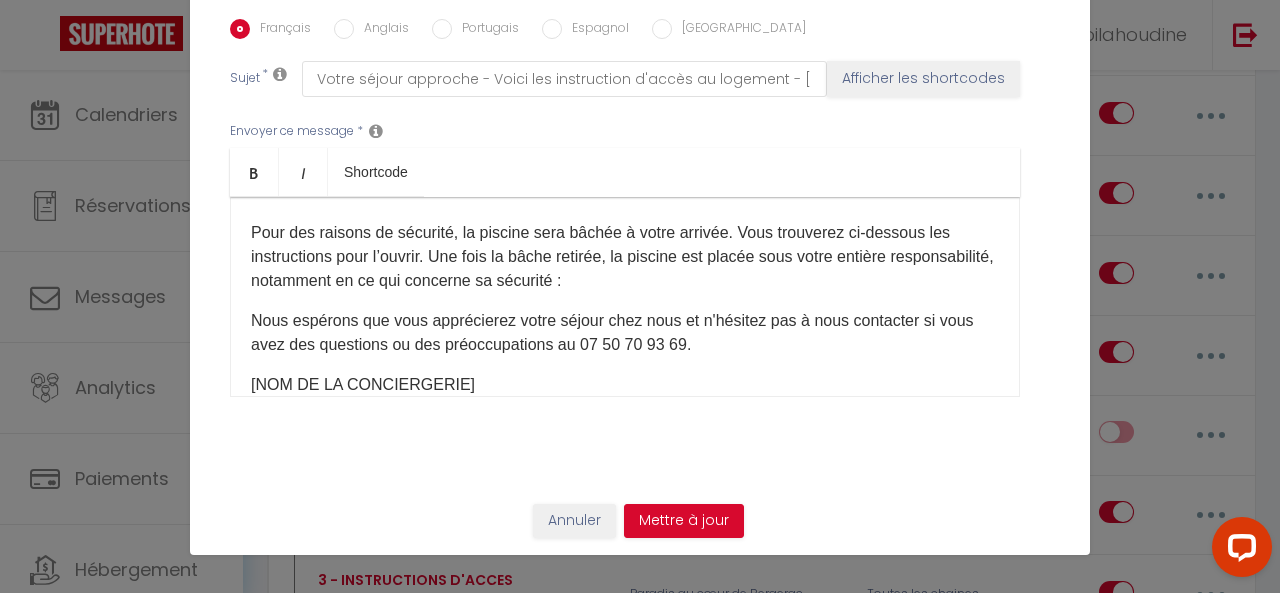 drag, startPoint x: 695, startPoint y: 326, endPoint x: 238, endPoint y: 277, distance: 459.61942 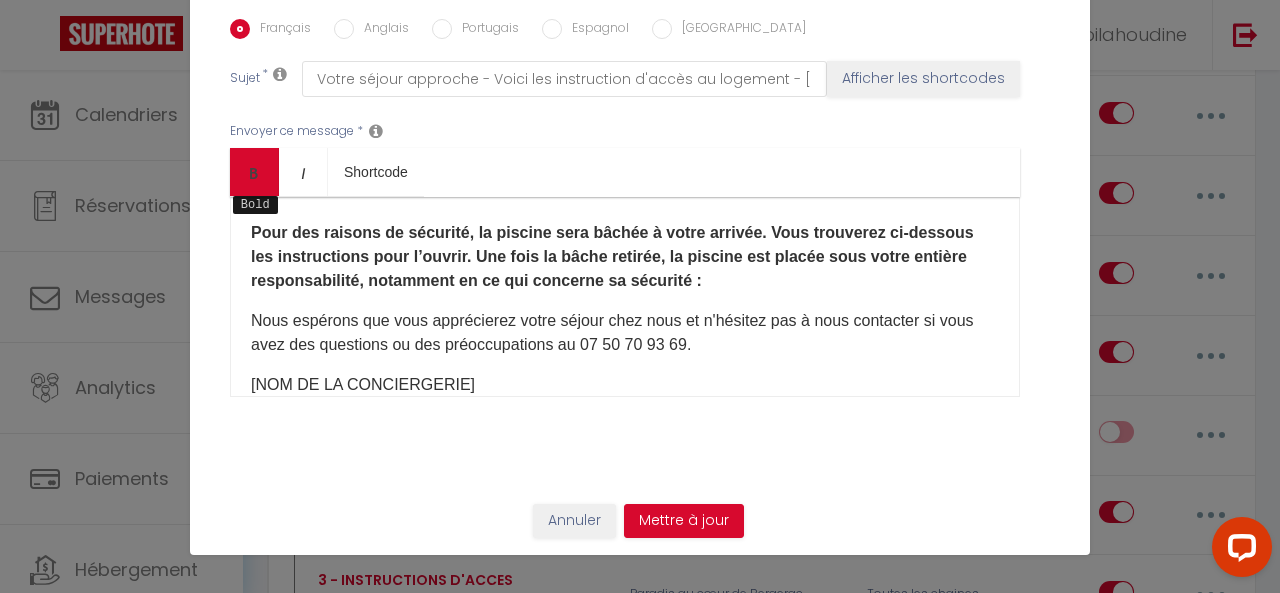 click at bounding box center [254, 173] 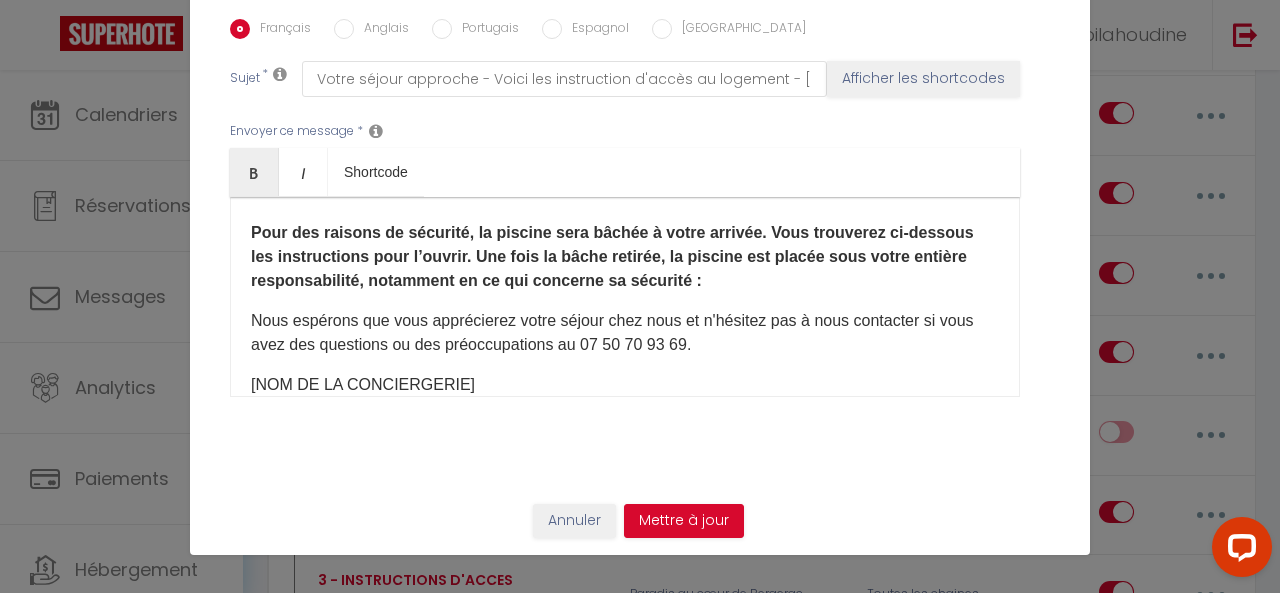 click on "Pour des raisons de sécurité, la piscine sera bâchée à votre arrivée. Vous trouverez ci-dessous les instructions pour l’ouvrir. Une fois la bâche retirée, la piscine est placée sous votre entière responsabilité, notamment en ce qui concerne sa sécurité :  ​ ​" at bounding box center [625, 257] 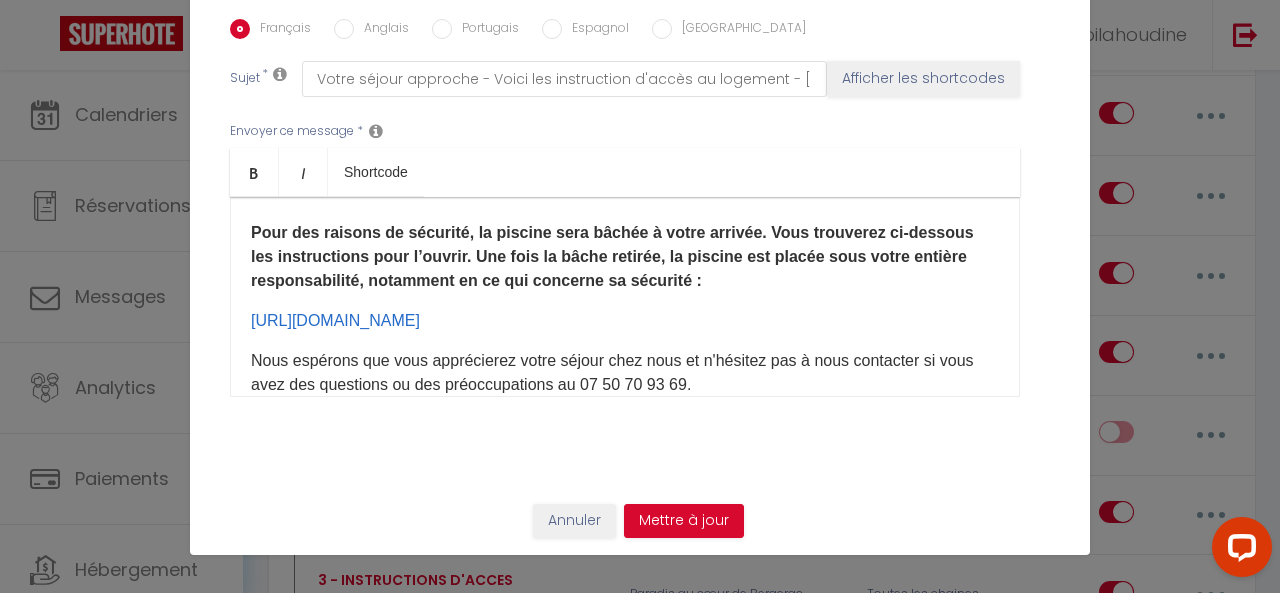 click on "Pour des raisons de sécurité, la piscine sera bâchée à votre arrivée. Vous trouverez ci-dessous les instructions pour l’ouvrir. Une fois la bâche retirée, la piscine est placée sous votre entière responsabilité, notamment en ce qui concerne sa sécurité :" at bounding box center (625, 257) 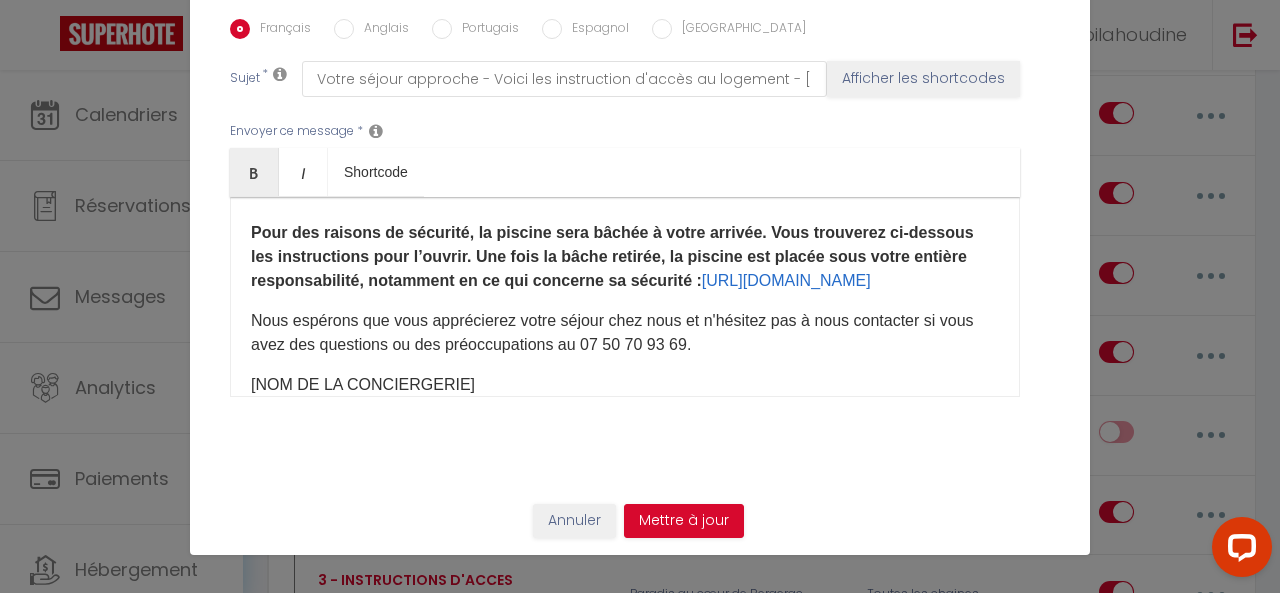 click on "Anglais" at bounding box center [344, 29] 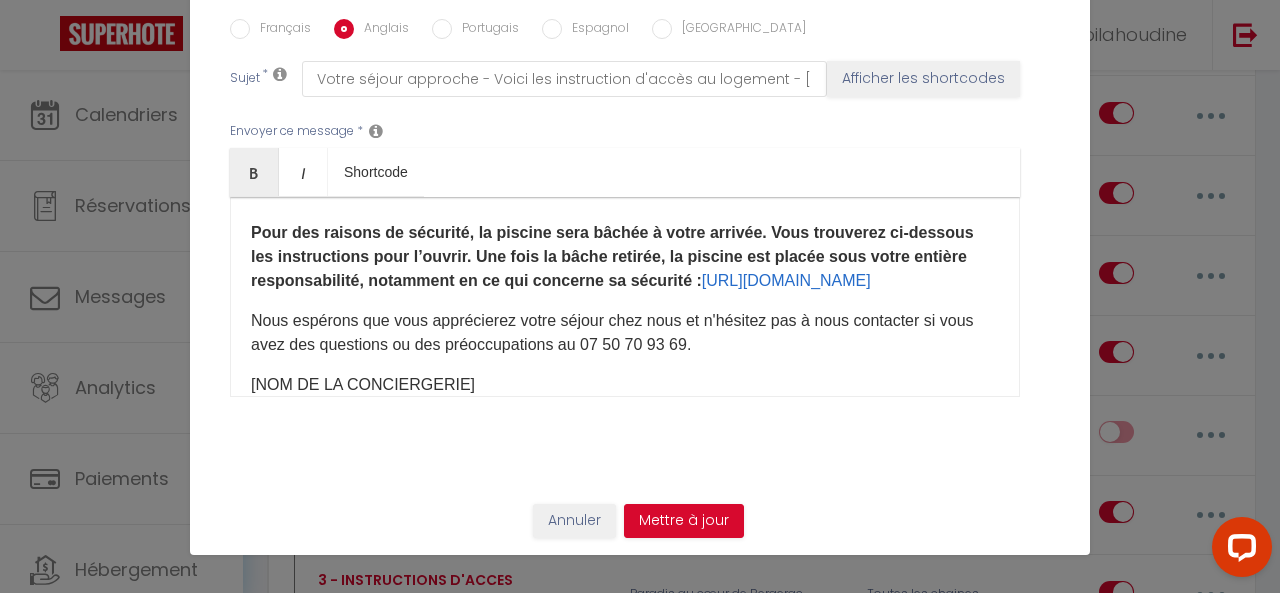 checkbox on "true" 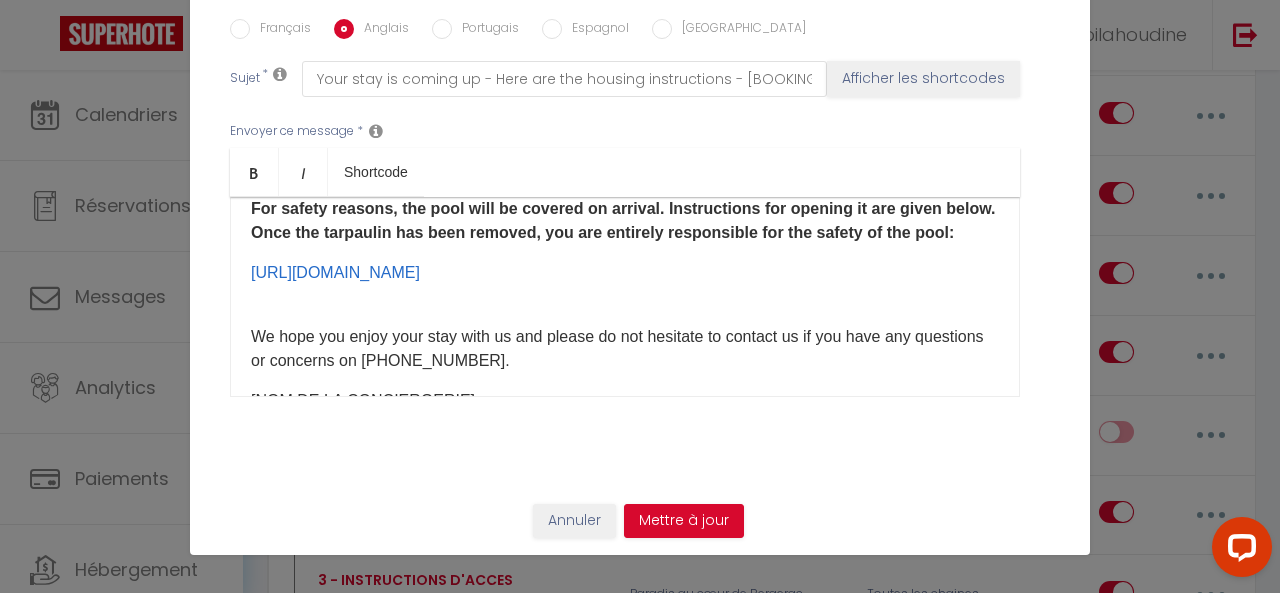 click on "​ For safety reasons, the pool will be covered on arrival. Instructions for opening it are given below. Once the tarpaulin has been removed, you are entirely responsible for the safety of the pool:​" at bounding box center (625, 221) 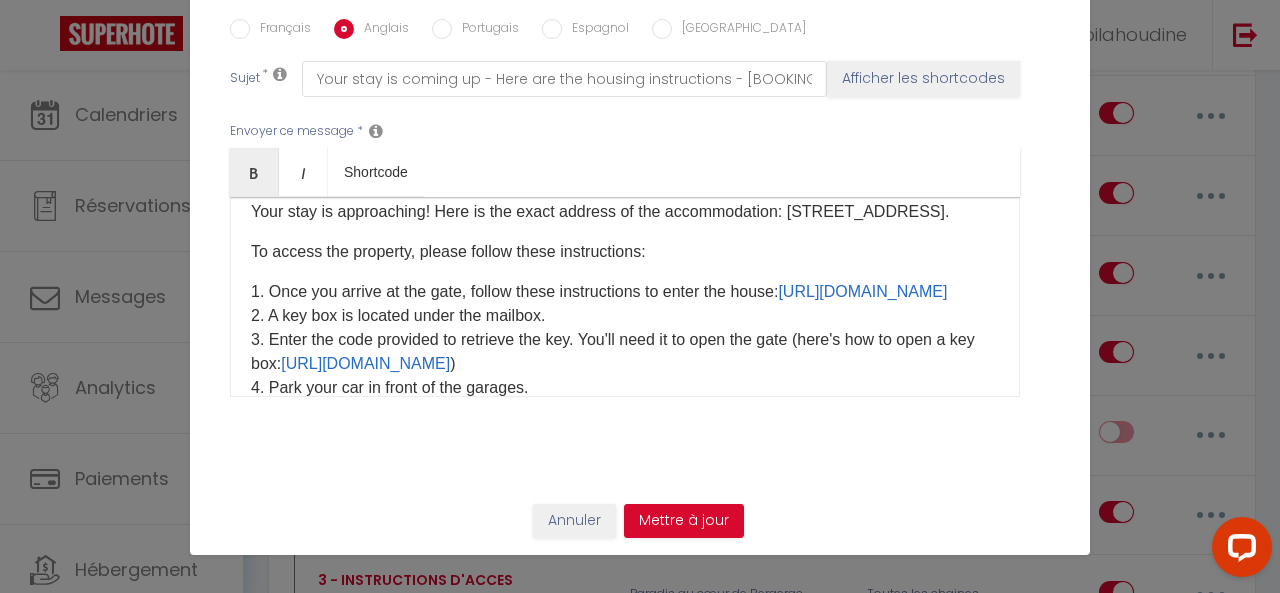 scroll, scrollTop: 0, scrollLeft: 0, axis: both 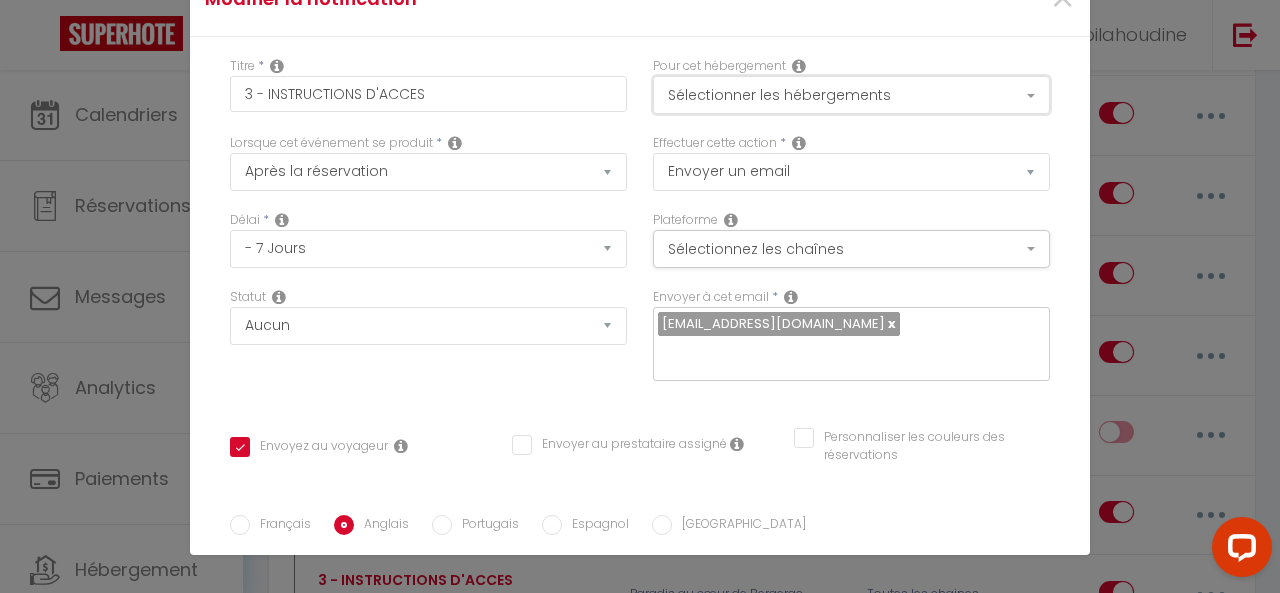 click on "Sélectionner les hébergements" at bounding box center (851, 95) 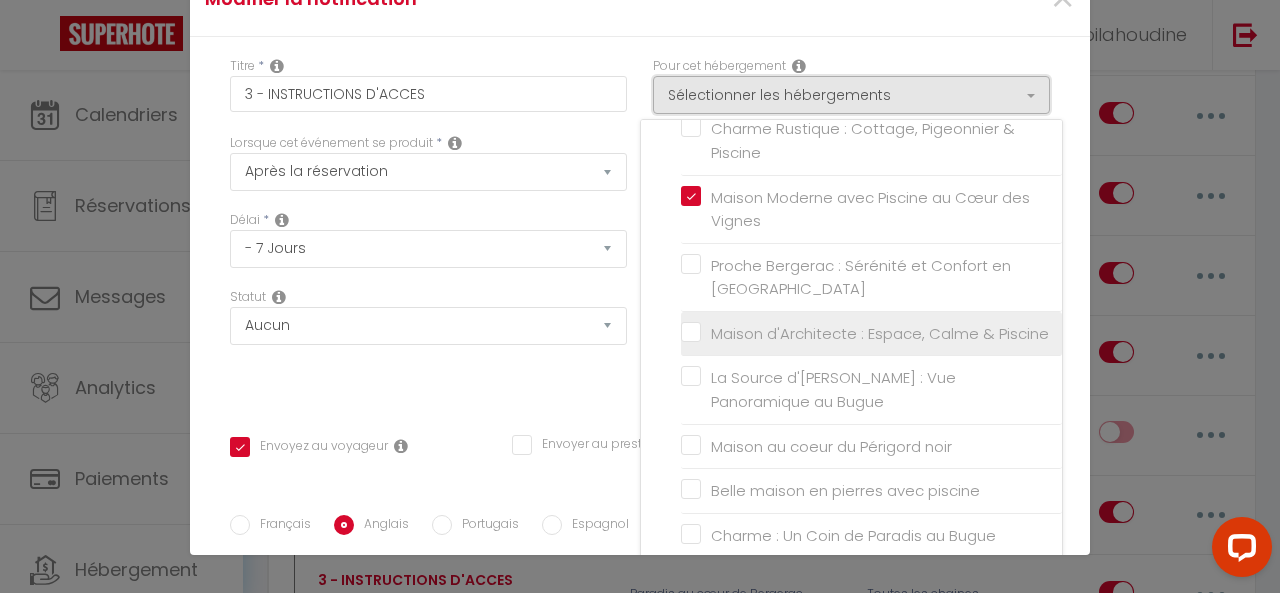 scroll, scrollTop: 643, scrollLeft: 0, axis: vertical 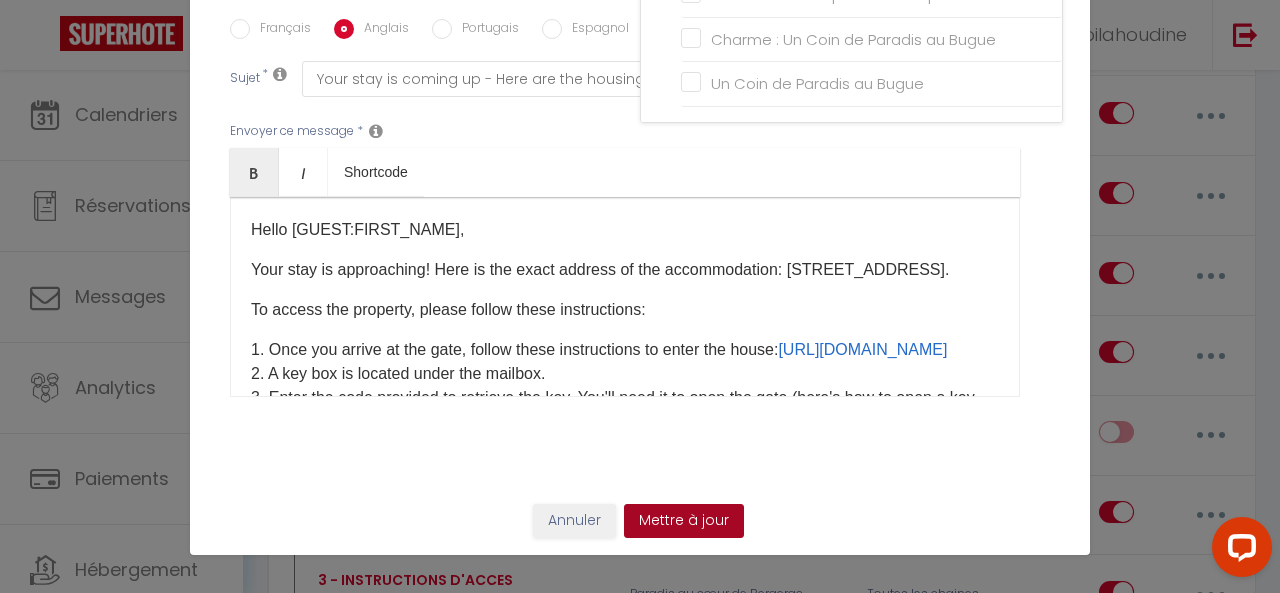 click on "Mettre à jour" at bounding box center (684, 521) 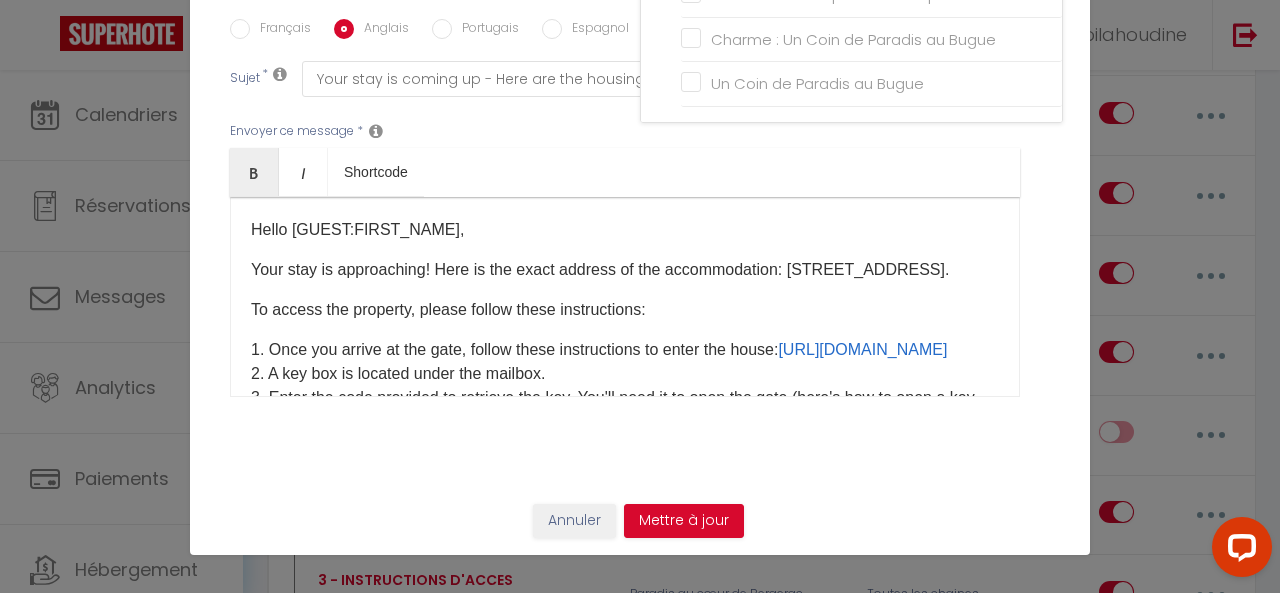 checkbox on "true" 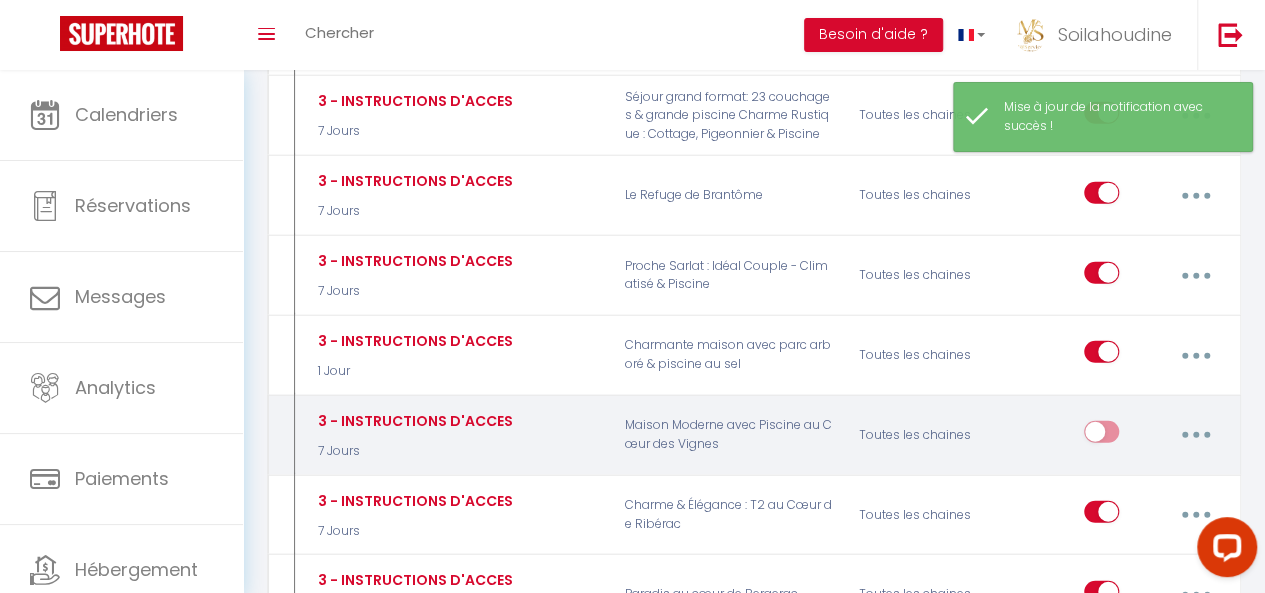 click at bounding box center (1195, 435) 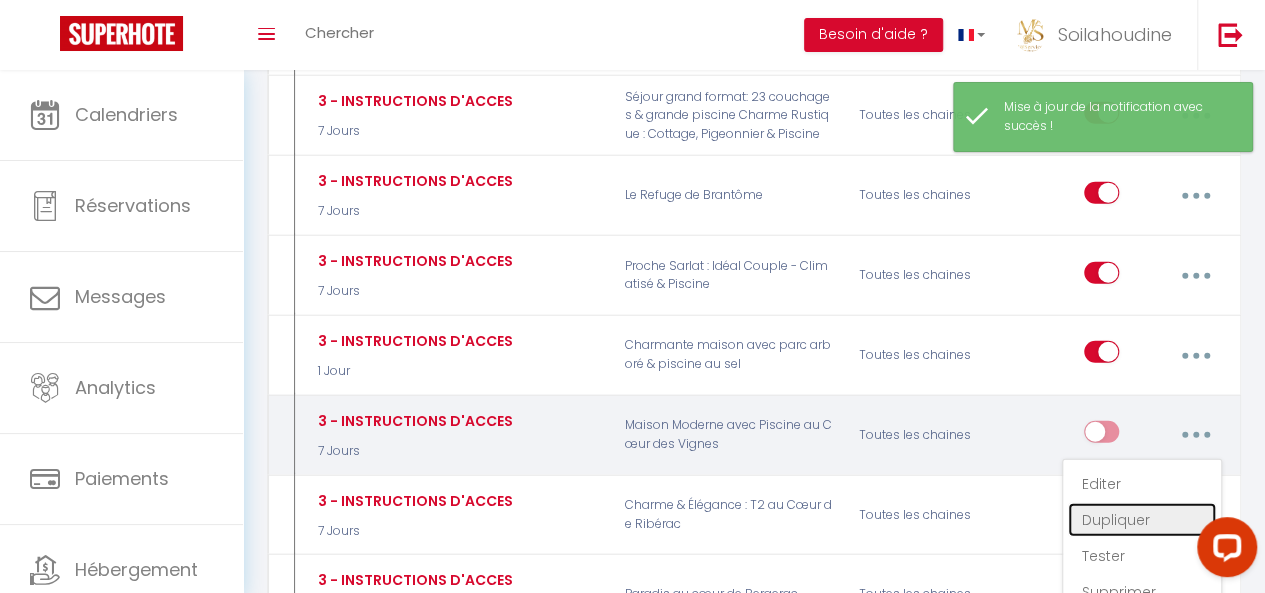 click on "Dupliquer" at bounding box center [1142, 520] 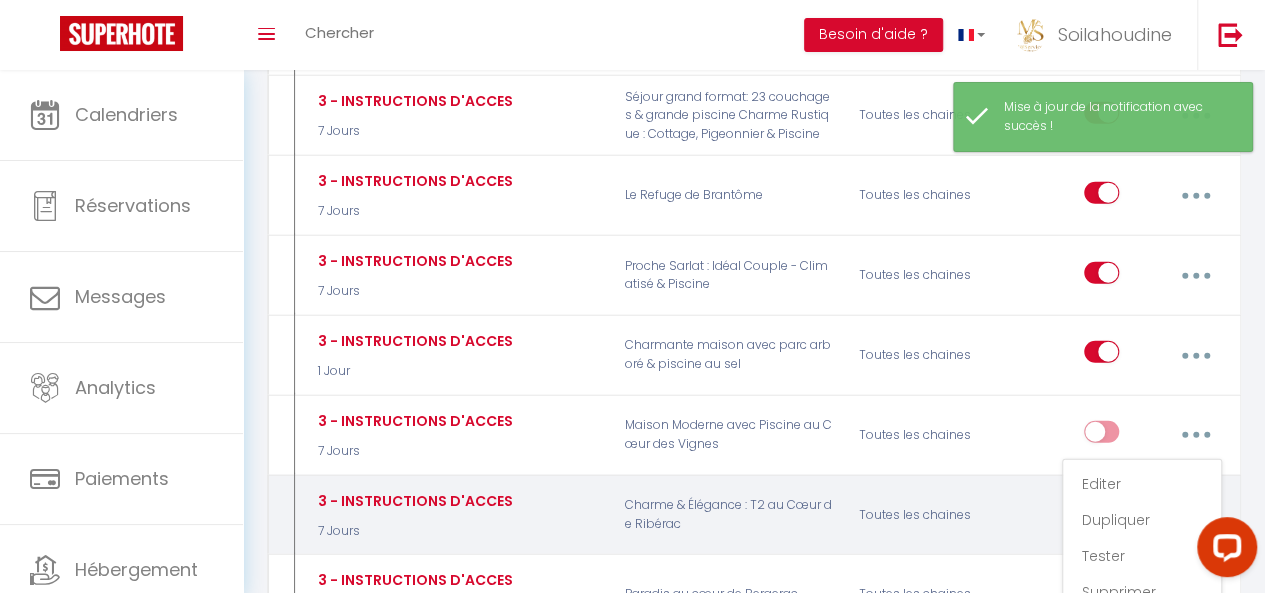 select 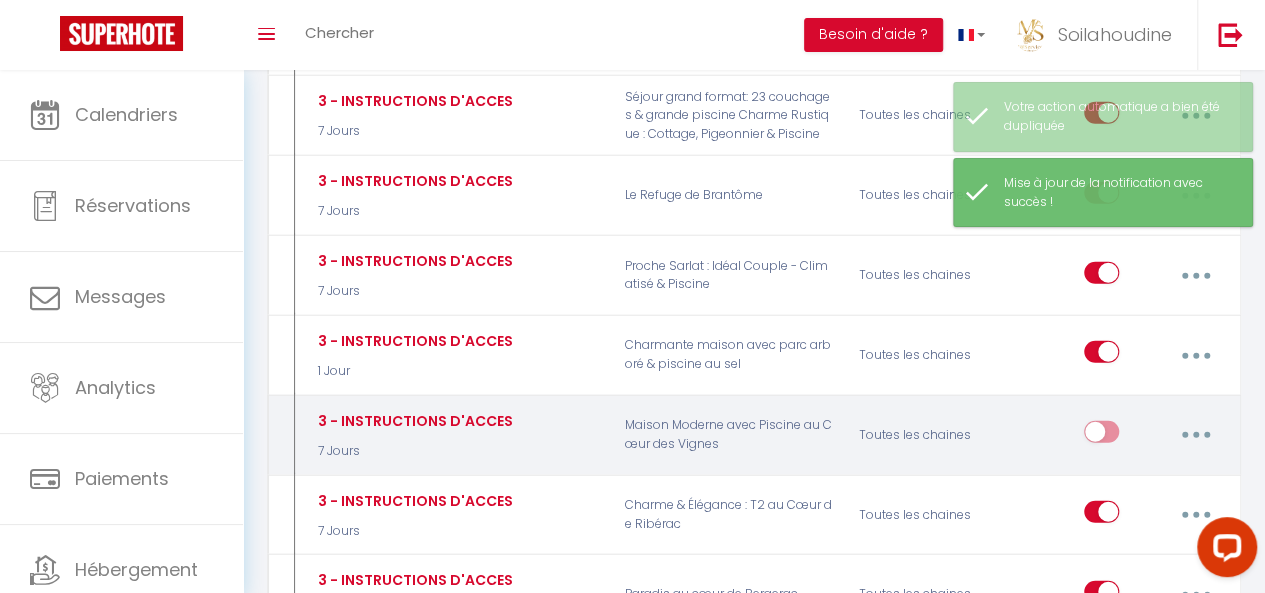 checkbox on "false" 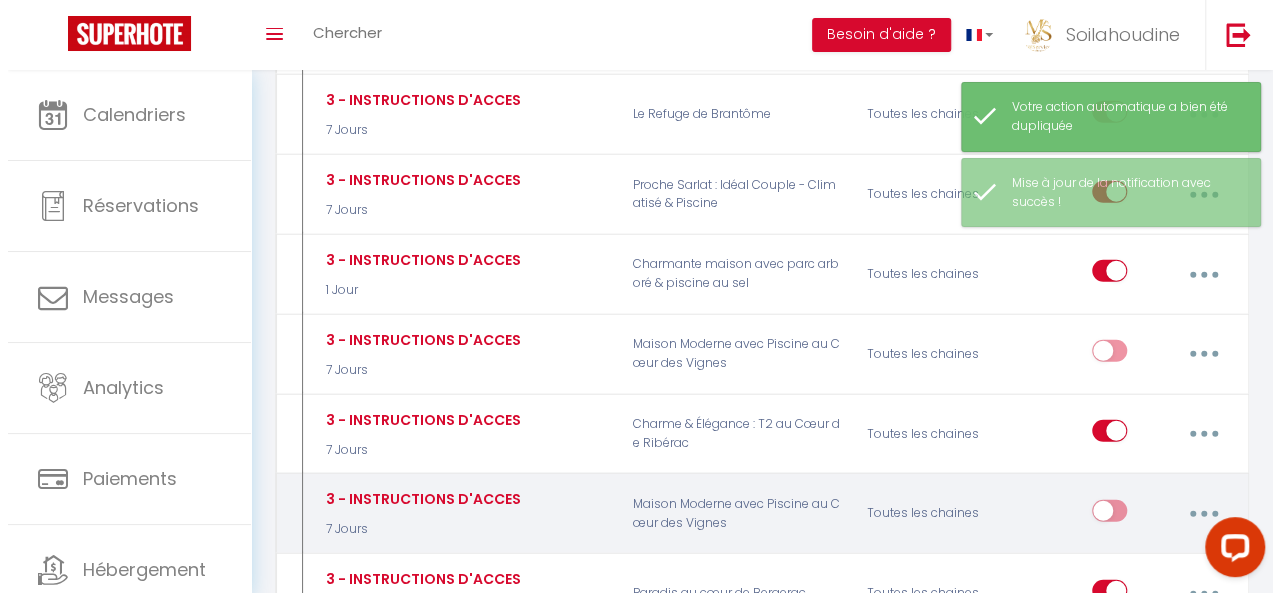 scroll, scrollTop: 2500, scrollLeft: 0, axis: vertical 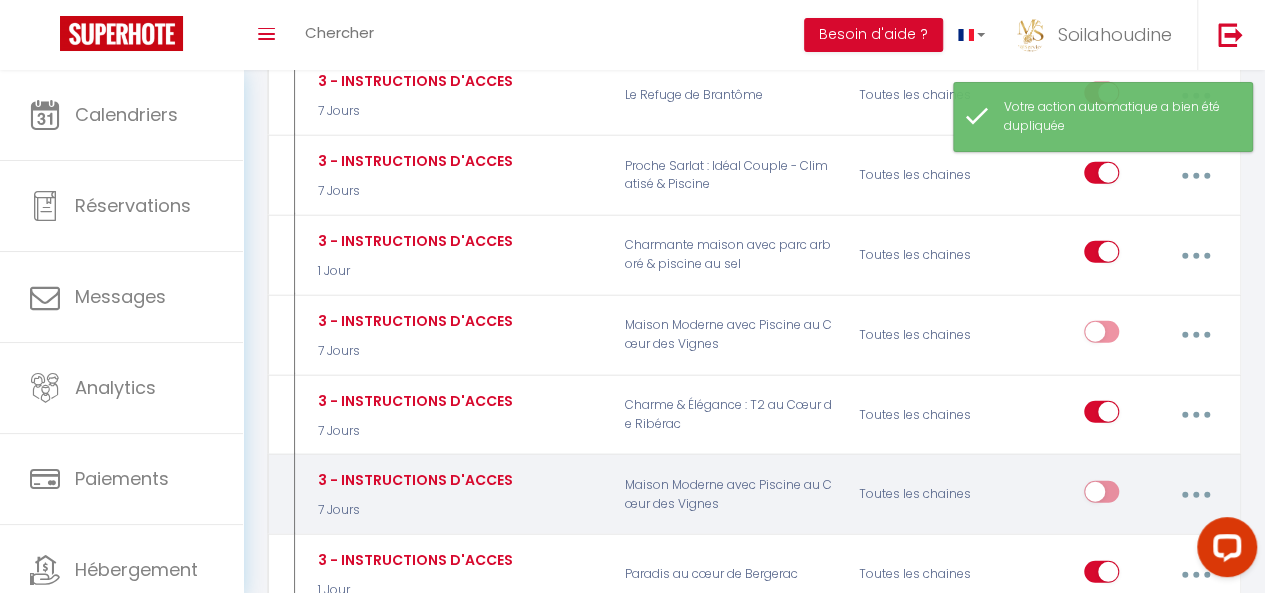 click at bounding box center [1195, 495] 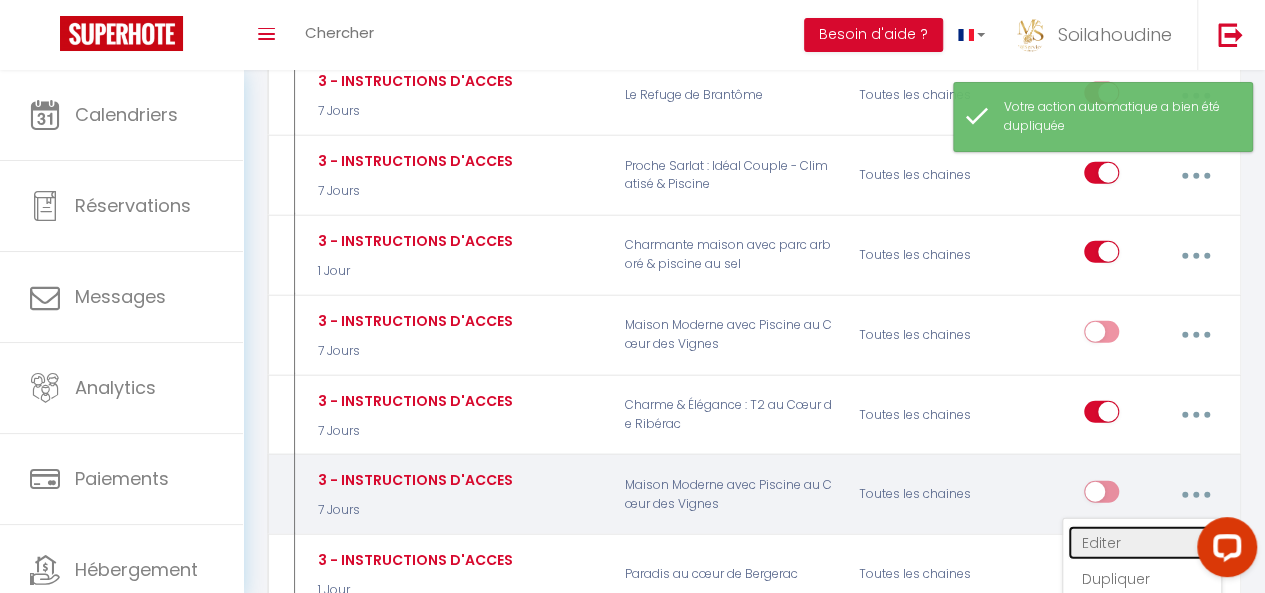 click on "Editer" at bounding box center [1142, 543] 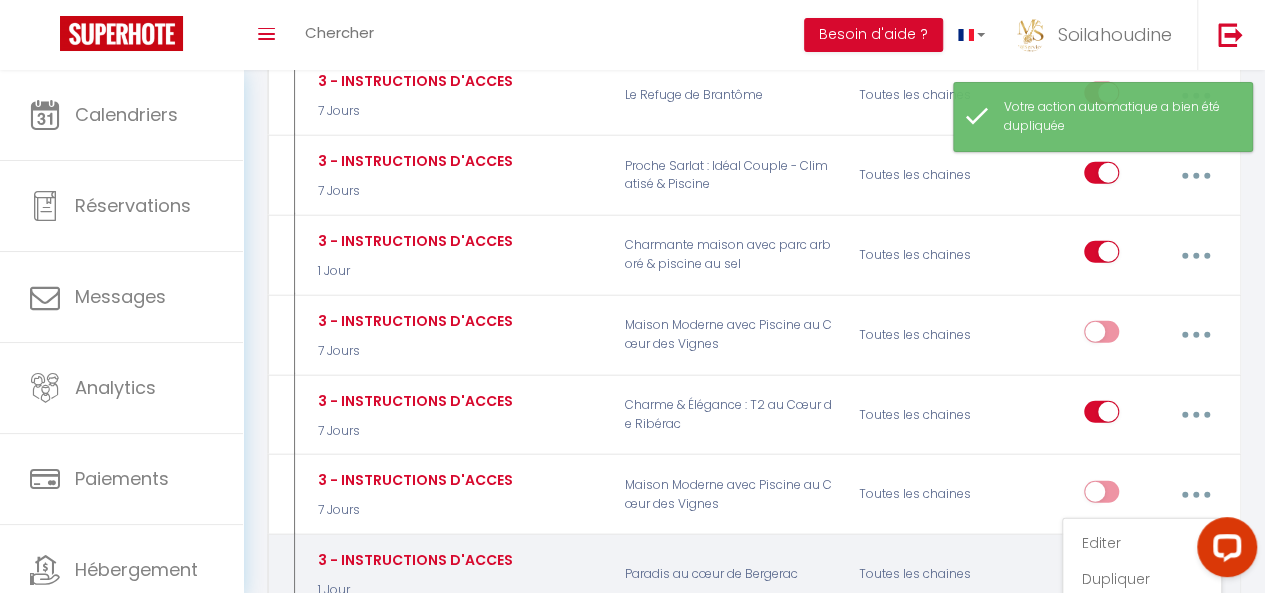 type on "3 - INSTRUCTIONS D'ACCES" 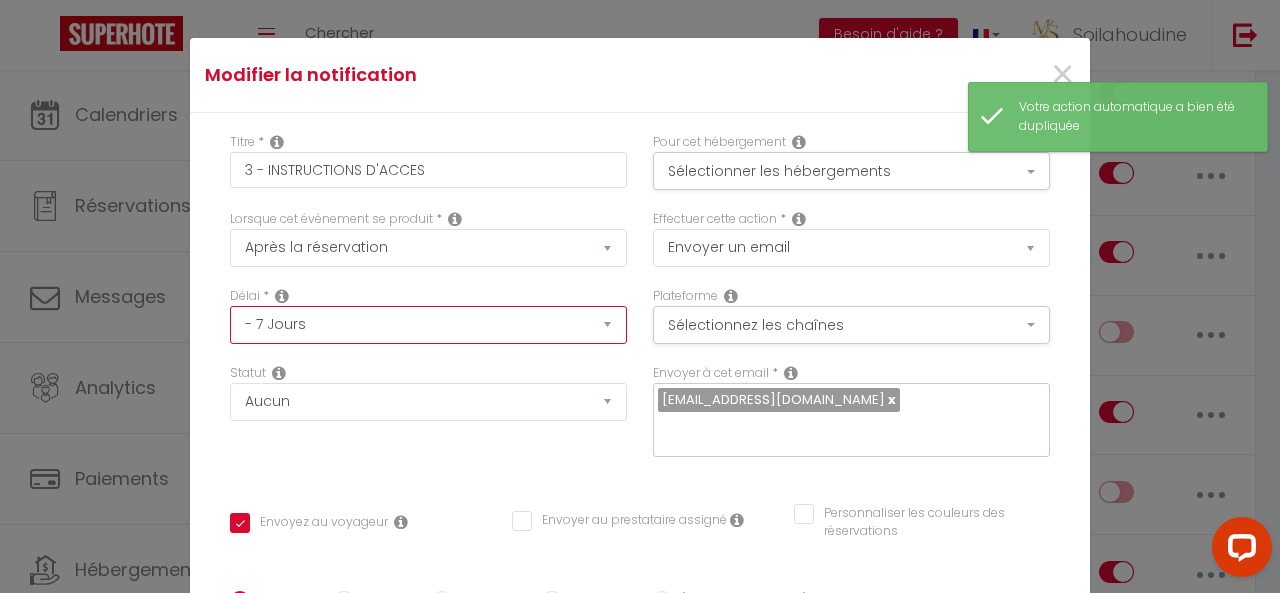 click on "Immédiat - 10 Minutes - 1 Heure - 2 Heures - 3 Heures - 4 Heures - 5 Heures - 6 Heures - 7 Heures - 8 Heures - 9 Heures - 10 Heures - 11 Heures - 12 Heures - 13 Heures - 14 Heures - 15 Heures - 16 Heures - 17 Heures - 18 Heures - 19 Heures - 20 Heures - 21 Heures - 22 Heures - 23 Heures   - 1 Jour - 2 Jours - 3 Jours - 4 Jours - 5 Jours - 6 Jours - 7 Jours - 8 Jours - 9 Jours - 10 Jours - 11 Jours - 12 Jours - 13 Jours - 14 Jours - 15 Jours - 16 Jours - 17 Jours - 18 Jours - 19 Jours - 20 Jours - 21 Jours - 22 Jours - 23 Jours - 24 Jours - 25 Jours - 26 Jours - 27 Jours - 28 Jours - 29 Jours - 30 Jours - 31 Jours - 32 Jours - 33 Jours - 34 Jours - 35 Jours - 36 Jours - 37 Jours - 38 Jours - 39 Jours - 40 Jours - 41 Jours - 42 Jours - 43 Jours - 44 Jours - 45 Jours - 46 Jours - 47 Jours - 48 Jours - 49 Jours - 50 Jours - 51 Jours - 52 Jours - 53 Jours - 54 Jours - 55 Jours - 56 Jours - 57 Jours - 58 Jours - 59 Jours - 60 Jours - 61 Jours - 62 Jours - 63 Jours - 64 Jours - 65 Jours - 66 Jours - 67 Jours" at bounding box center [428, 325] 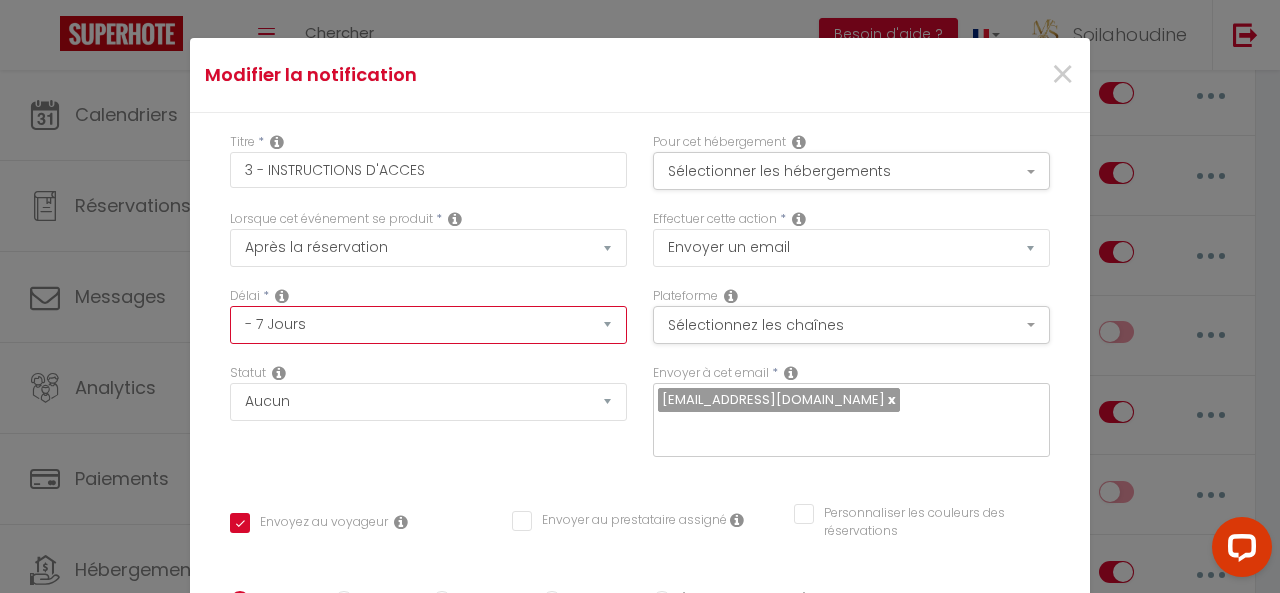 select on "1 Jour" 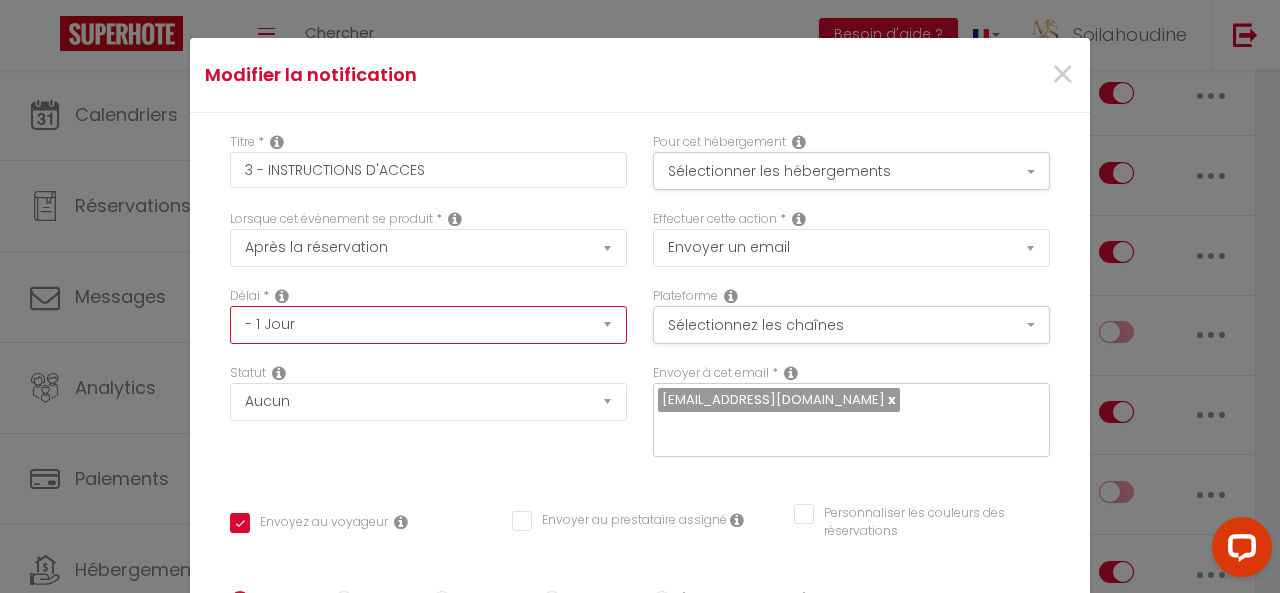 click on "Immédiat - 10 Minutes - 1 Heure - 2 Heures - 3 Heures - 4 Heures - 5 Heures - 6 Heures - 7 Heures - 8 Heures - 9 Heures - 10 Heures - 11 Heures - 12 Heures - 13 Heures - 14 Heures - 15 Heures - 16 Heures - 17 Heures - 18 Heures - 19 Heures - 20 Heures - 21 Heures - 22 Heures - 23 Heures   - 1 Jour - 2 Jours - 3 Jours - 4 Jours - 5 Jours - 6 Jours - 7 Jours - 8 Jours - 9 Jours - 10 Jours - 11 Jours - 12 Jours - 13 Jours - 14 Jours - 15 Jours - 16 Jours - 17 Jours - 18 Jours - 19 Jours - 20 Jours - 21 Jours - 22 Jours - 23 Jours - 24 Jours - 25 Jours - 26 Jours - 27 Jours - 28 Jours - 29 Jours - 30 Jours - 31 Jours - 32 Jours - 33 Jours - 34 Jours - 35 Jours - 36 Jours - 37 Jours - 38 Jours - 39 Jours - 40 Jours - 41 Jours - 42 Jours - 43 Jours - 44 Jours - 45 Jours - 46 Jours - 47 Jours - 48 Jours - 49 Jours - 50 Jours - 51 Jours - 52 Jours - 53 Jours - 54 Jours - 55 Jours - 56 Jours - 57 Jours - 58 Jours - 59 Jours - 60 Jours - 61 Jours - 62 Jours - 63 Jours - 64 Jours - 65 Jours - 66 Jours - 67 Jours" at bounding box center (428, 325) 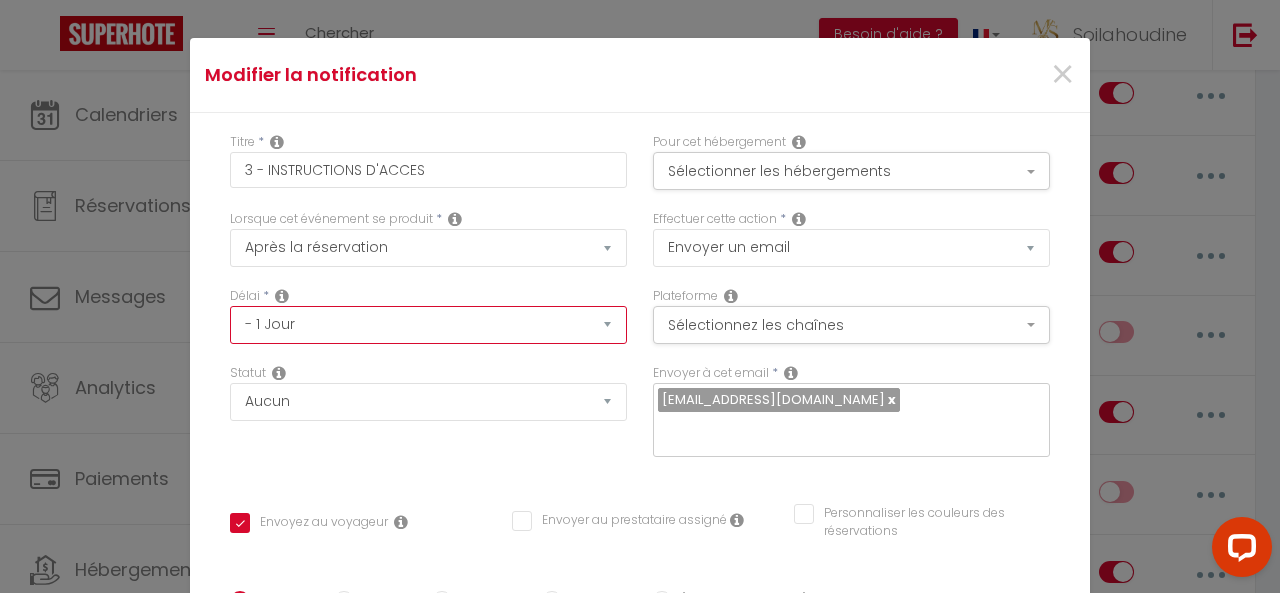 checkbox on "true" 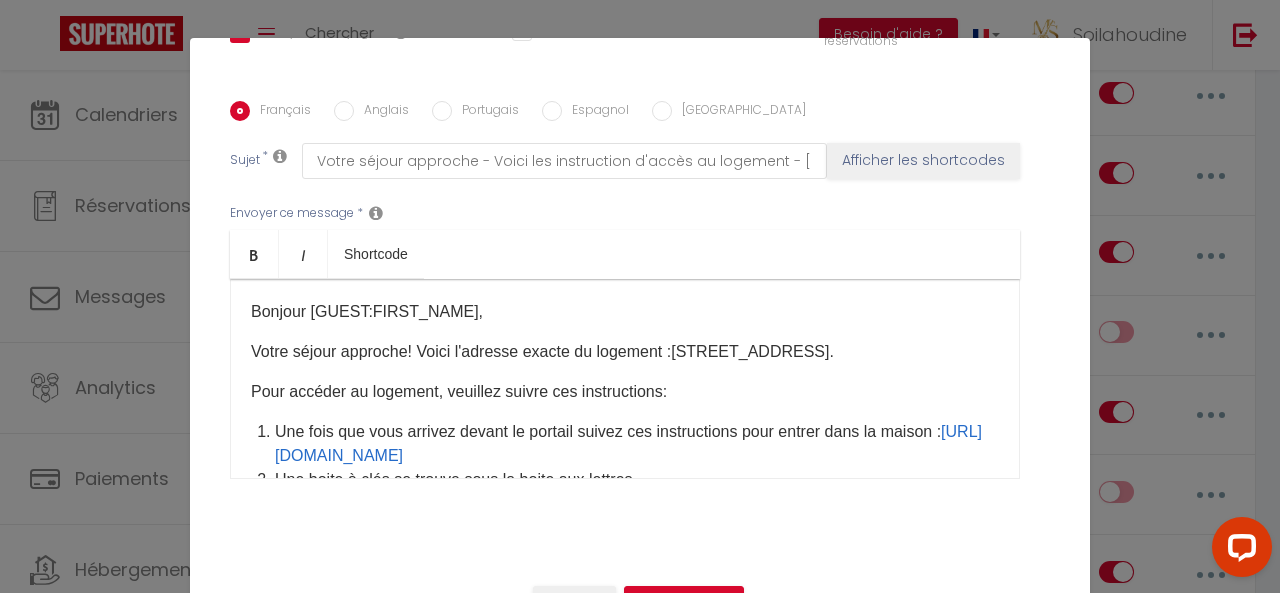 scroll, scrollTop: 496, scrollLeft: 0, axis: vertical 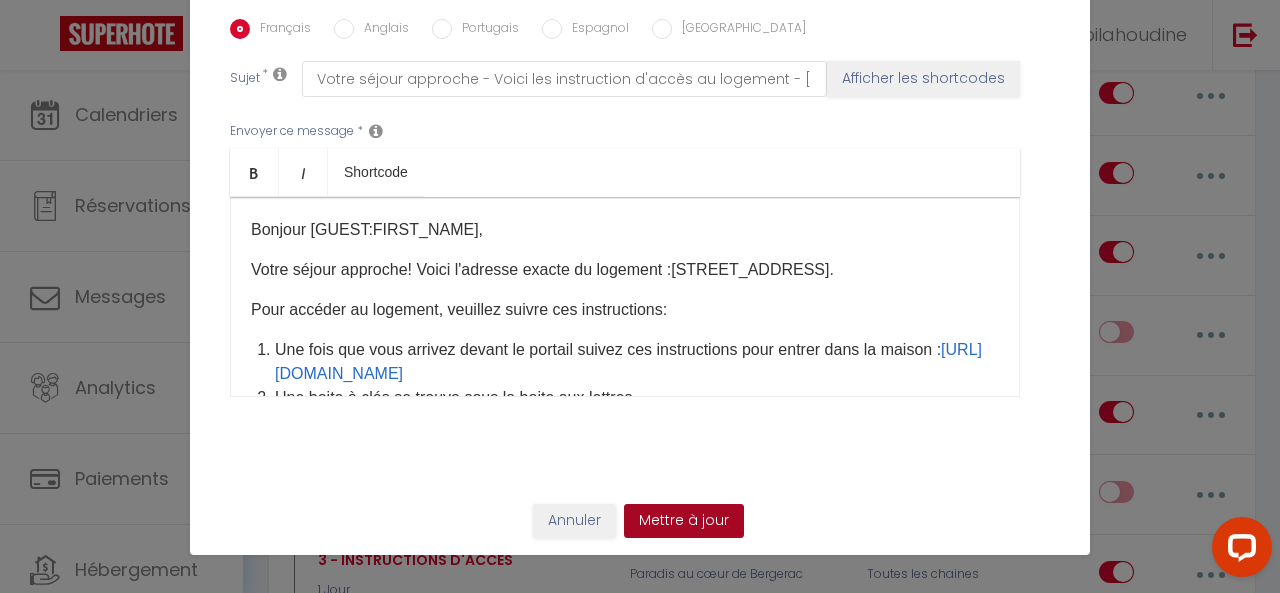 click on "Mettre à jour" at bounding box center (684, 521) 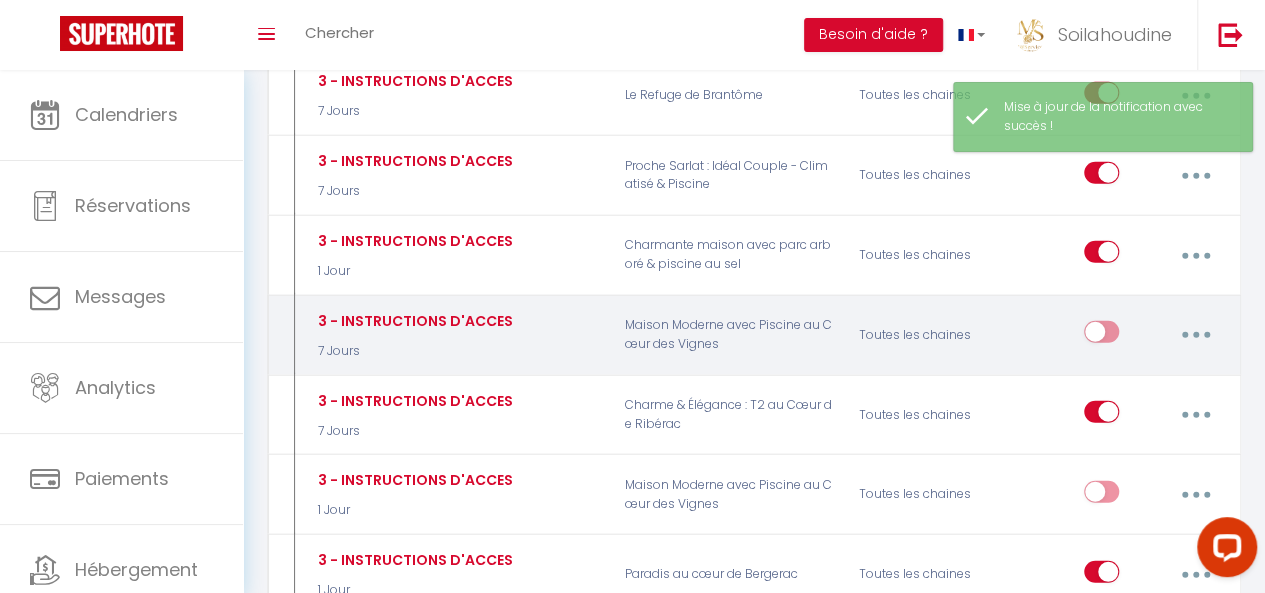 click at bounding box center (1101, 336) 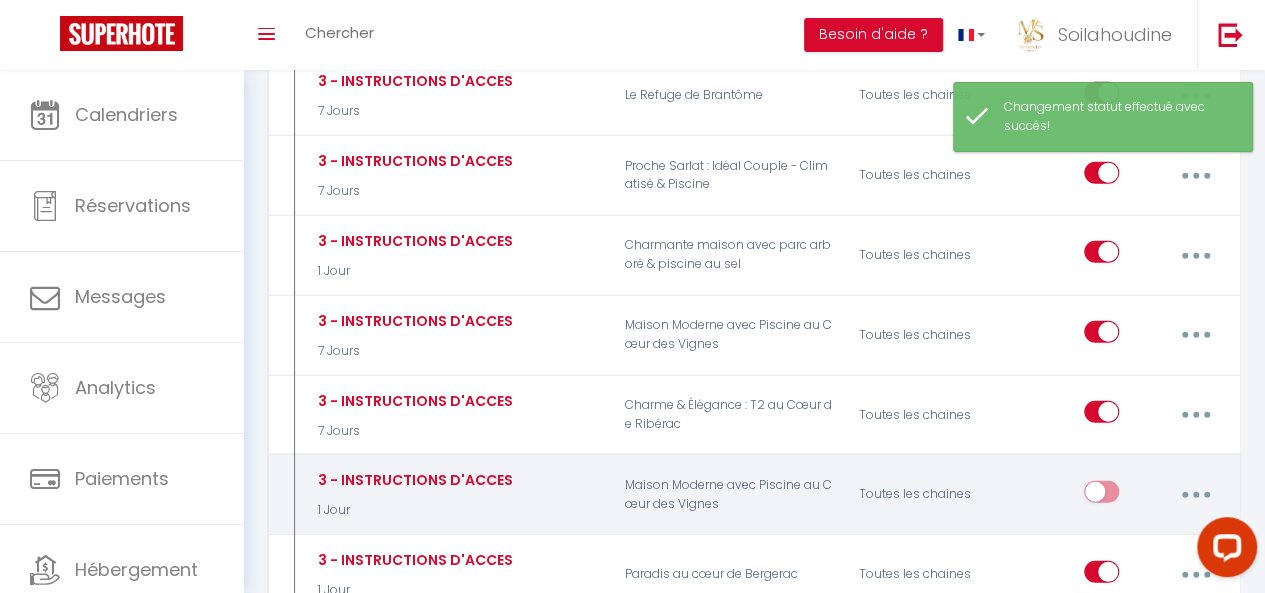 click at bounding box center [1101, 496] 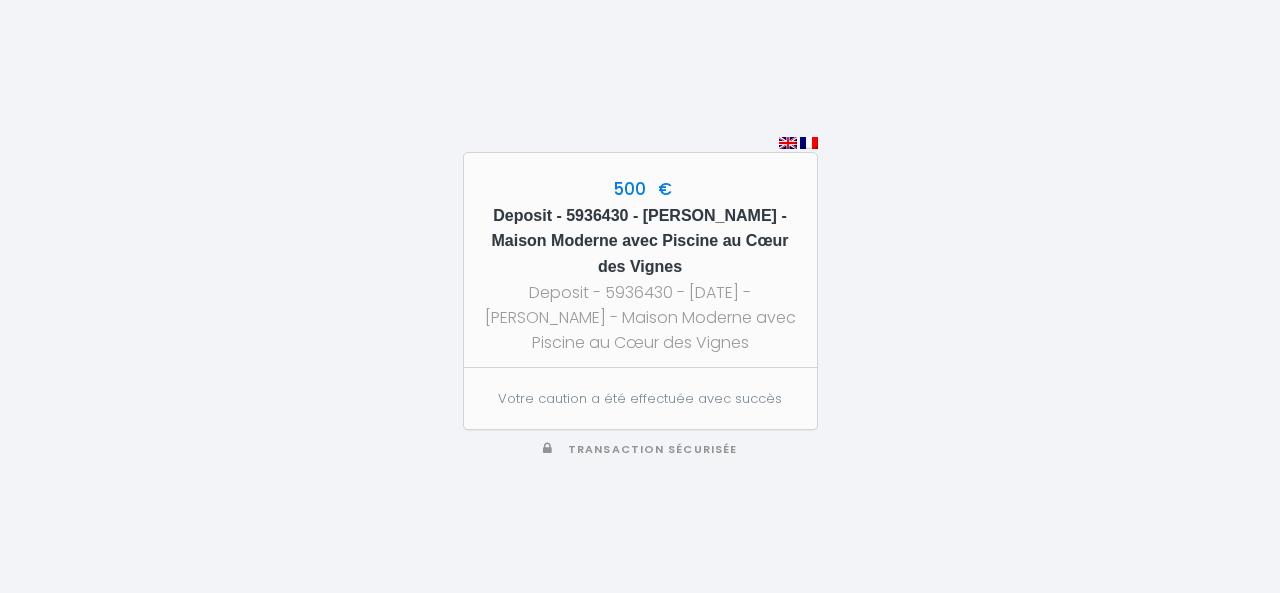 scroll, scrollTop: 0, scrollLeft: 0, axis: both 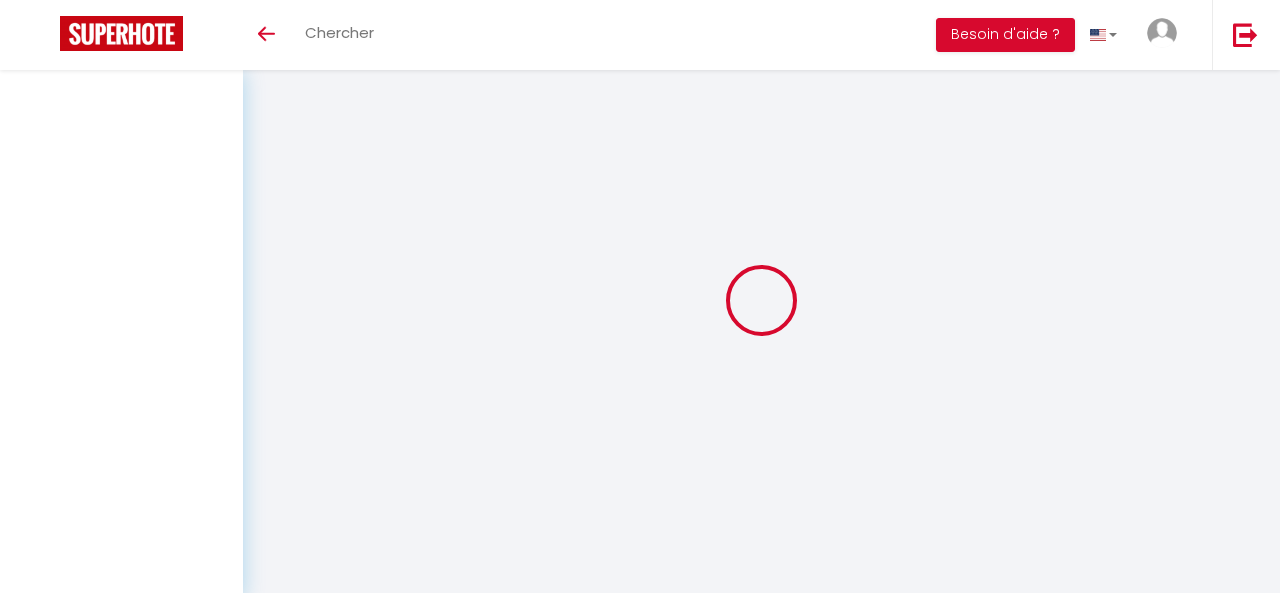 select 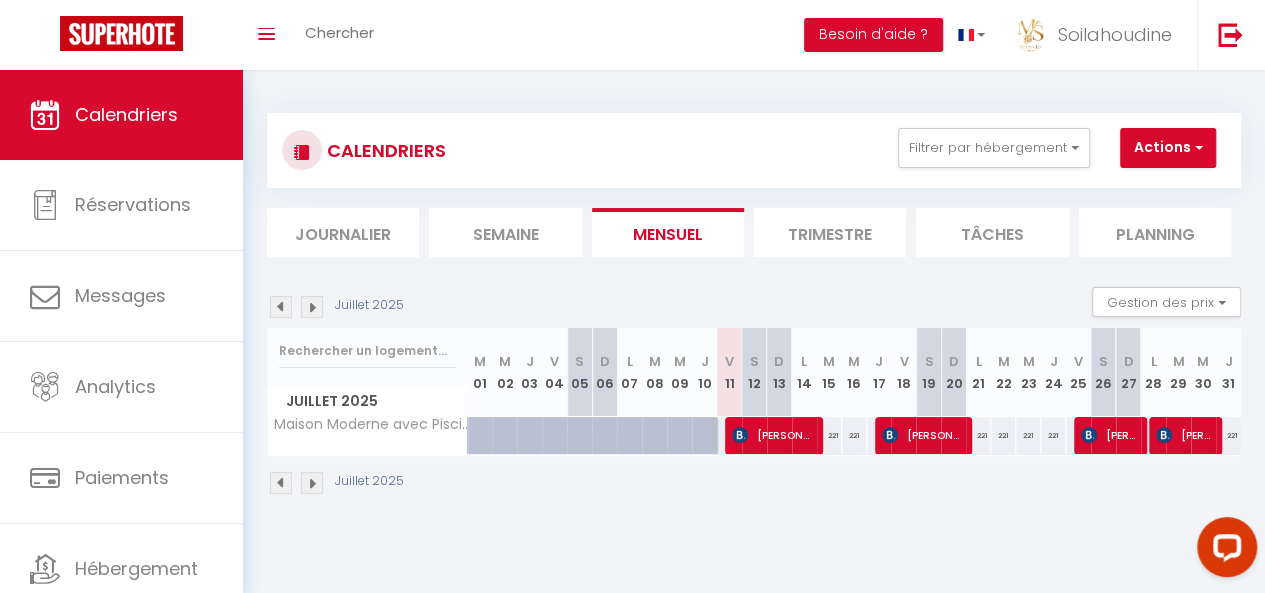 scroll, scrollTop: 0, scrollLeft: 0, axis: both 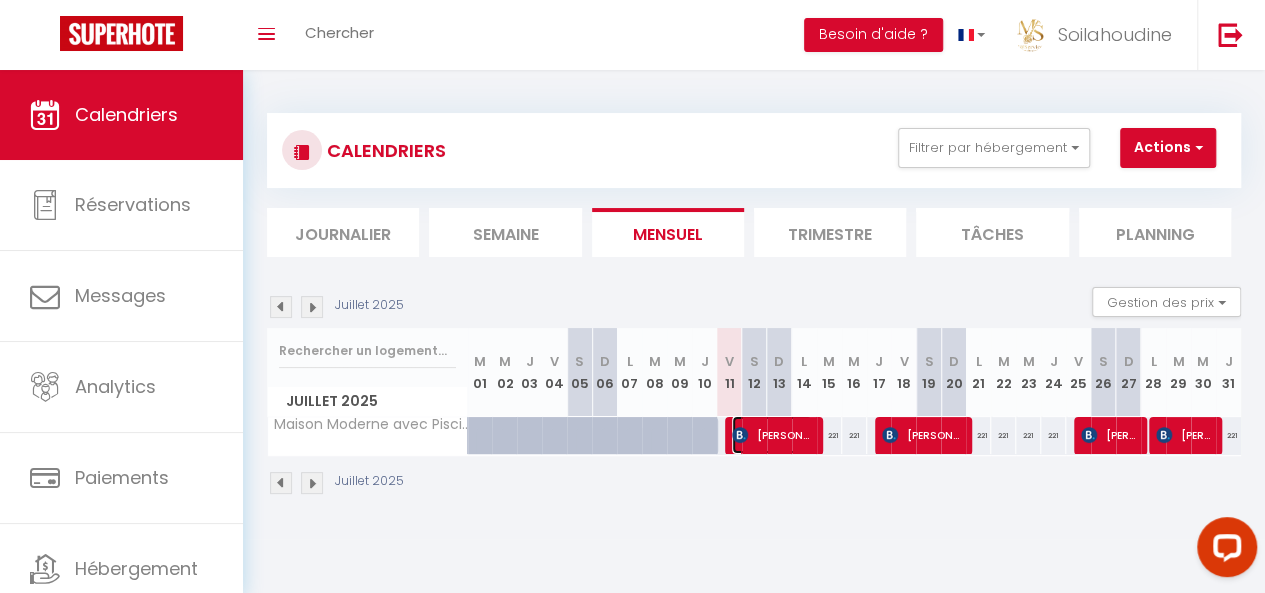 click on "[PERSON_NAME]" at bounding box center [772, 435] 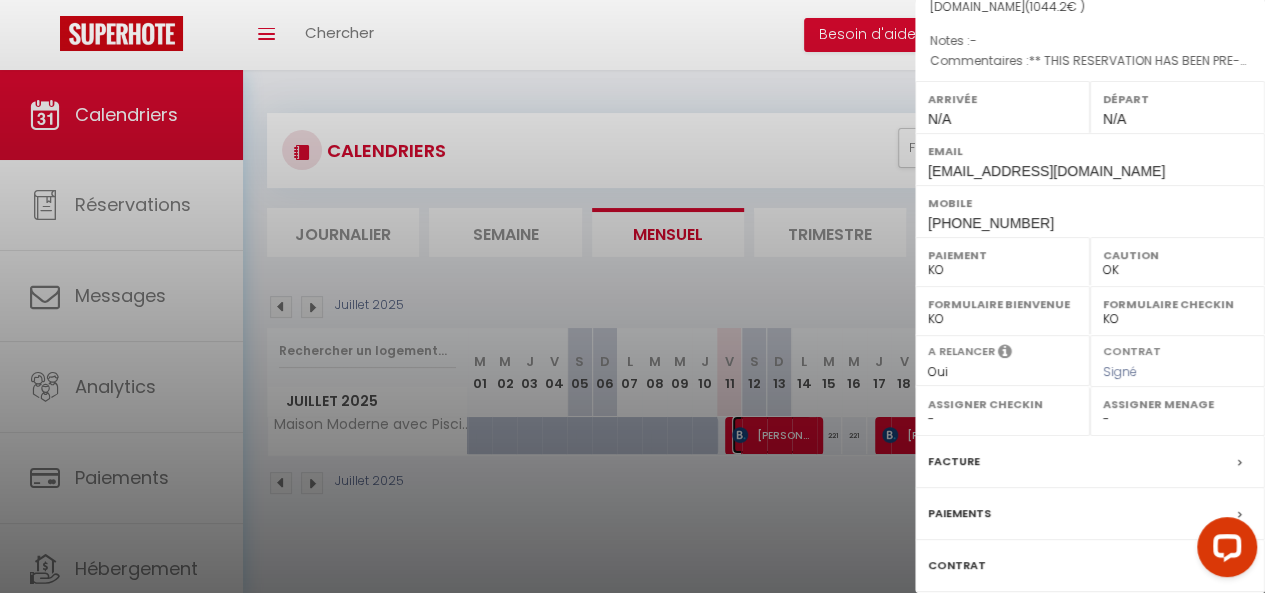 scroll, scrollTop: 354, scrollLeft: 0, axis: vertical 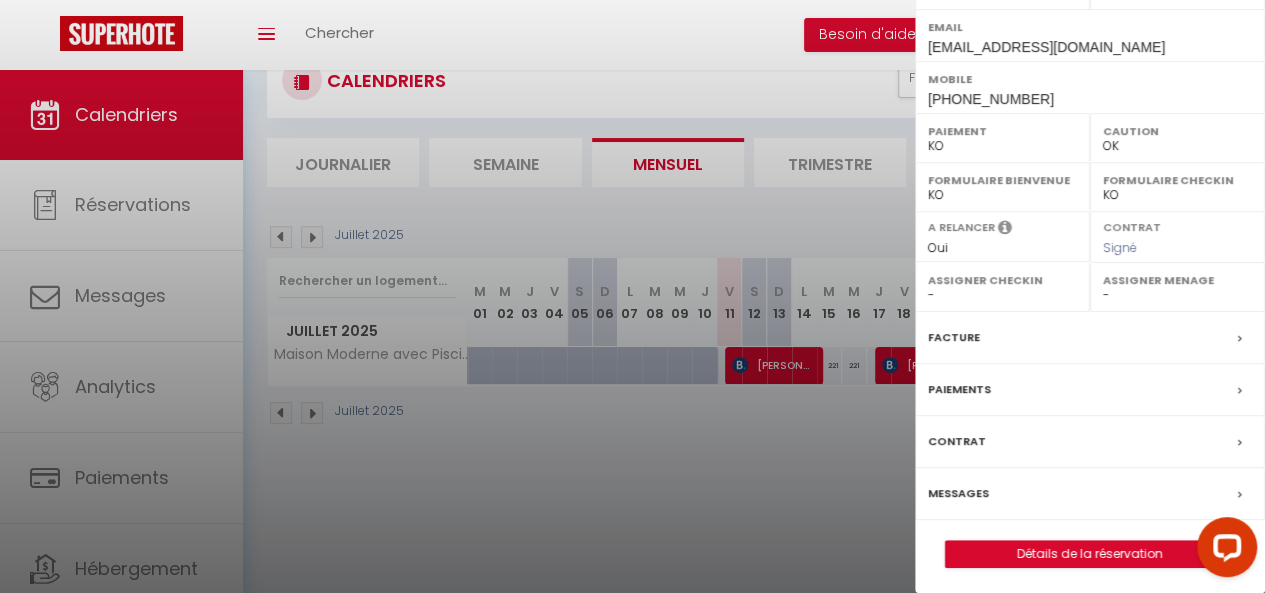 click at bounding box center (632, 296) 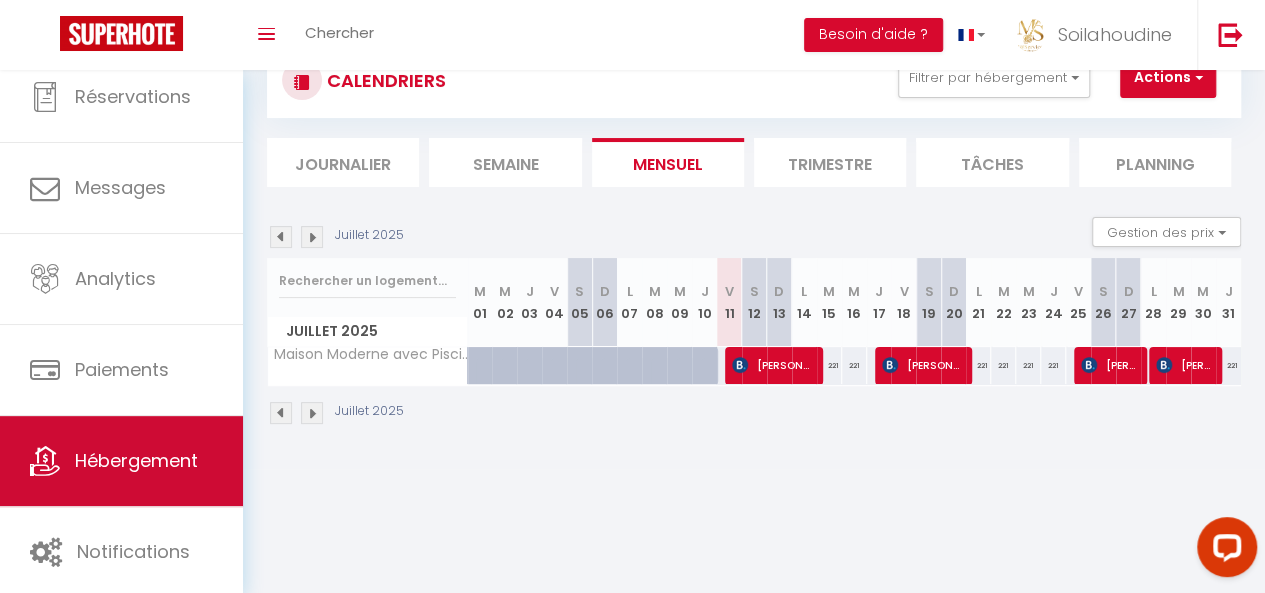 click on "Hébergement" at bounding box center (121, 461) 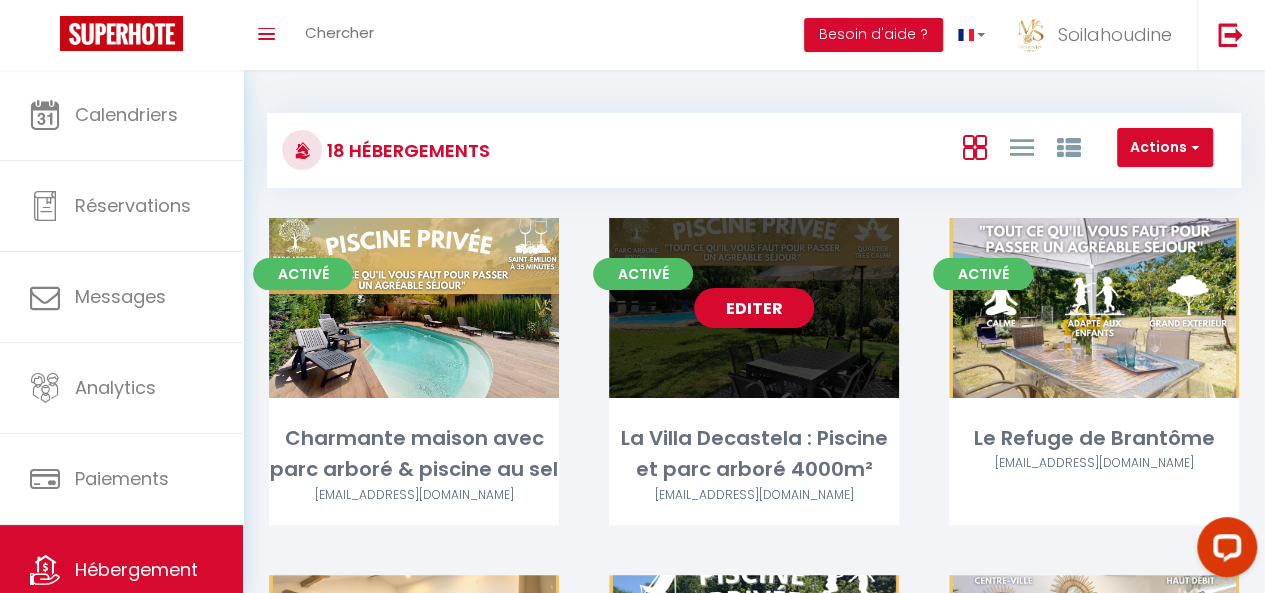 scroll, scrollTop: 1274, scrollLeft: 0, axis: vertical 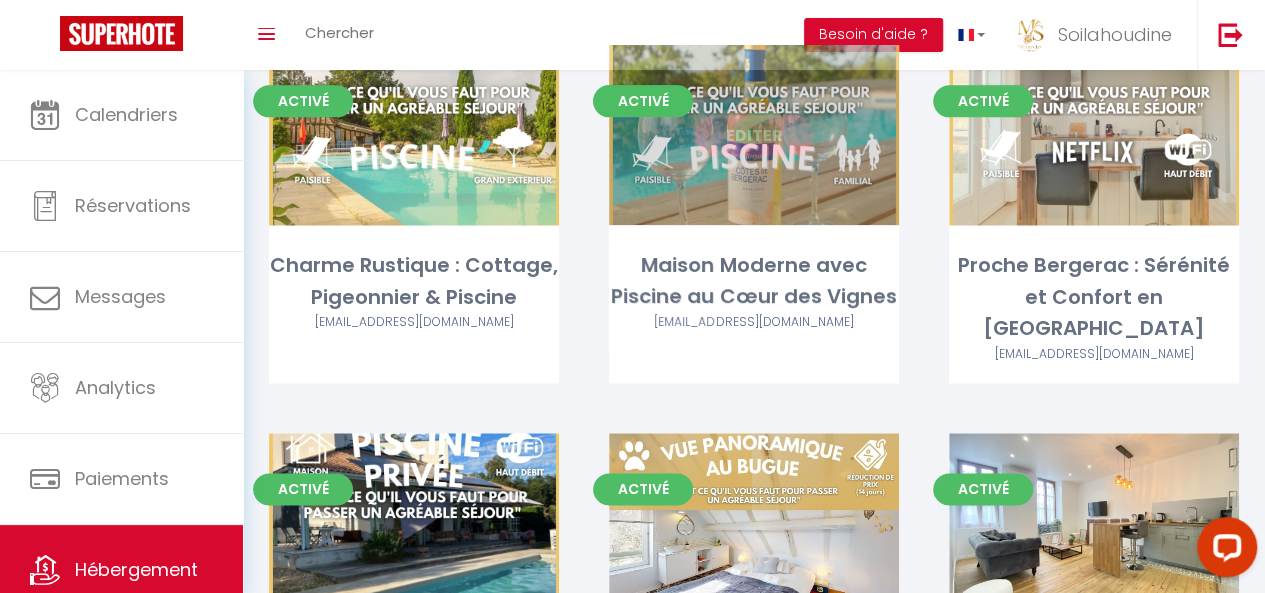click on "Editer" at bounding box center [754, 135] 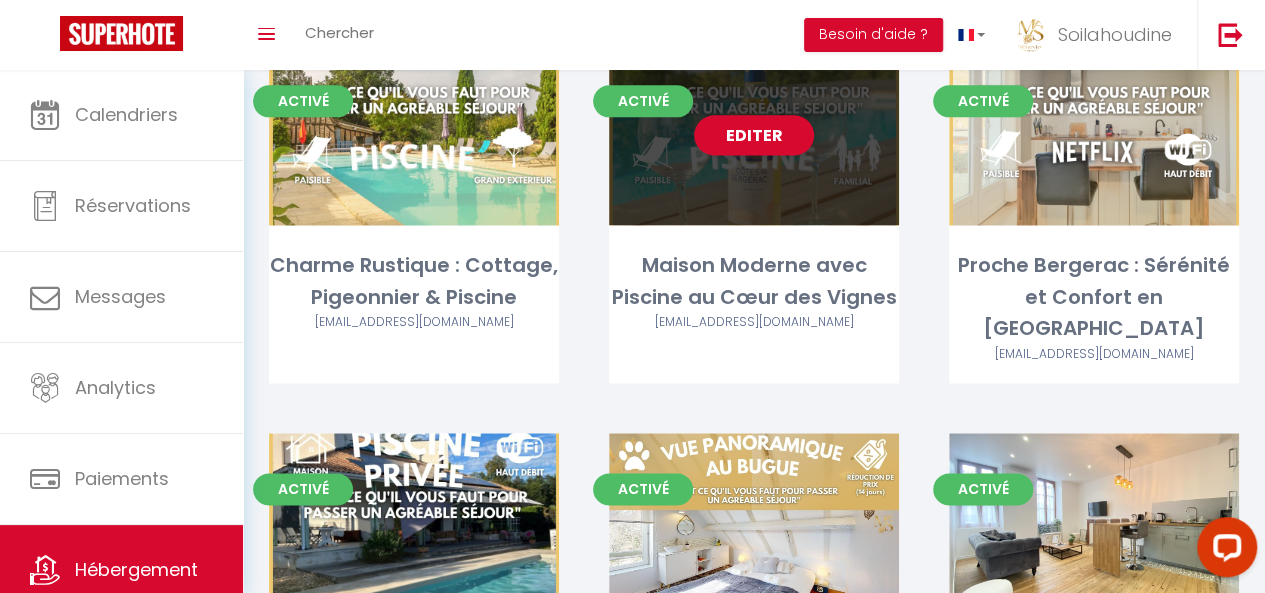 click on "Editer" at bounding box center (754, 135) 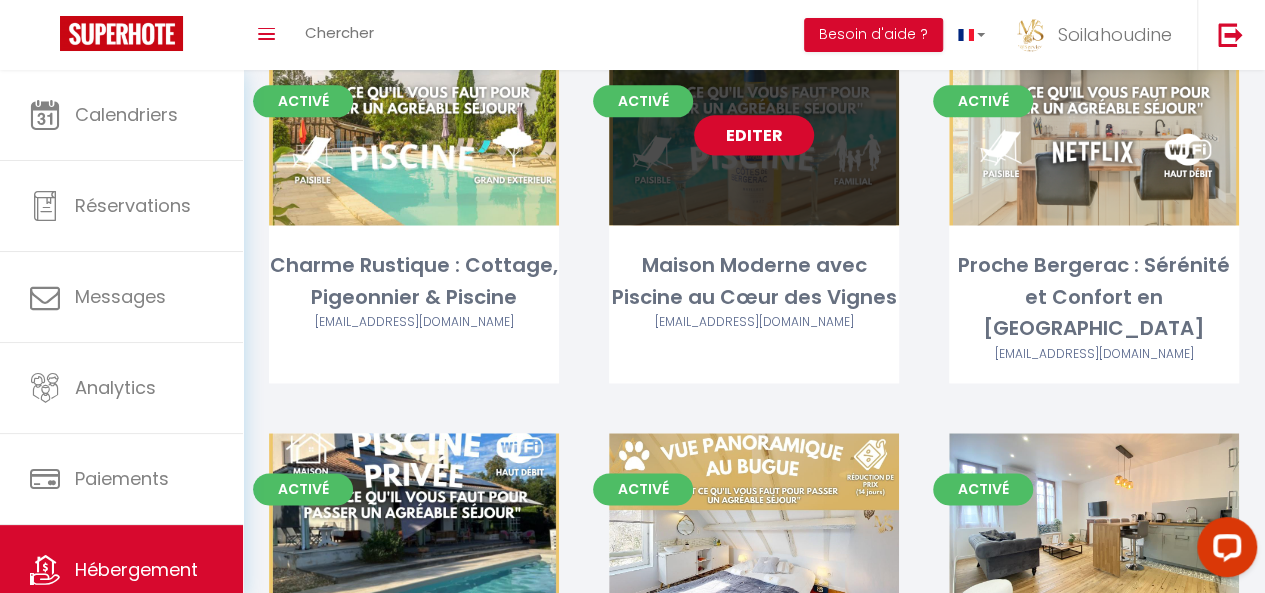 click on "Editer" at bounding box center [754, 135] 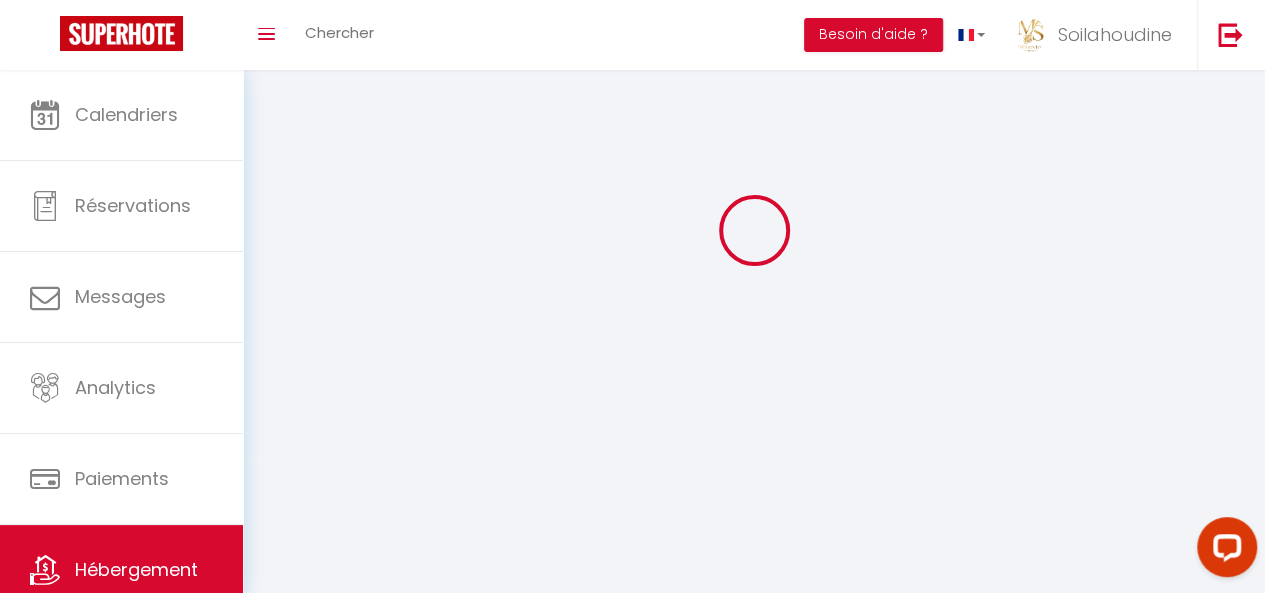 select 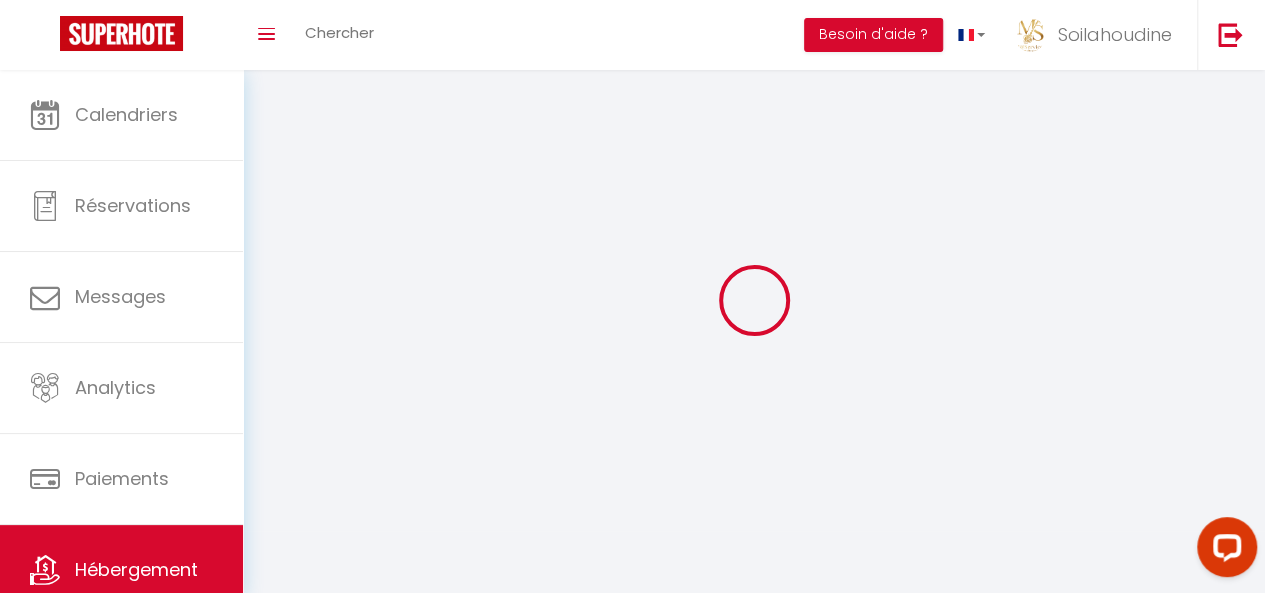 select 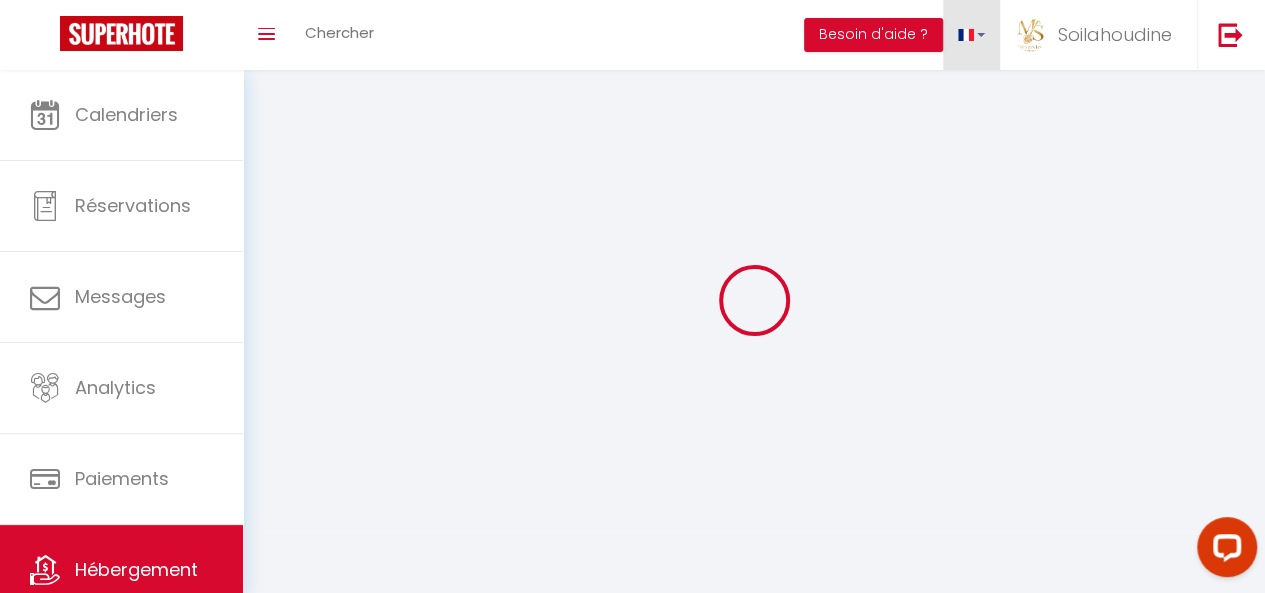 select 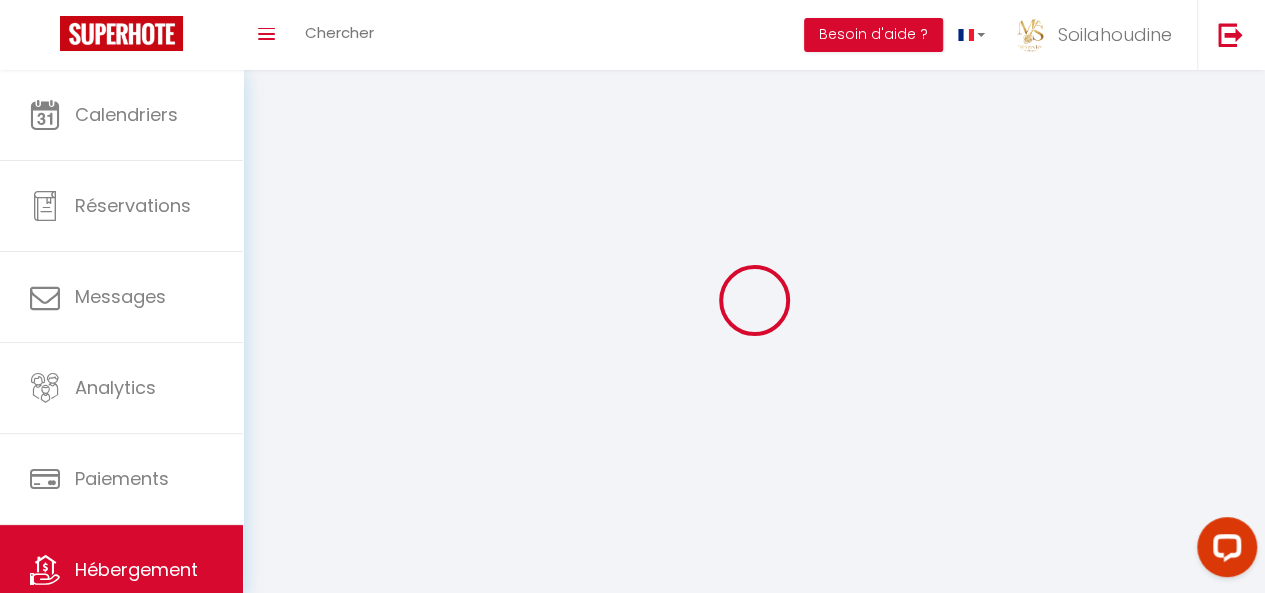 checkbox on "false" 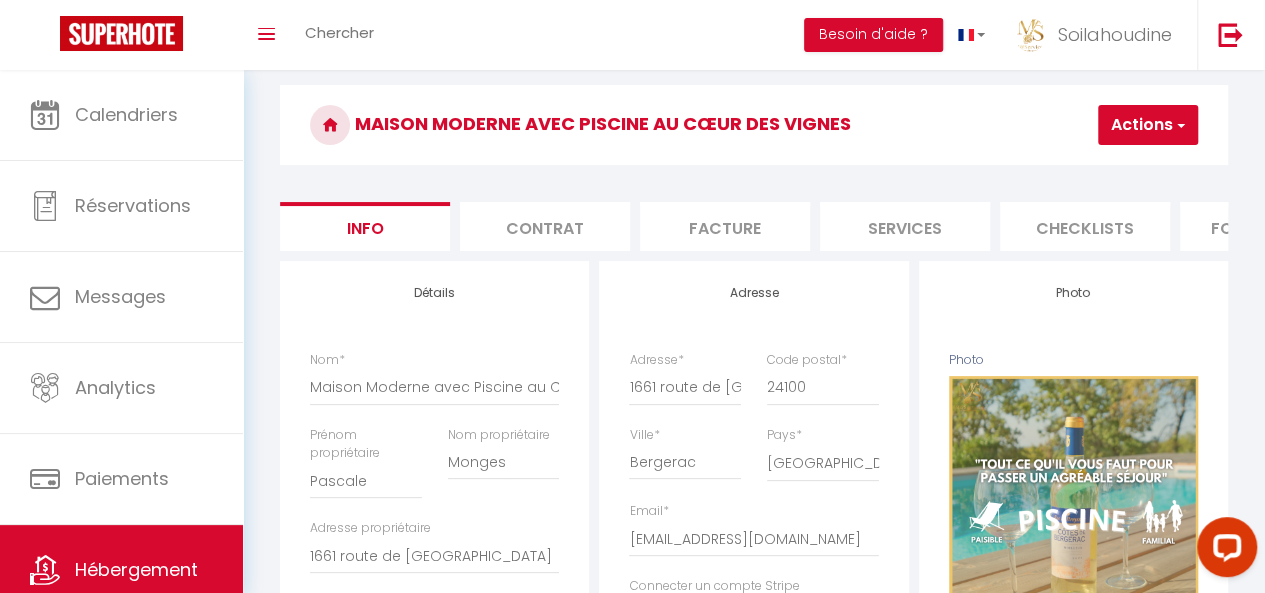 scroll, scrollTop: 200, scrollLeft: 0, axis: vertical 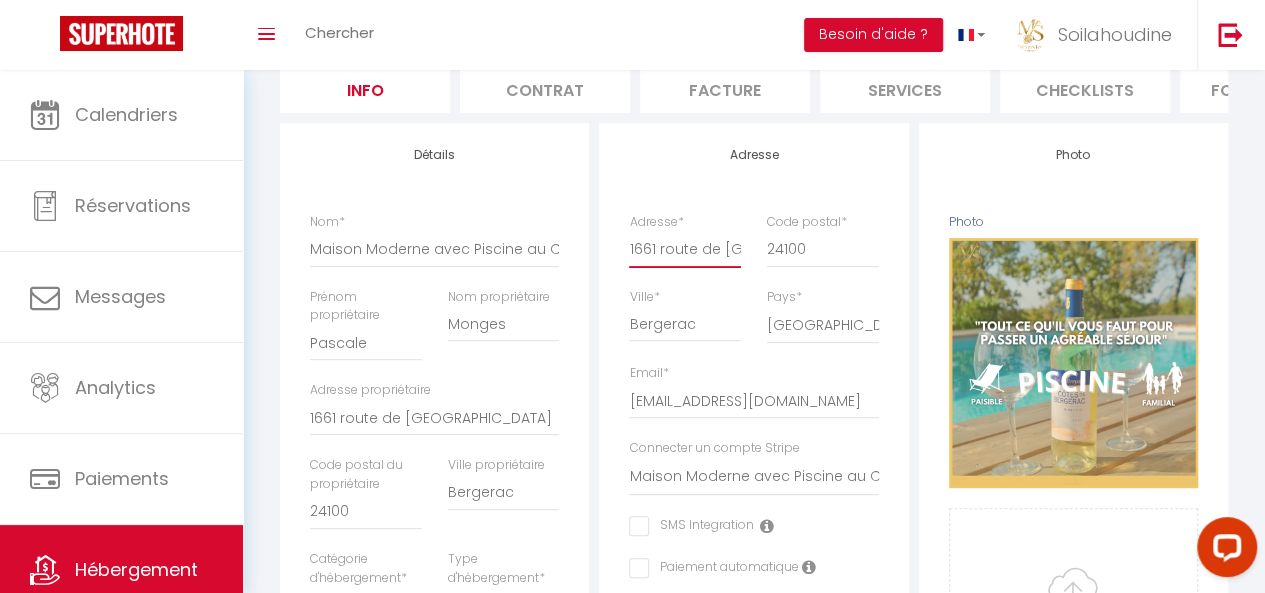 click on "1661 route de [GEOGRAPHIC_DATA]" at bounding box center [684, 249] 